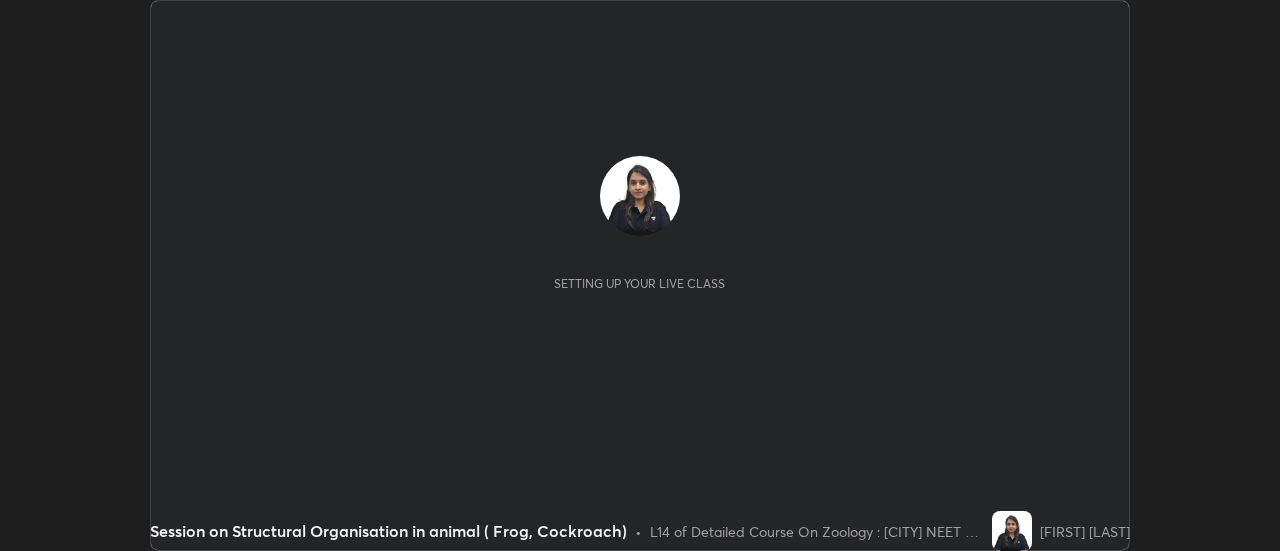 scroll, scrollTop: 0, scrollLeft: 0, axis: both 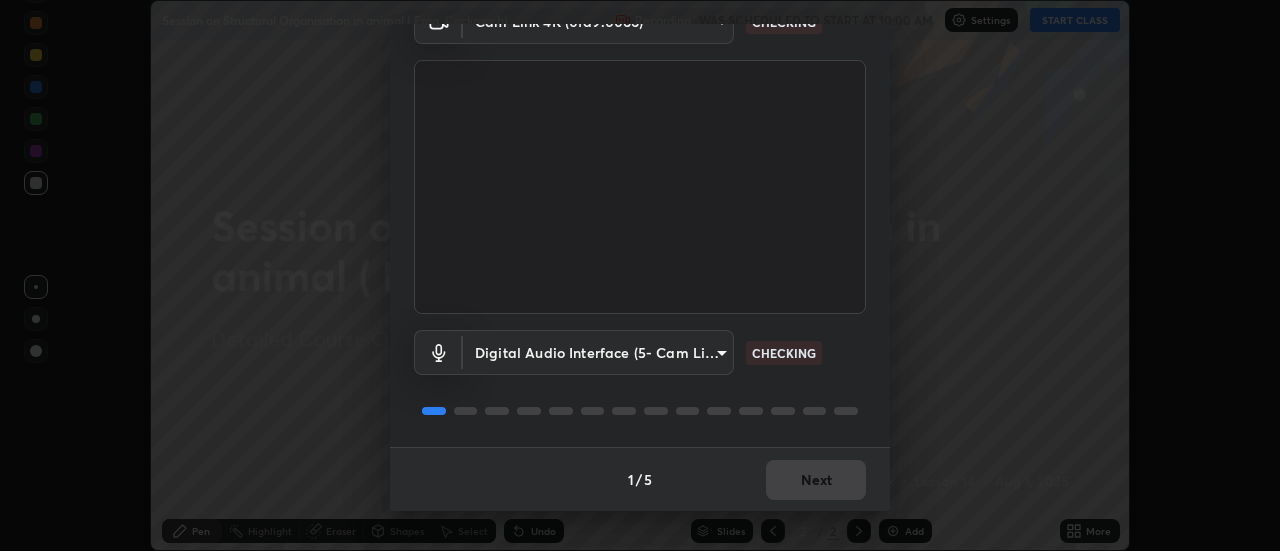 click on "1 / 5 Next" at bounding box center (640, 479) 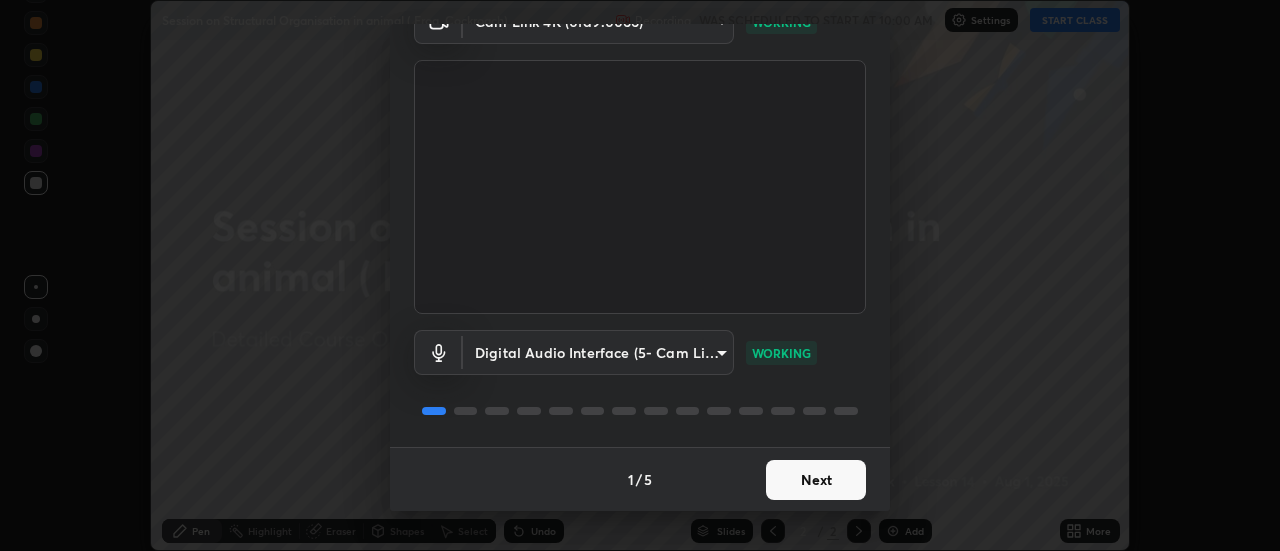 click on "Next" at bounding box center (816, 480) 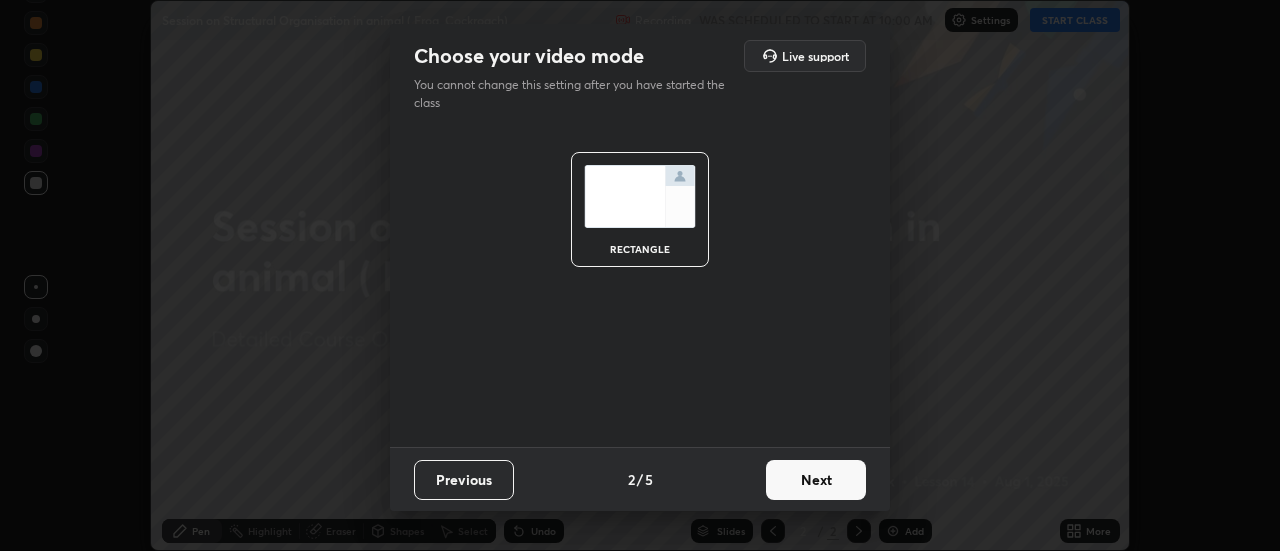 scroll, scrollTop: 0, scrollLeft: 0, axis: both 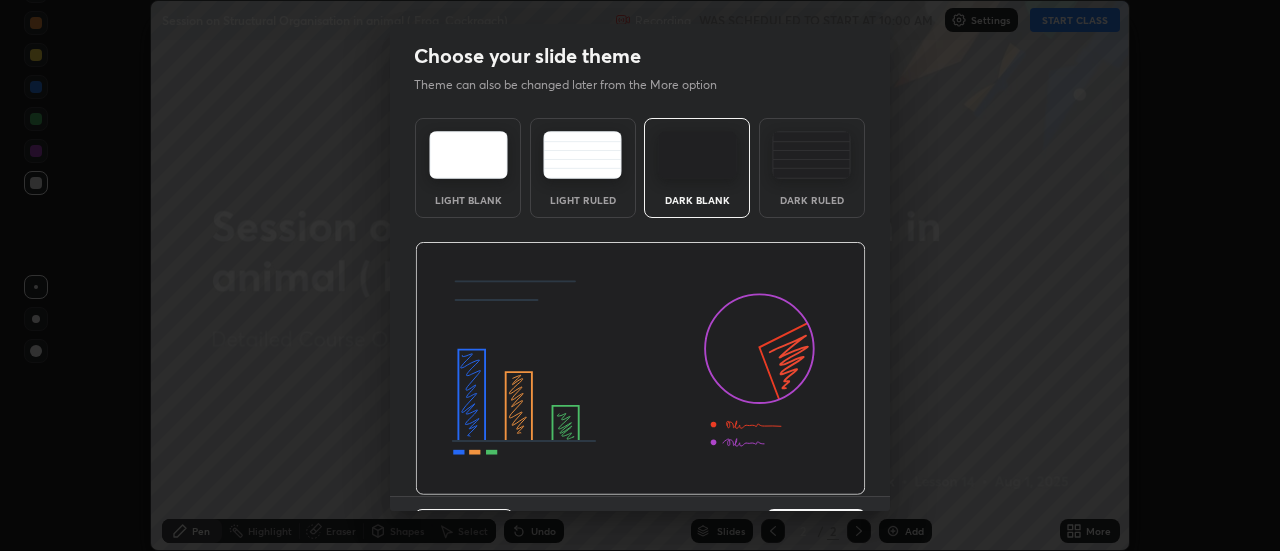 click on "Dark Ruled" at bounding box center (812, 200) 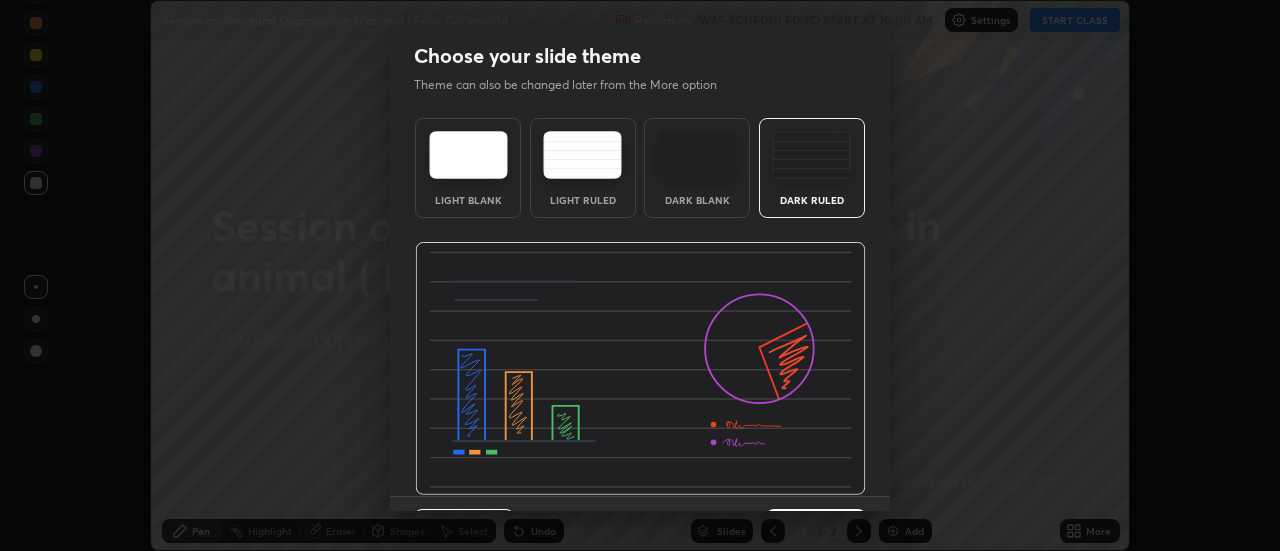 scroll, scrollTop: 49, scrollLeft: 0, axis: vertical 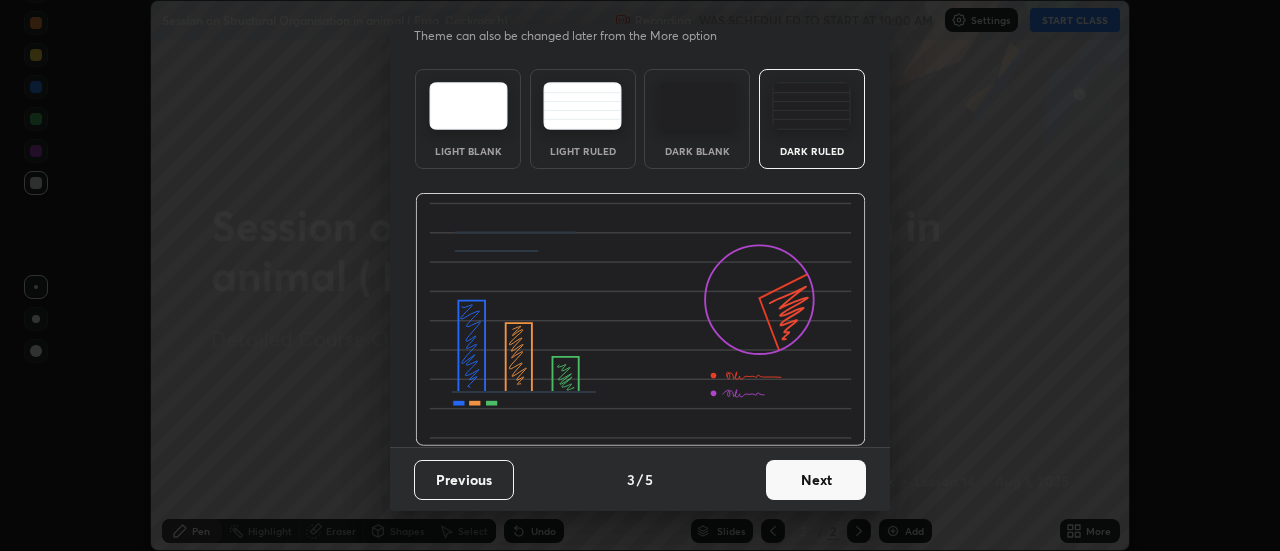 click on "Next" at bounding box center (816, 480) 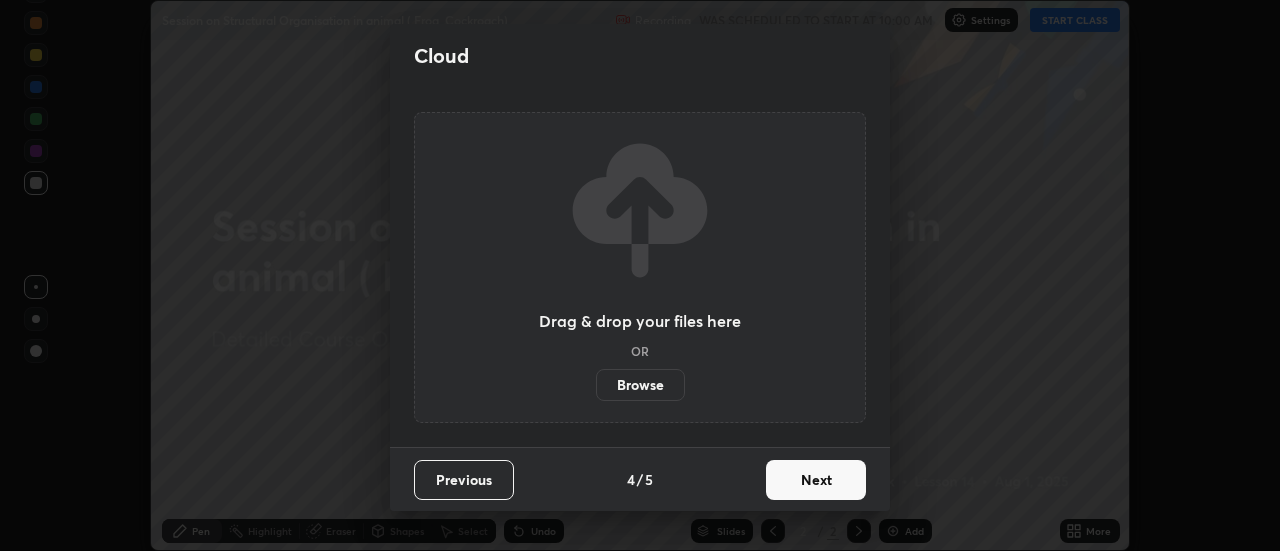 scroll, scrollTop: 0, scrollLeft: 0, axis: both 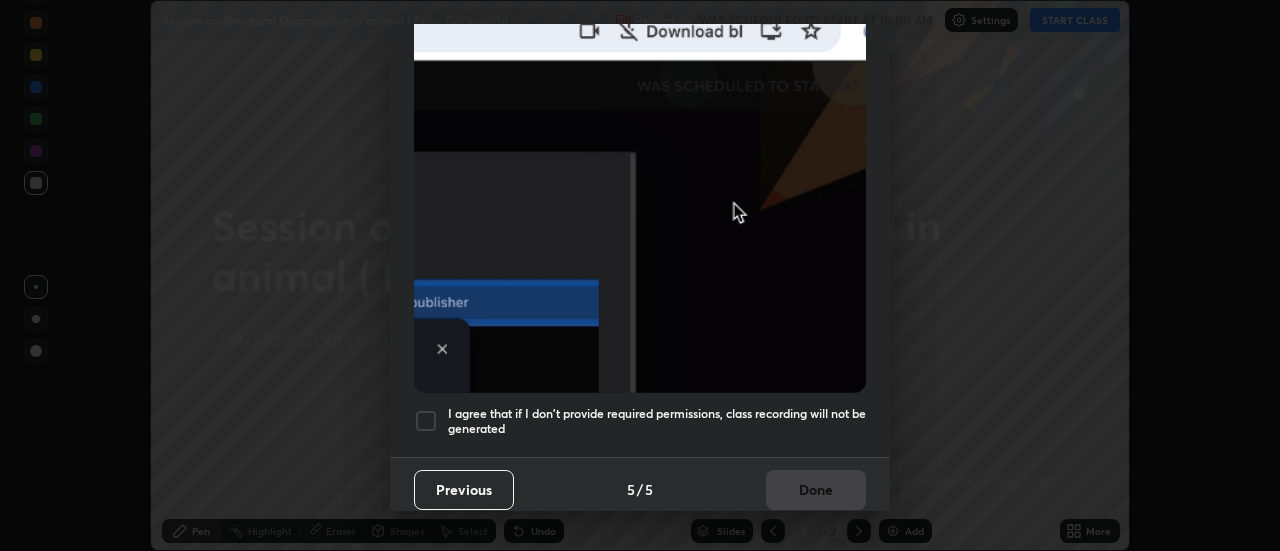 click at bounding box center [426, 421] 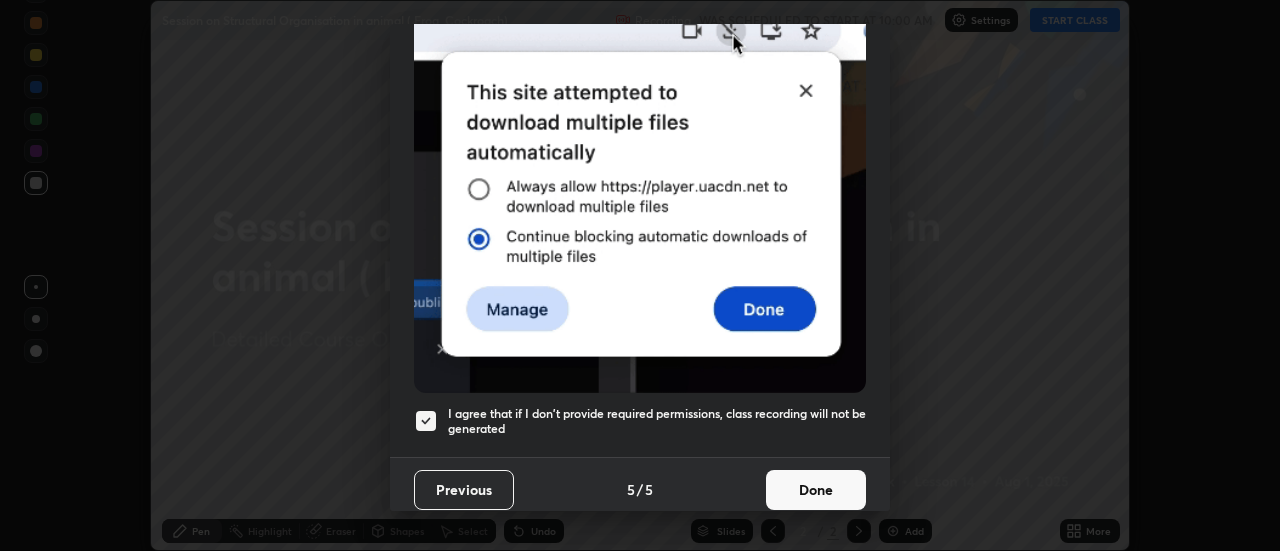 click on "Done" at bounding box center (816, 490) 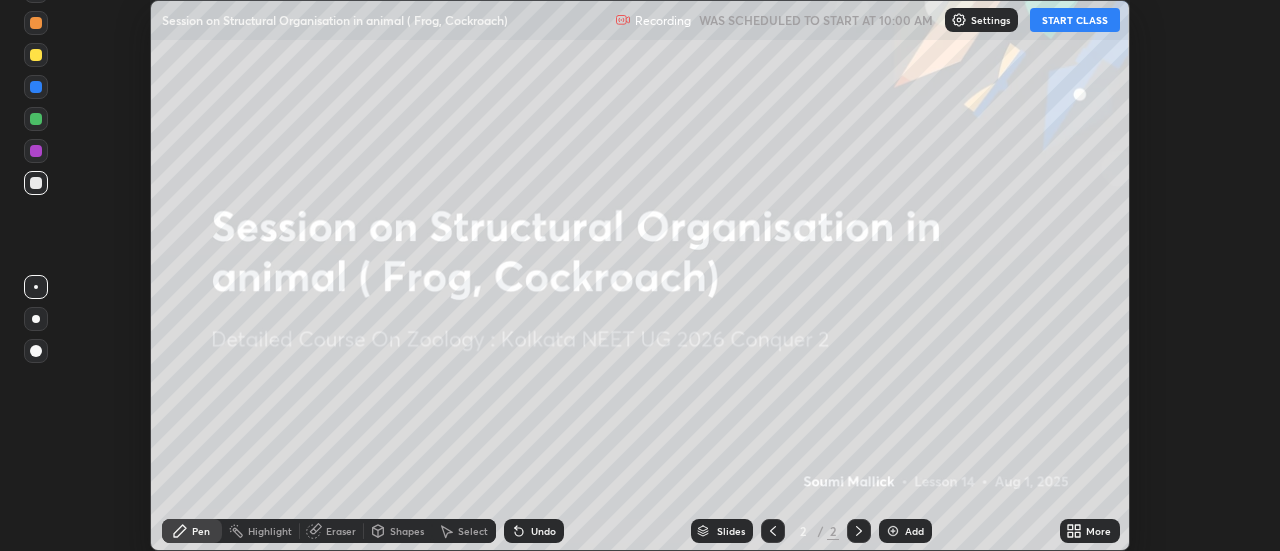 click 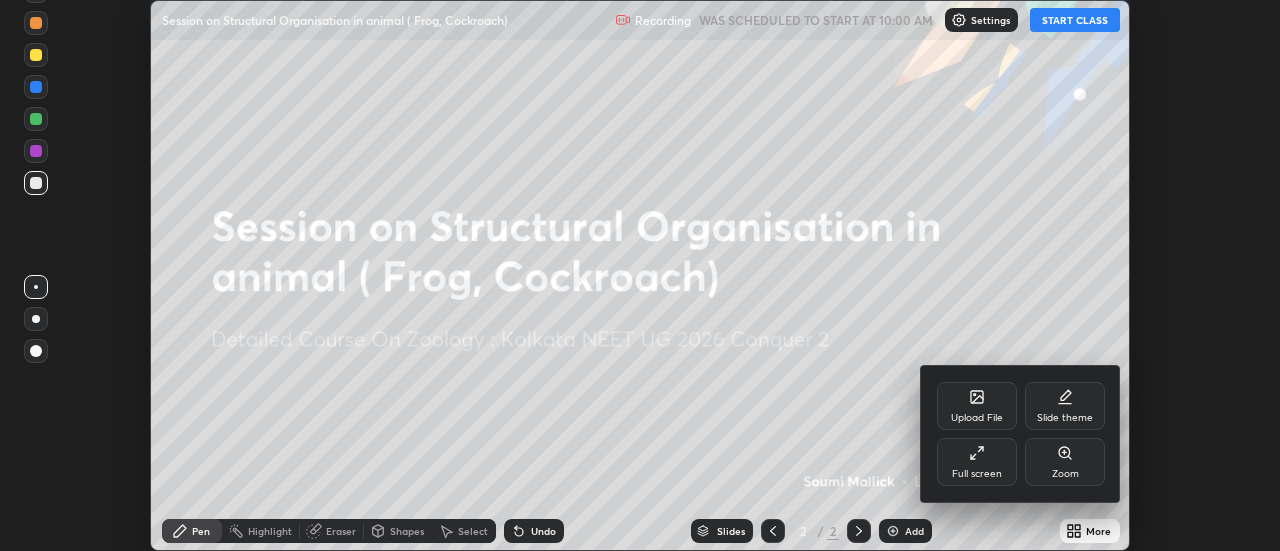 click on "Upload File" at bounding box center [977, 406] 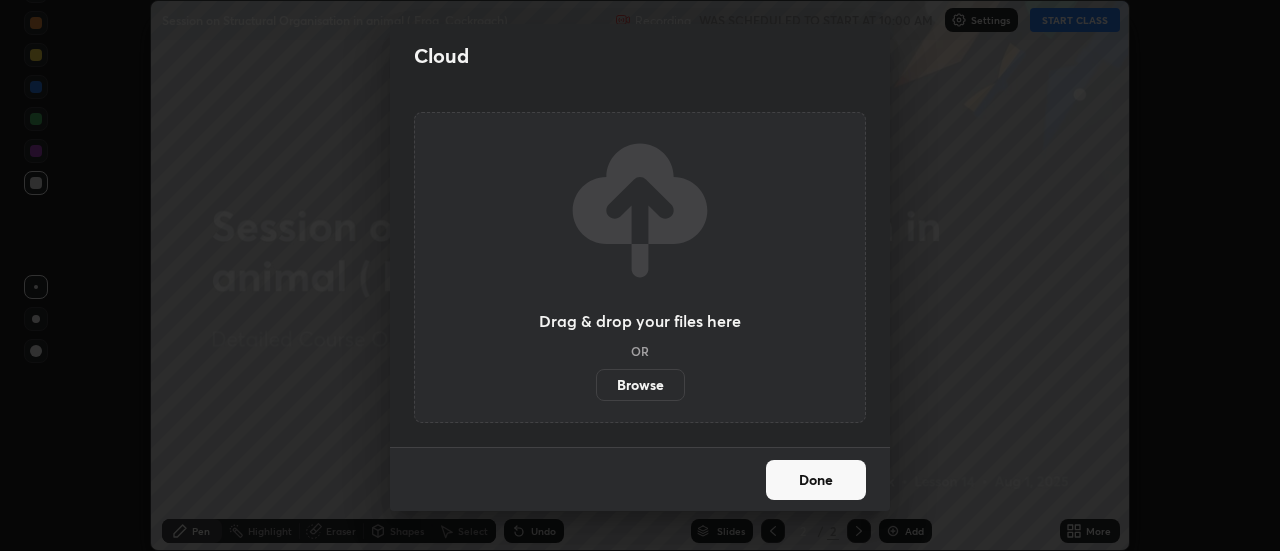 click on "Browse" at bounding box center [640, 385] 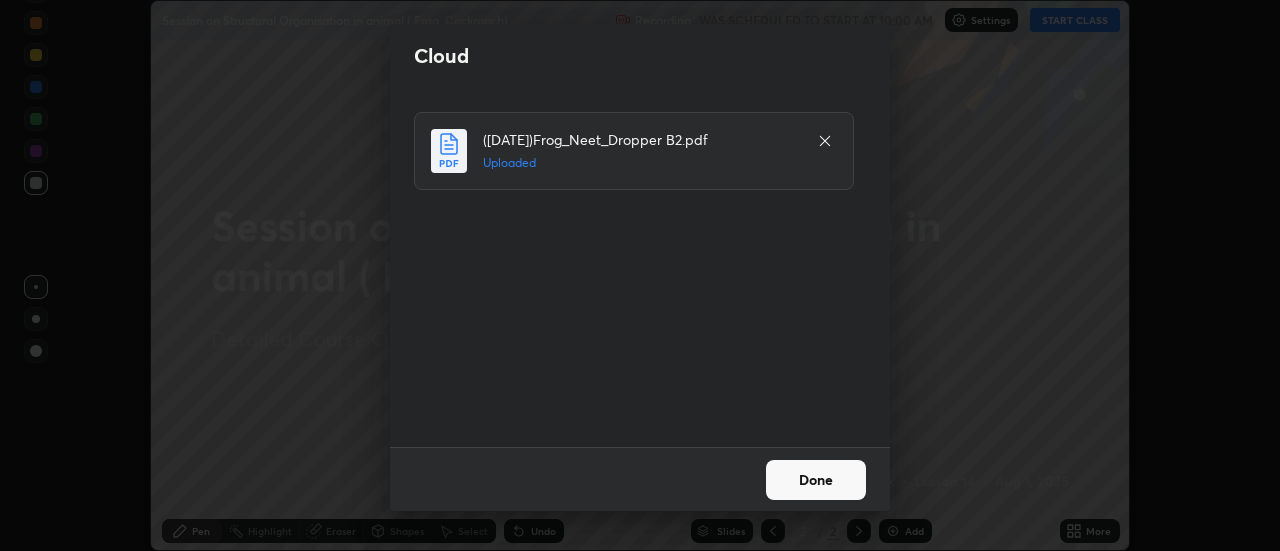 click on "Done" at bounding box center (816, 480) 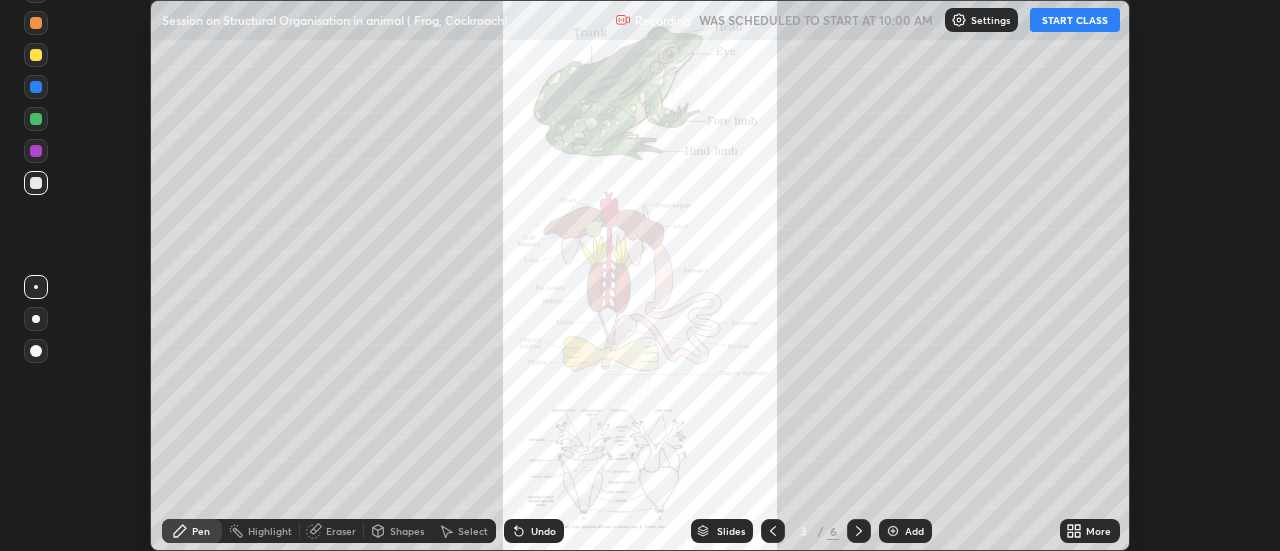 click on "More" at bounding box center (1098, 531) 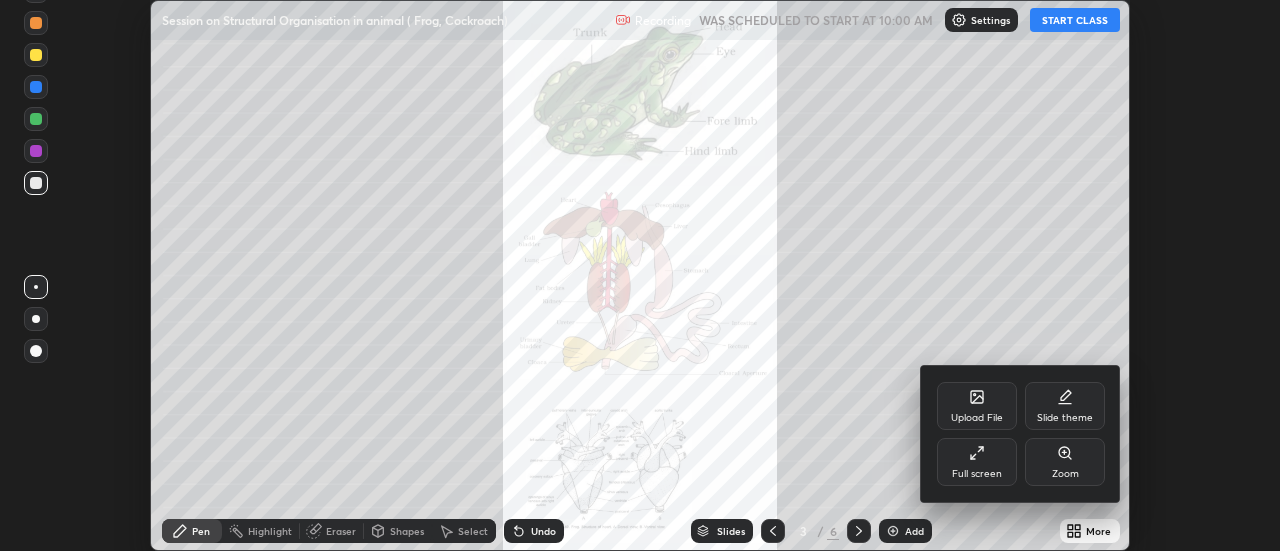 click on "Full screen" at bounding box center [977, 474] 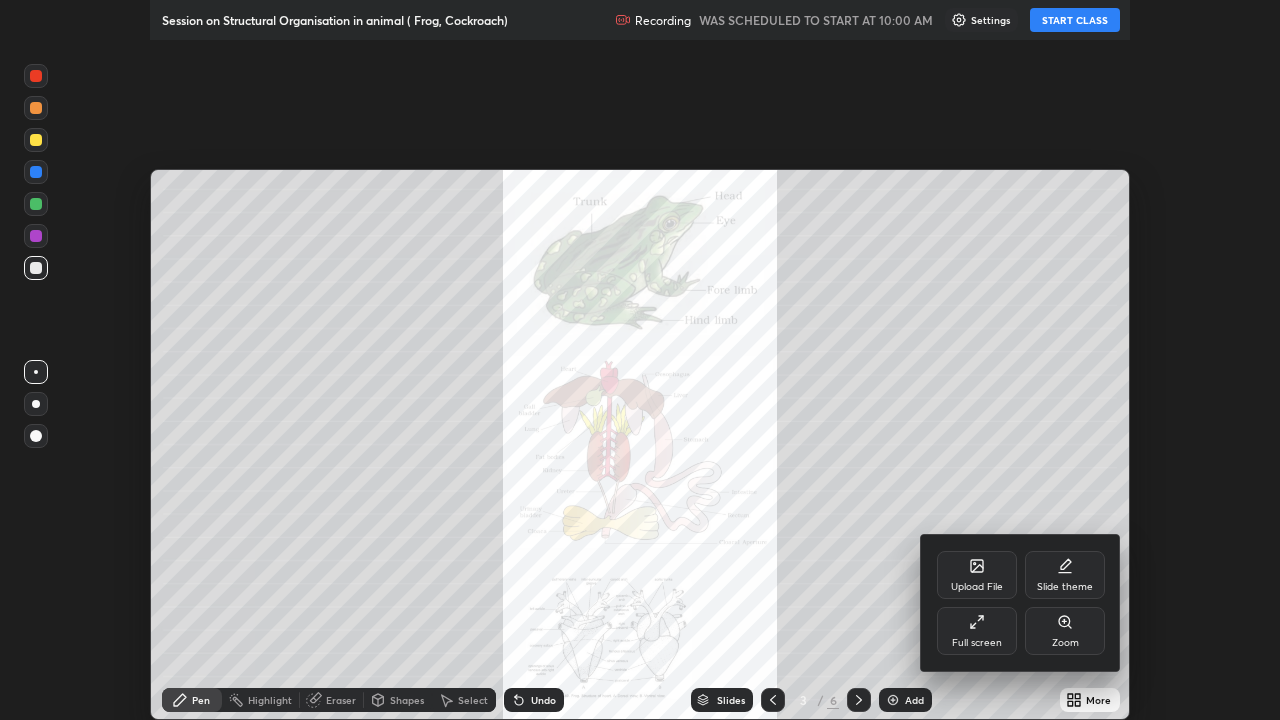 scroll, scrollTop: 99280, scrollLeft: 98720, axis: both 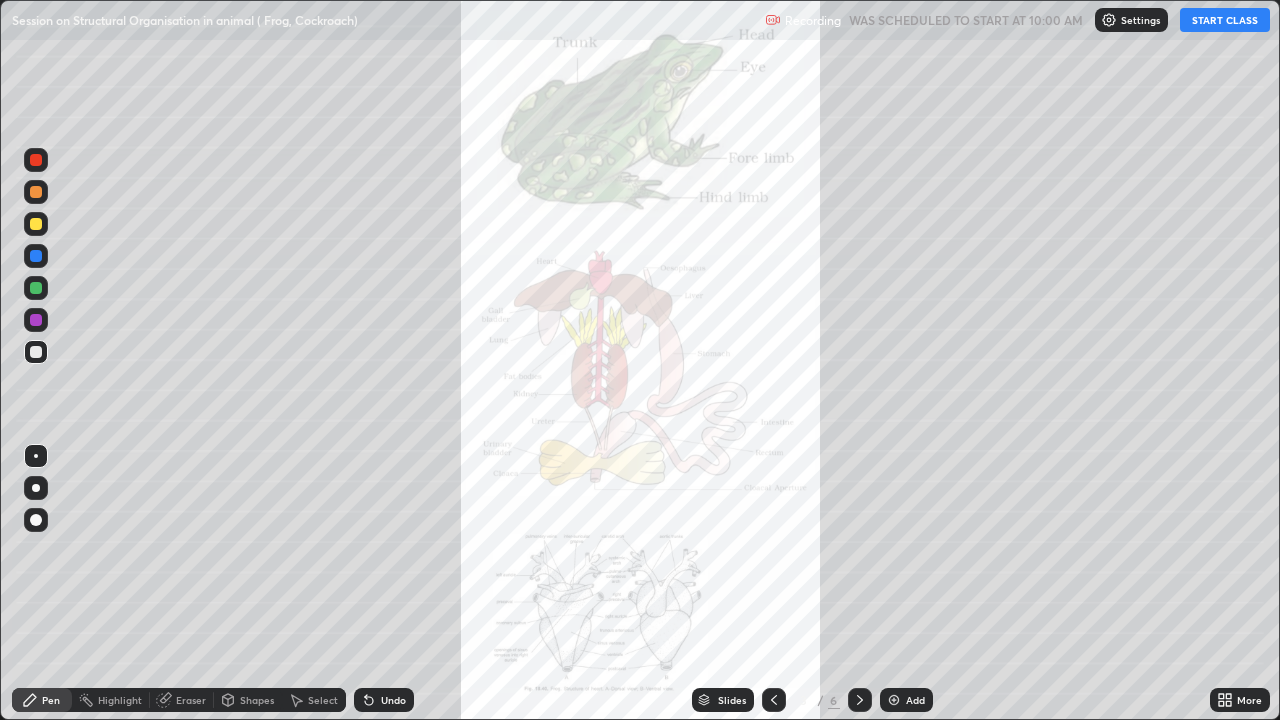 click on "START CLASS" at bounding box center [1225, 20] 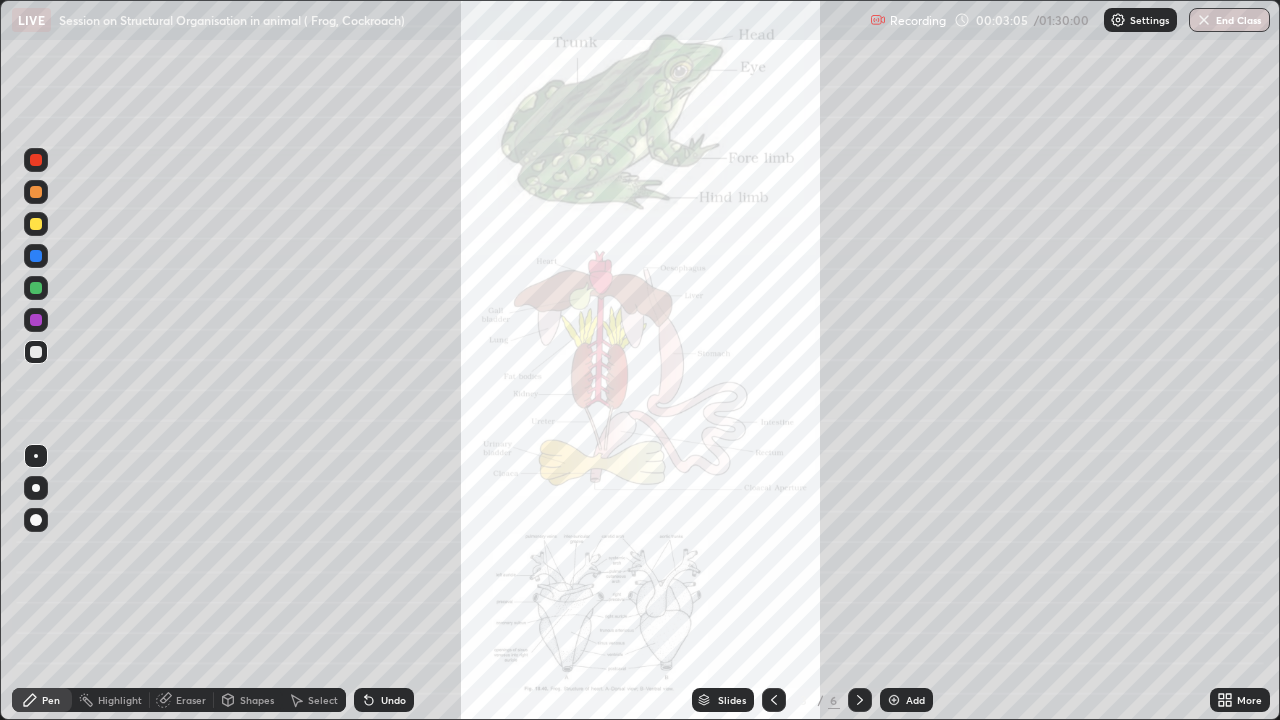 click at bounding box center (36, 160) 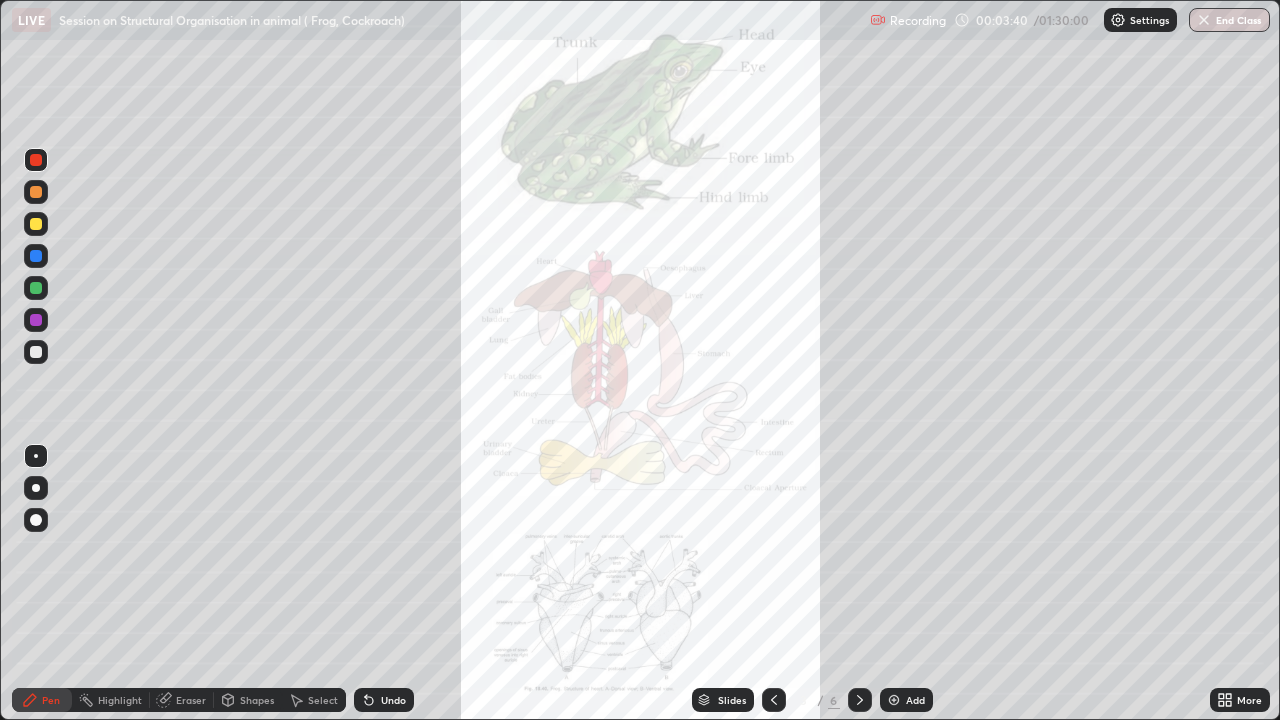 click 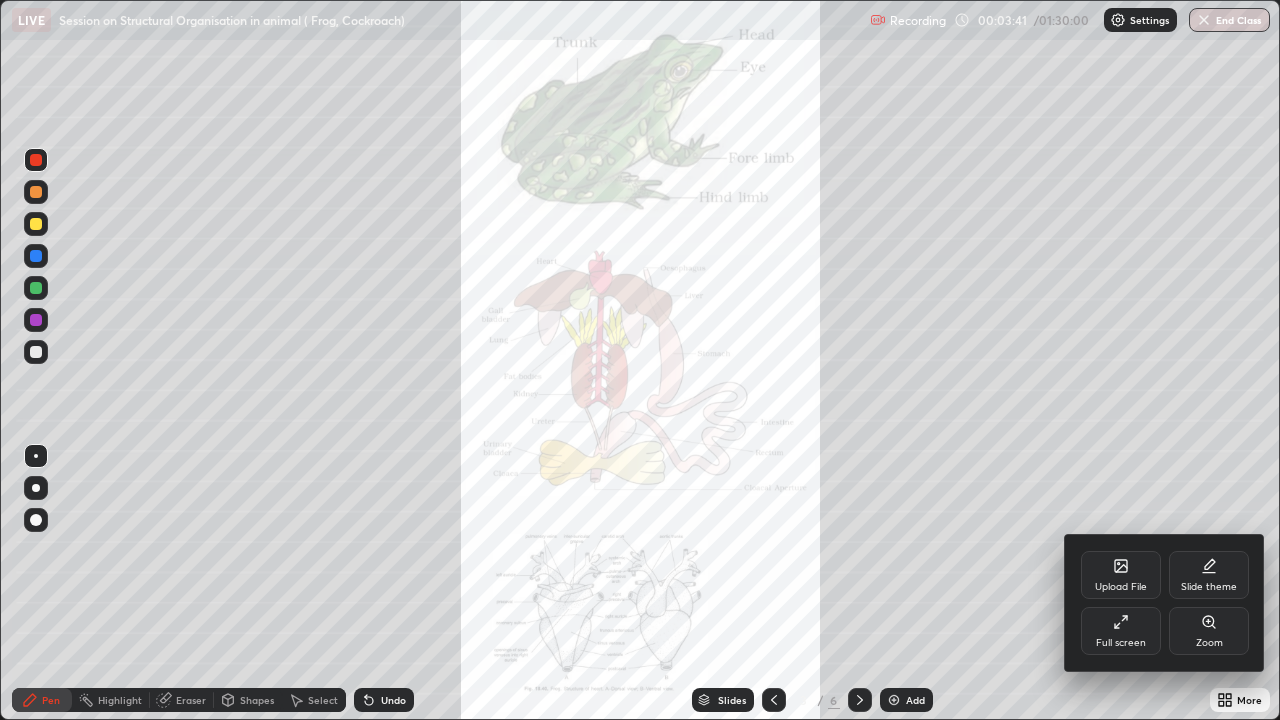 click on "Zoom" at bounding box center (1209, 643) 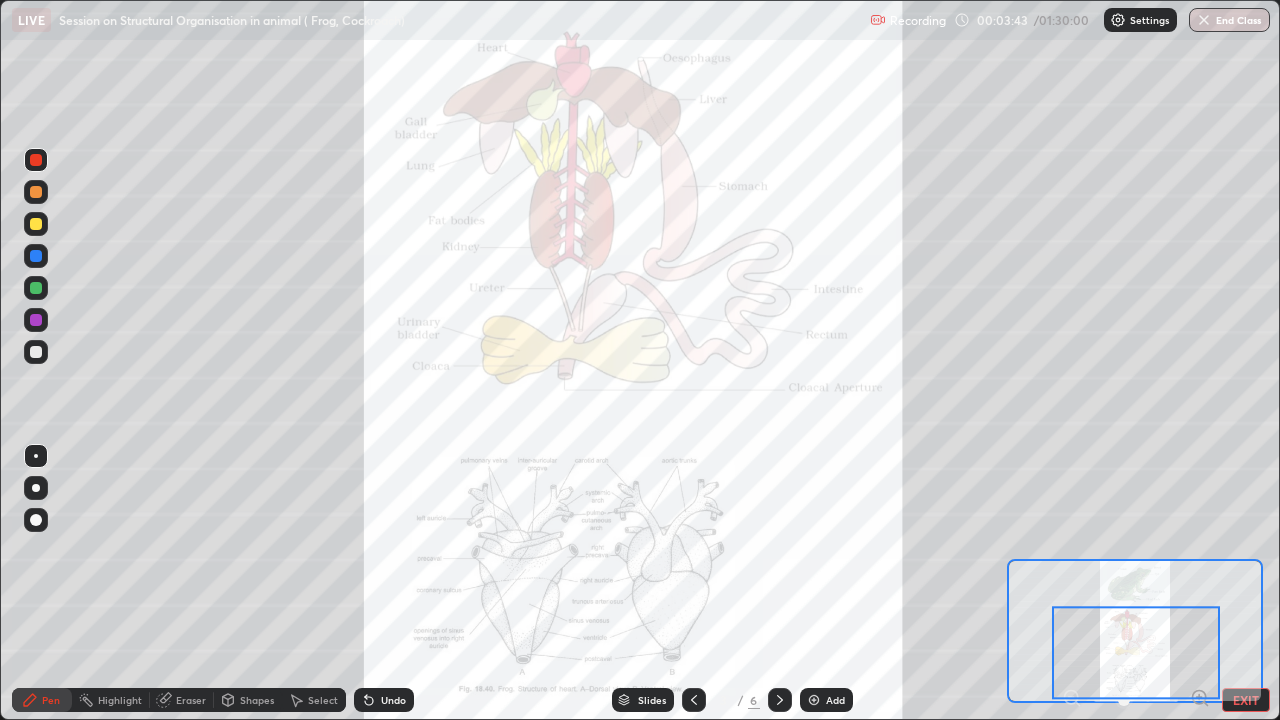 click 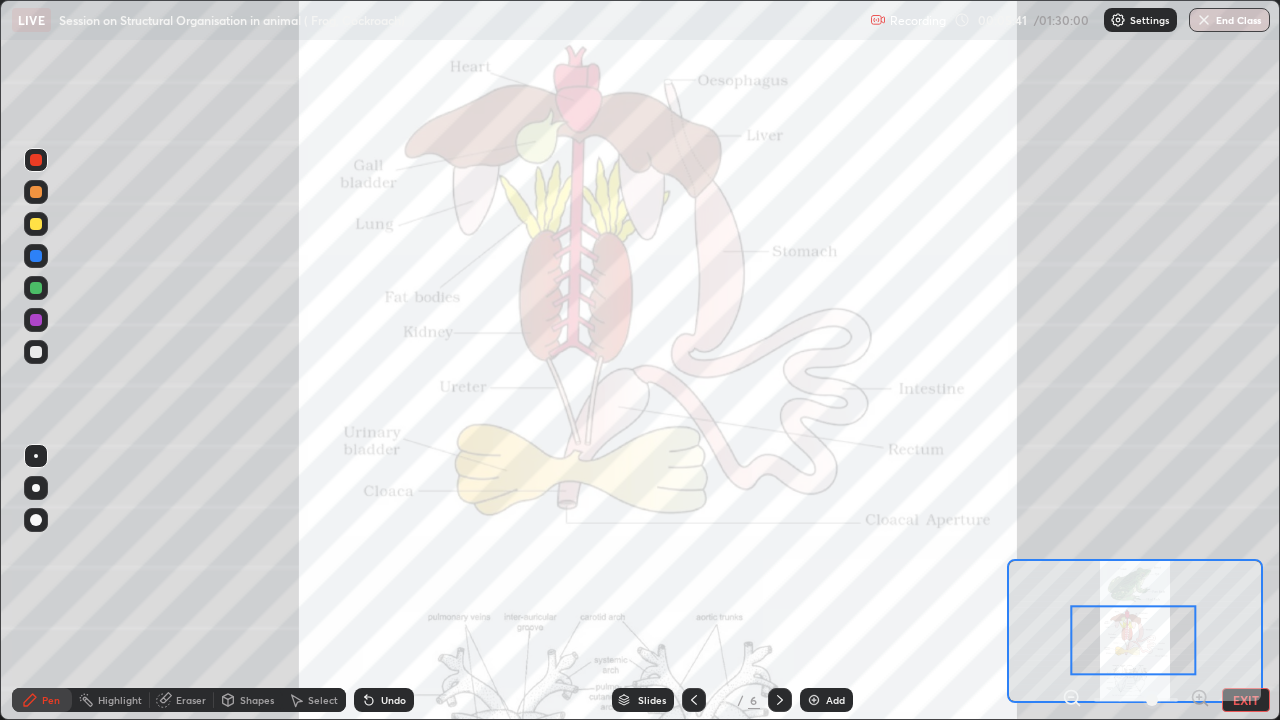 click on "Undo" at bounding box center [393, 700] 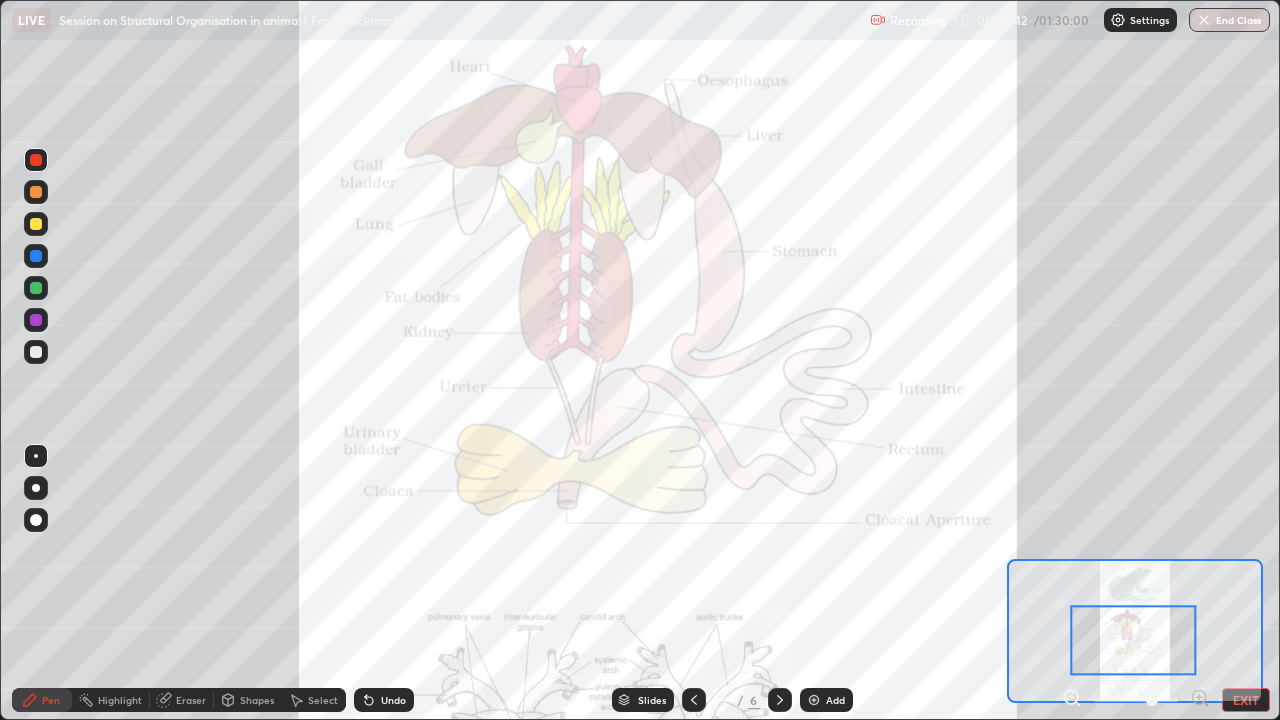 click on "Undo" at bounding box center [384, 700] 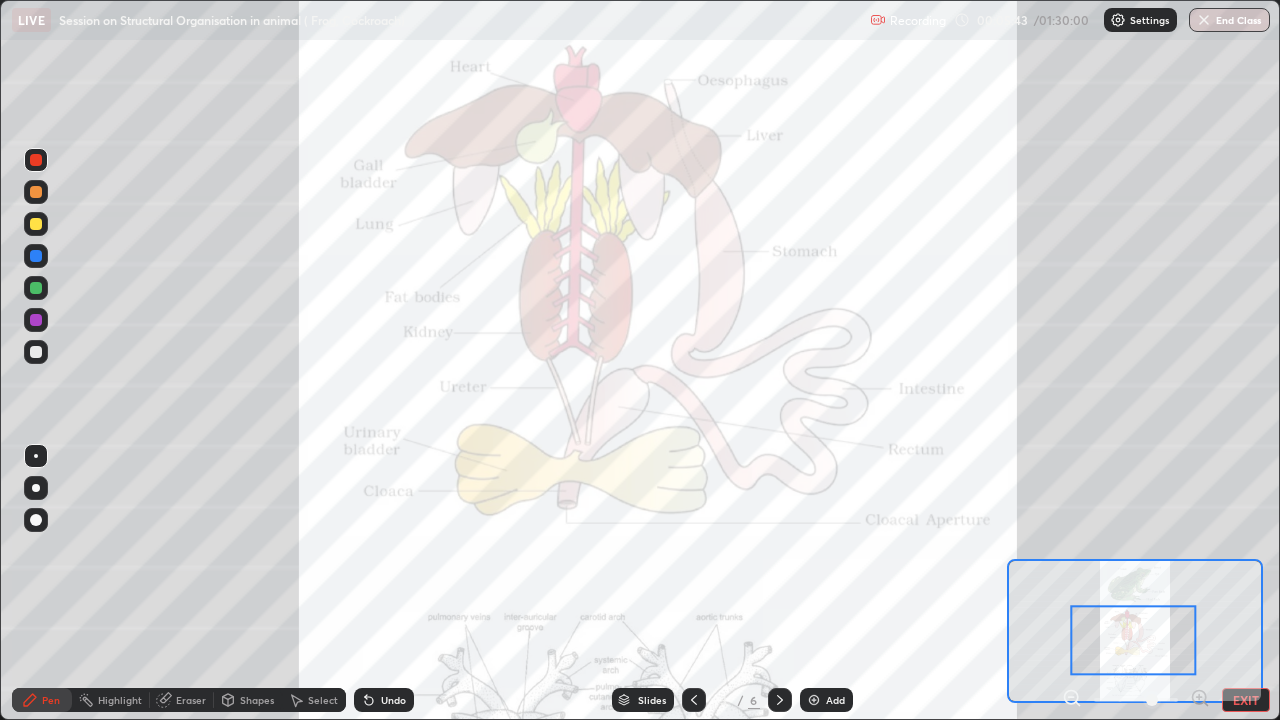 click on "Undo" at bounding box center [384, 700] 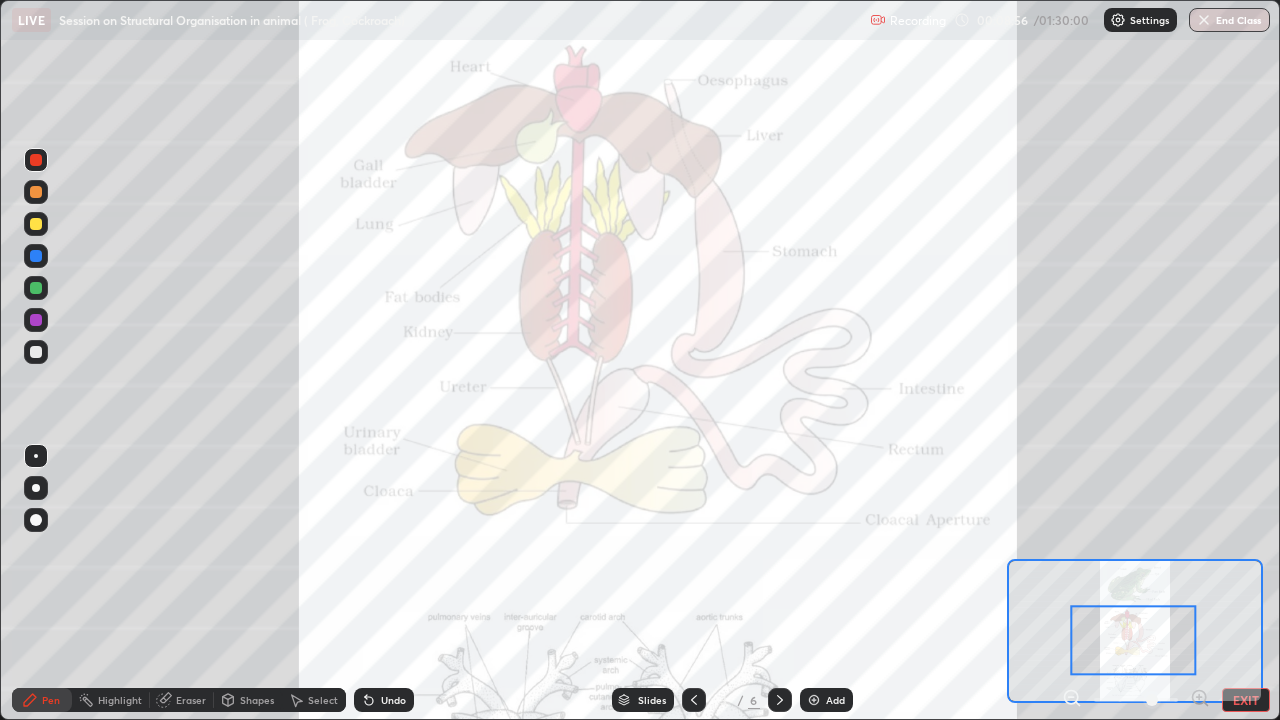 click 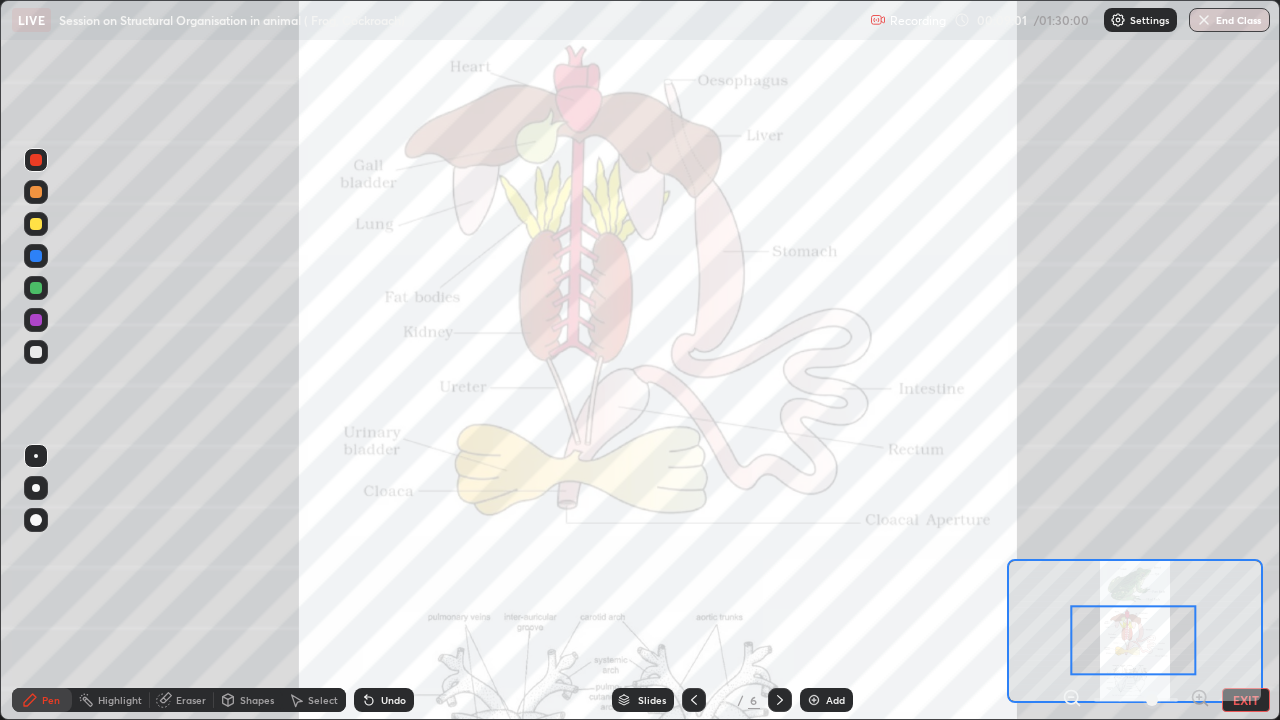 click at bounding box center (36, 352) 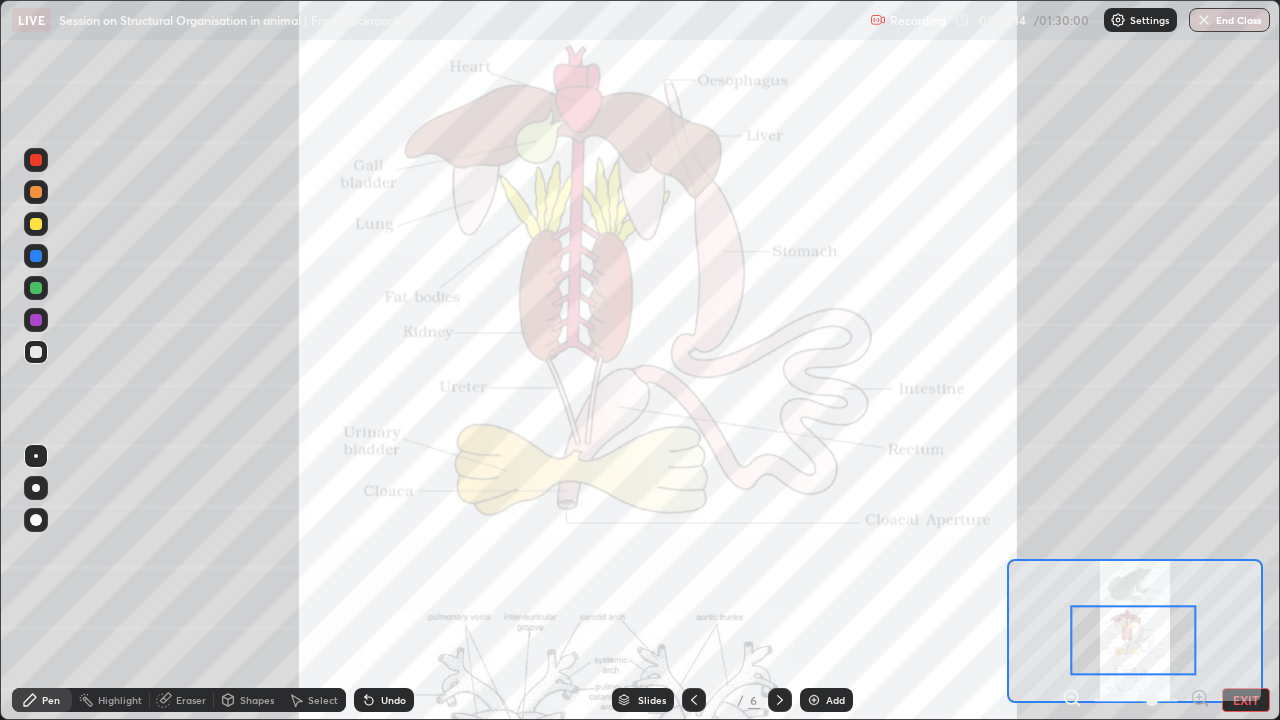 click on "Undo" at bounding box center [393, 700] 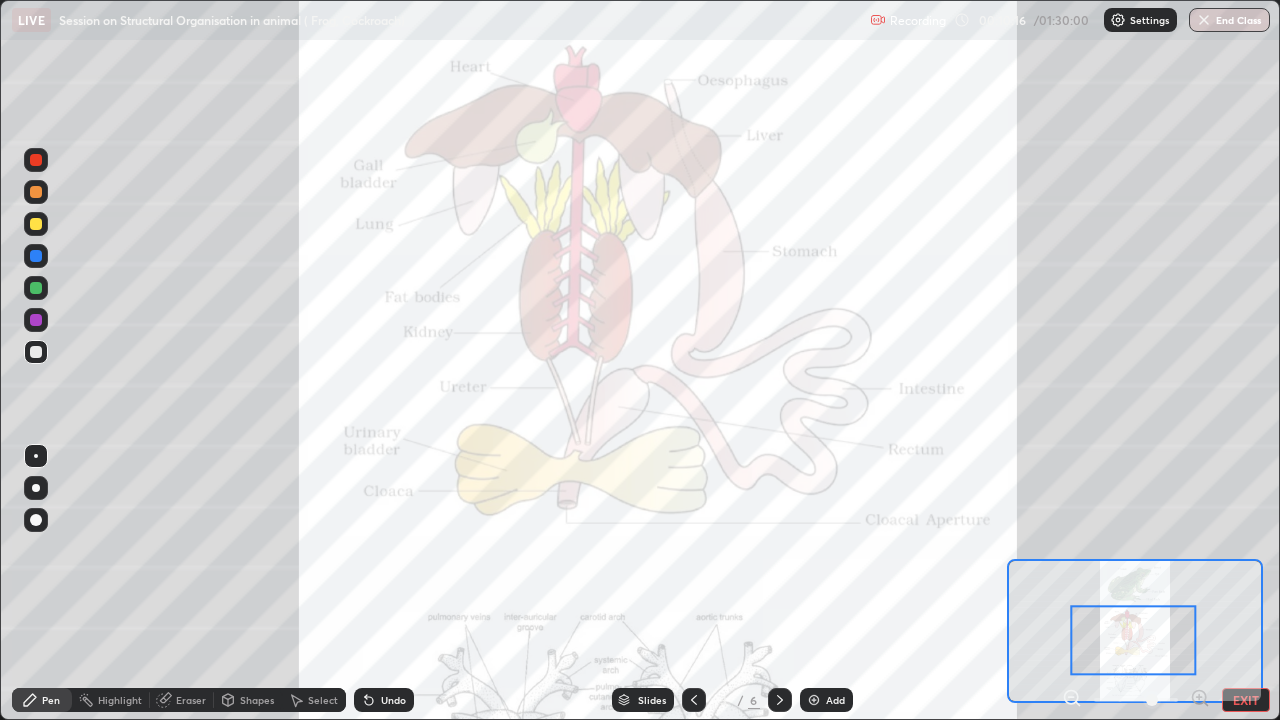 click at bounding box center (36, 192) 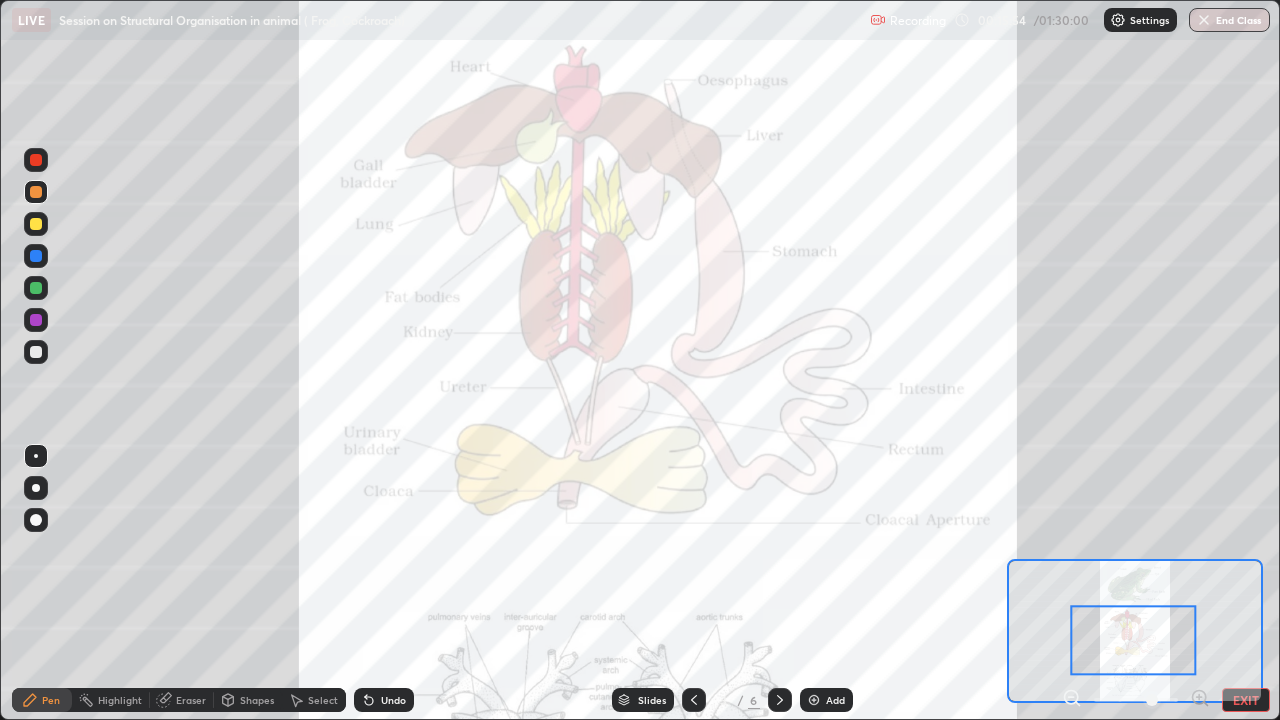 click 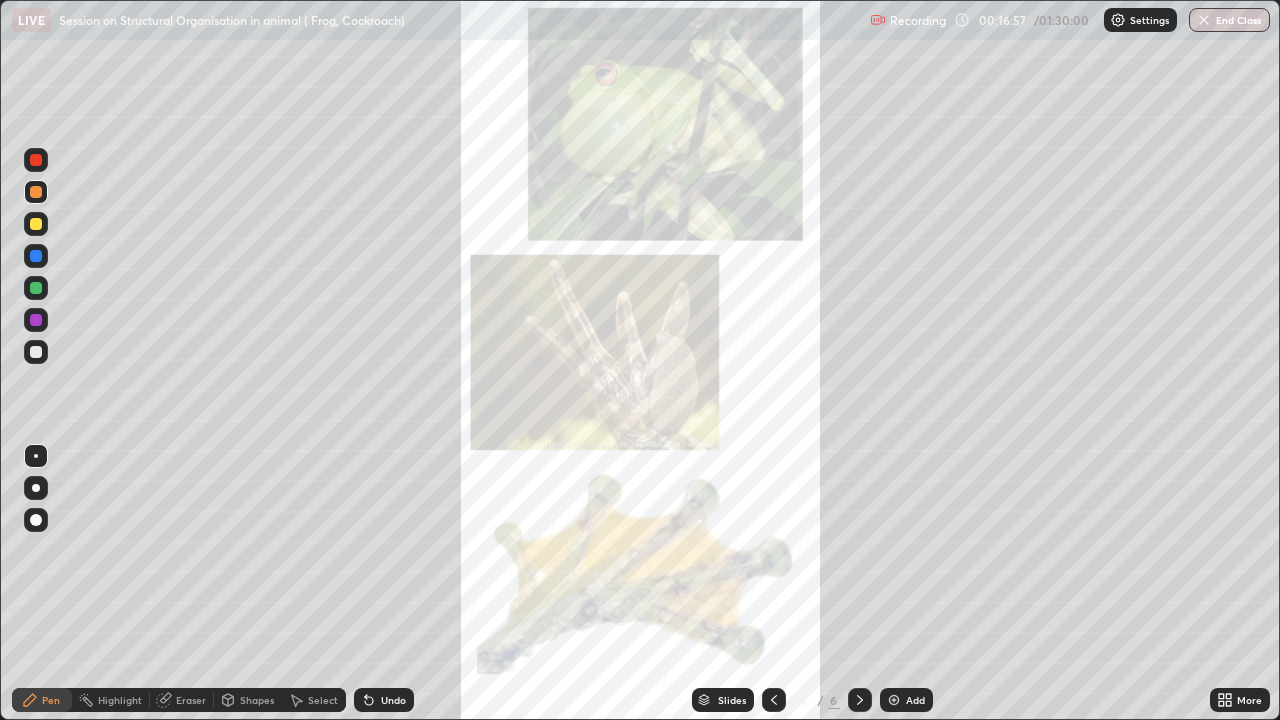 click 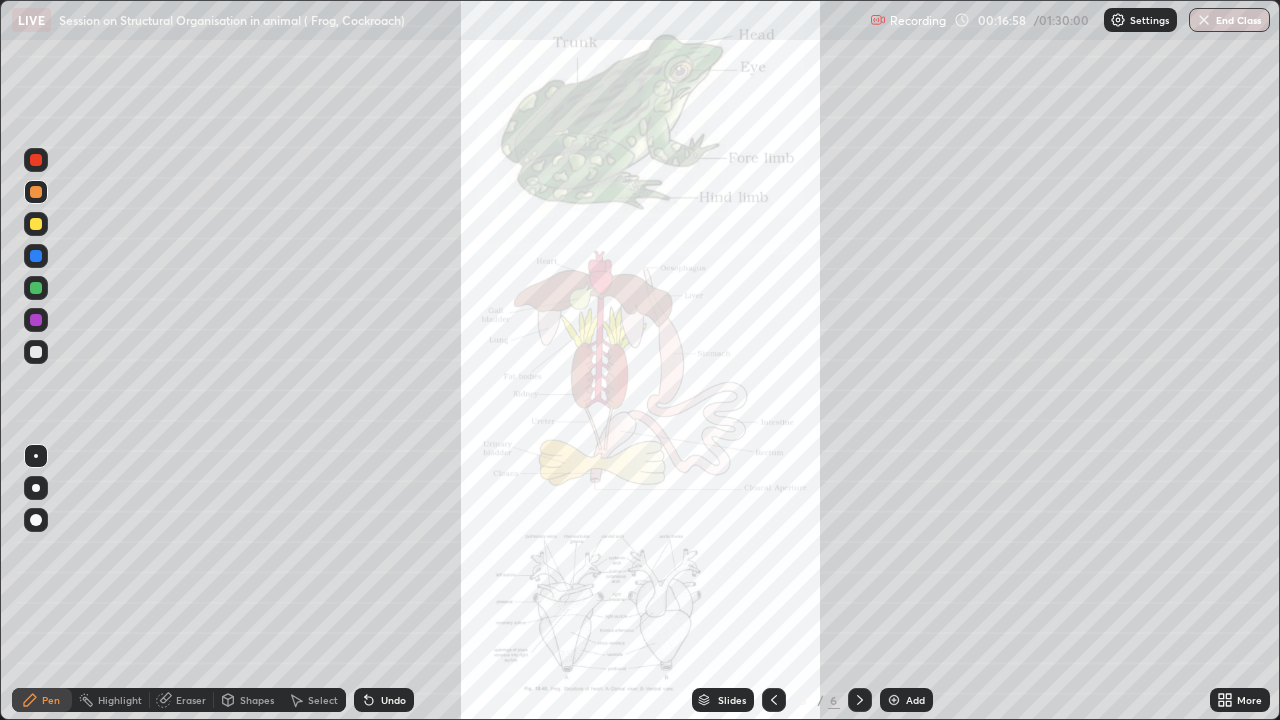 click at bounding box center [894, 700] 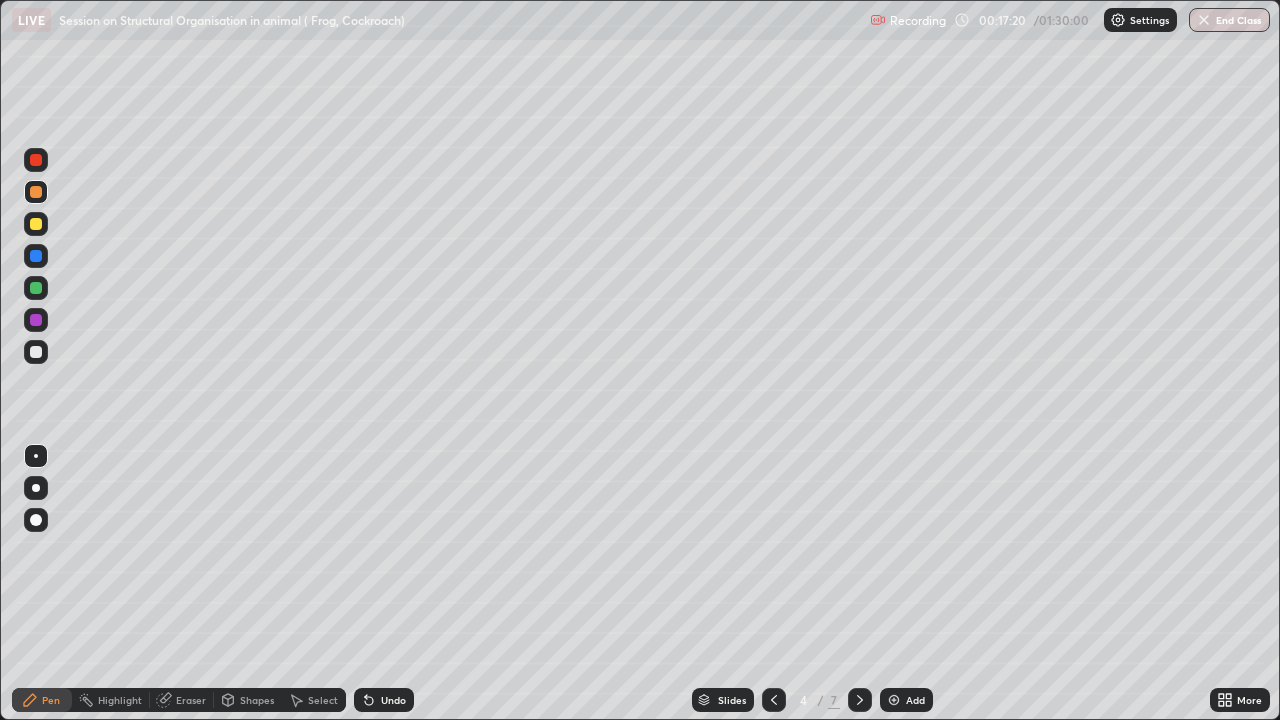 click at bounding box center (36, 352) 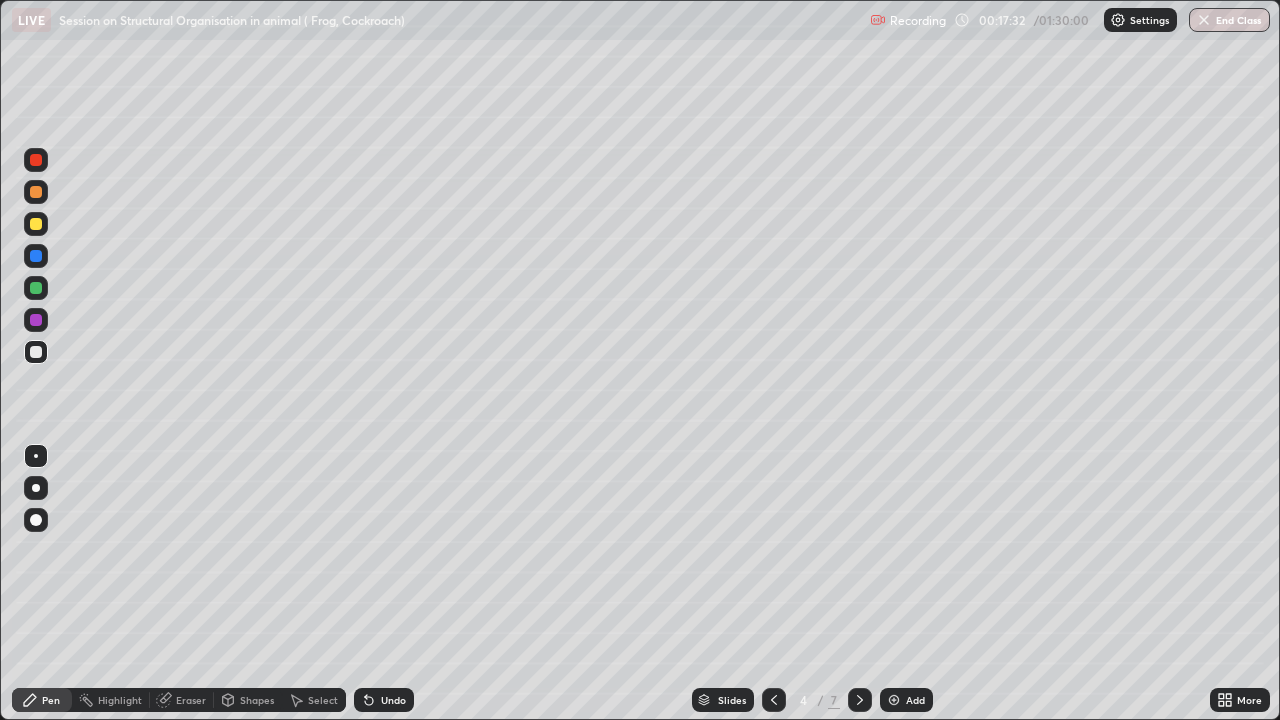 click at bounding box center [36, 192] 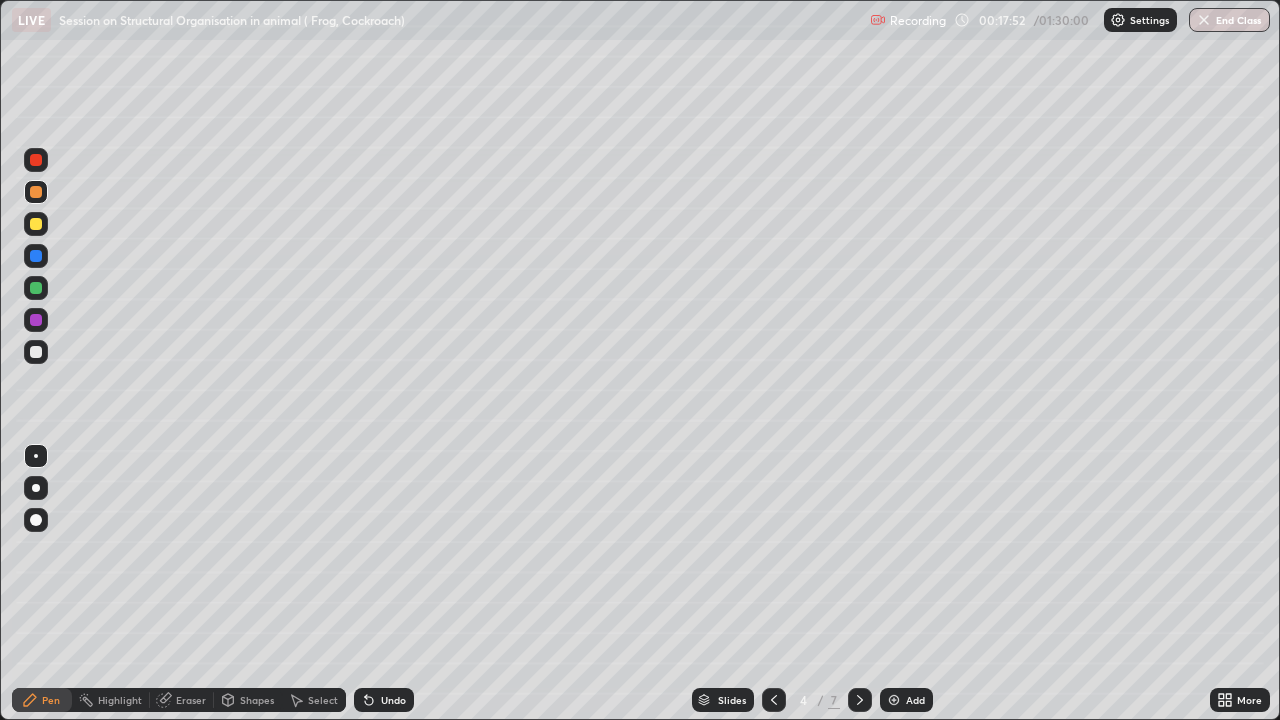 click at bounding box center (36, 224) 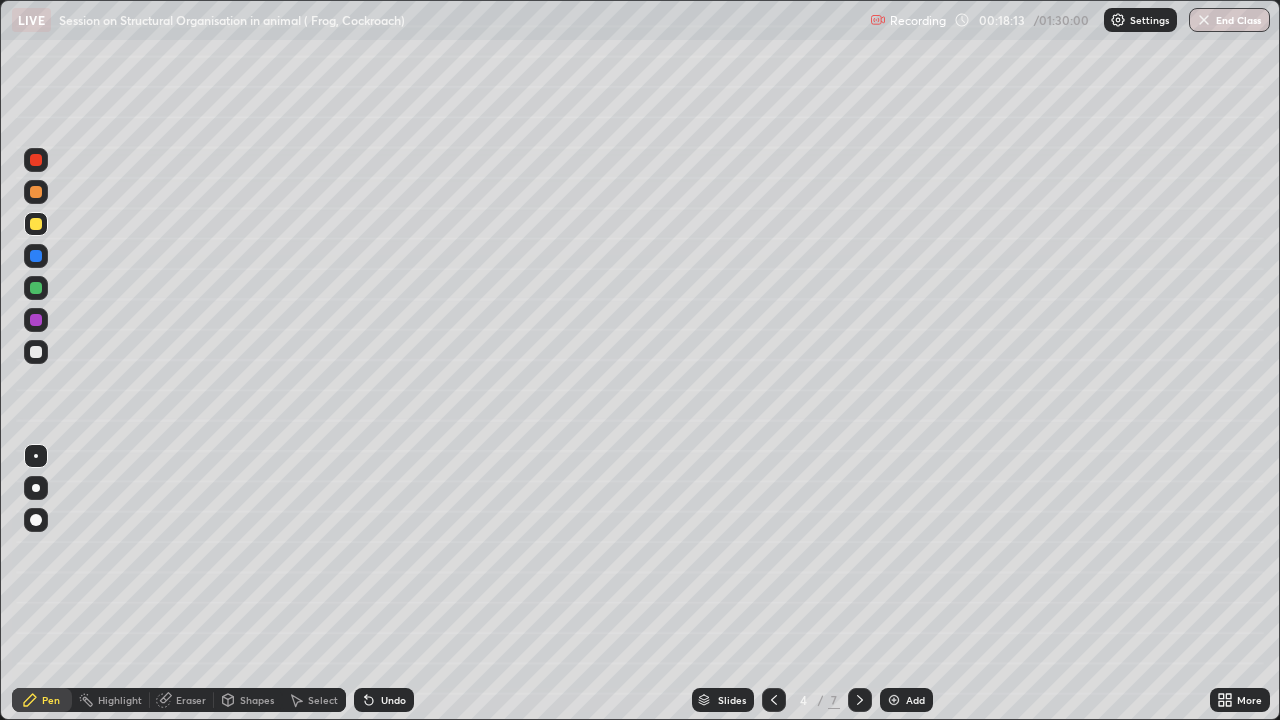 click at bounding box center (36, 256) 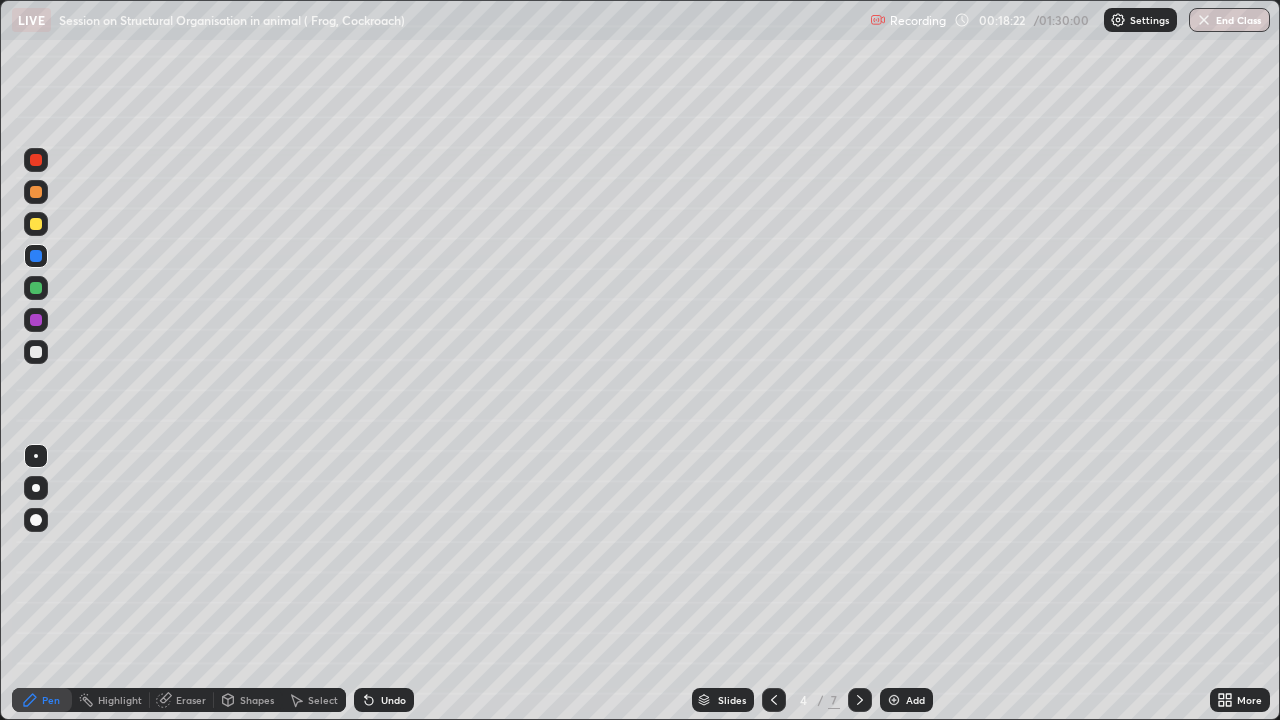 click at bounding box center (36, 288) 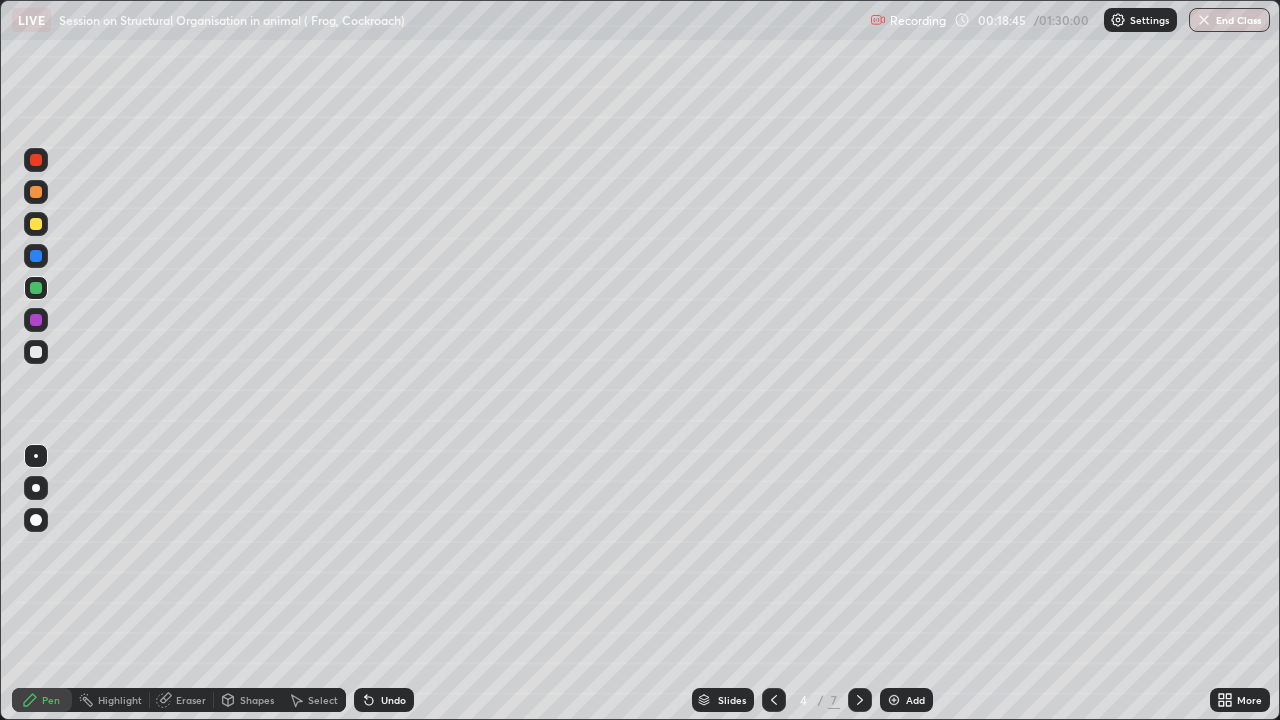 click at bounding box center [36, 320] 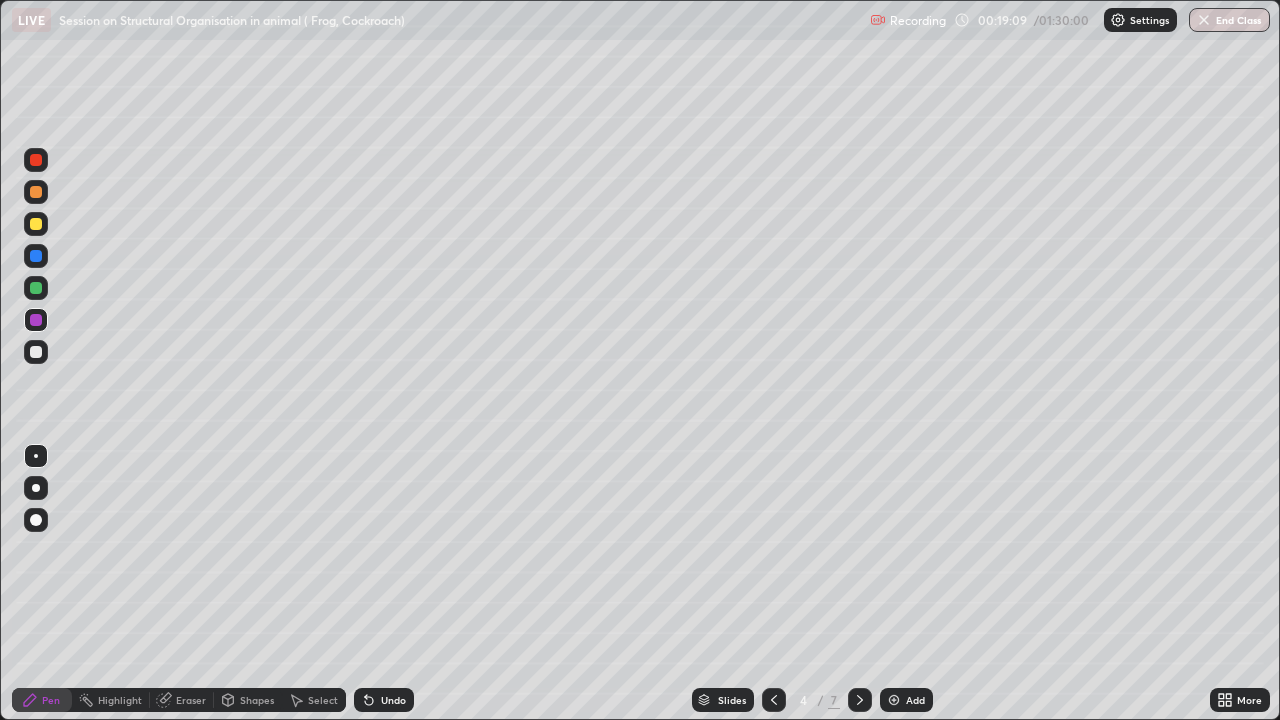 click at bounding box center (36, 256) 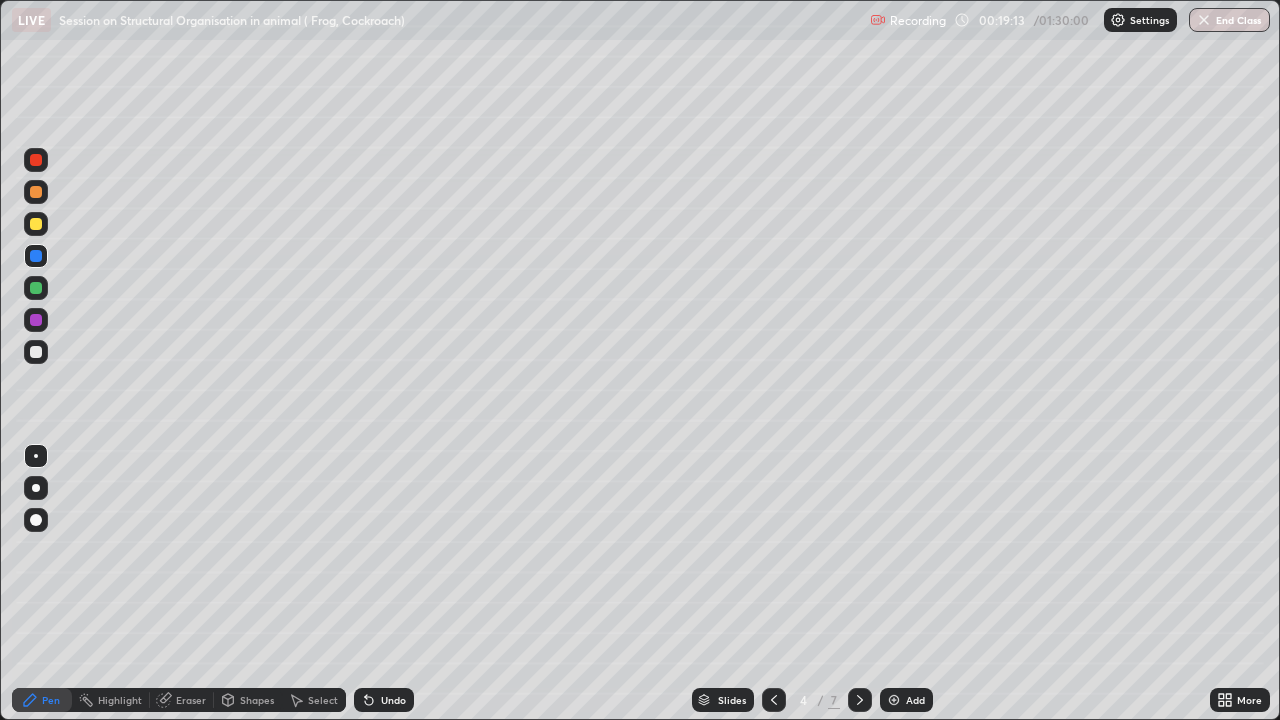 click at bounding box center [36, 224] 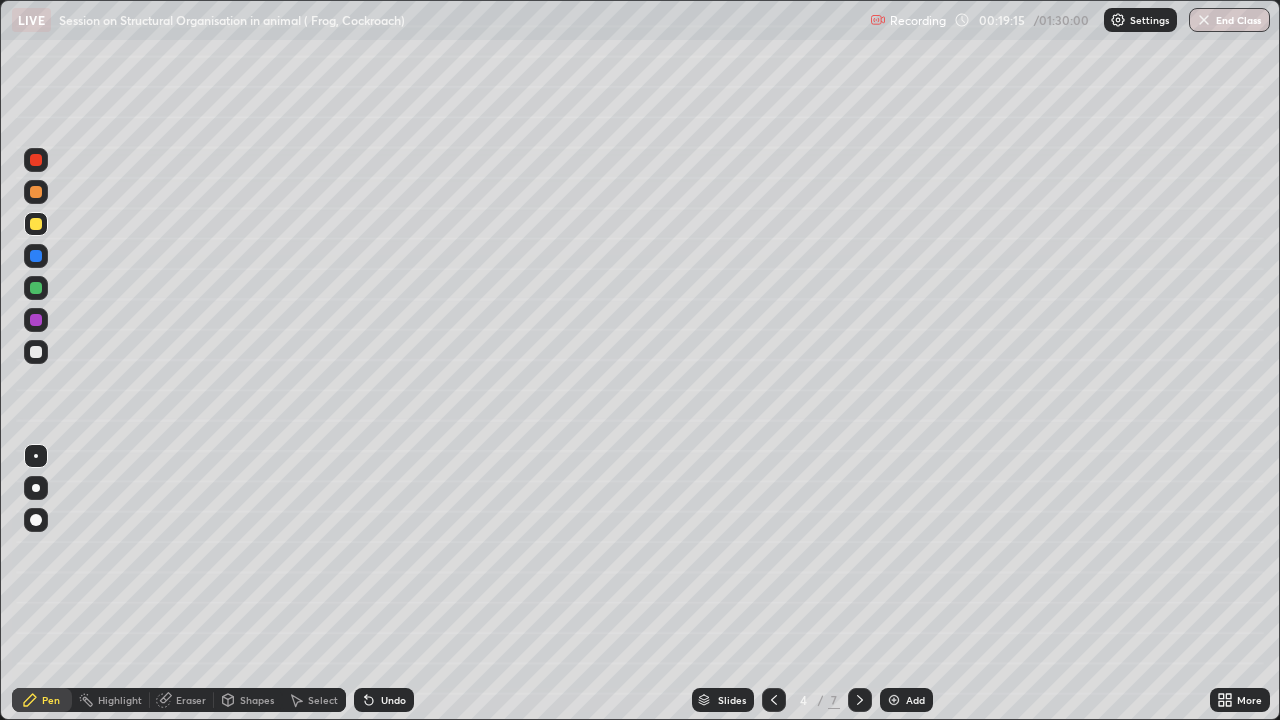 click at bounding box center (36, 352) 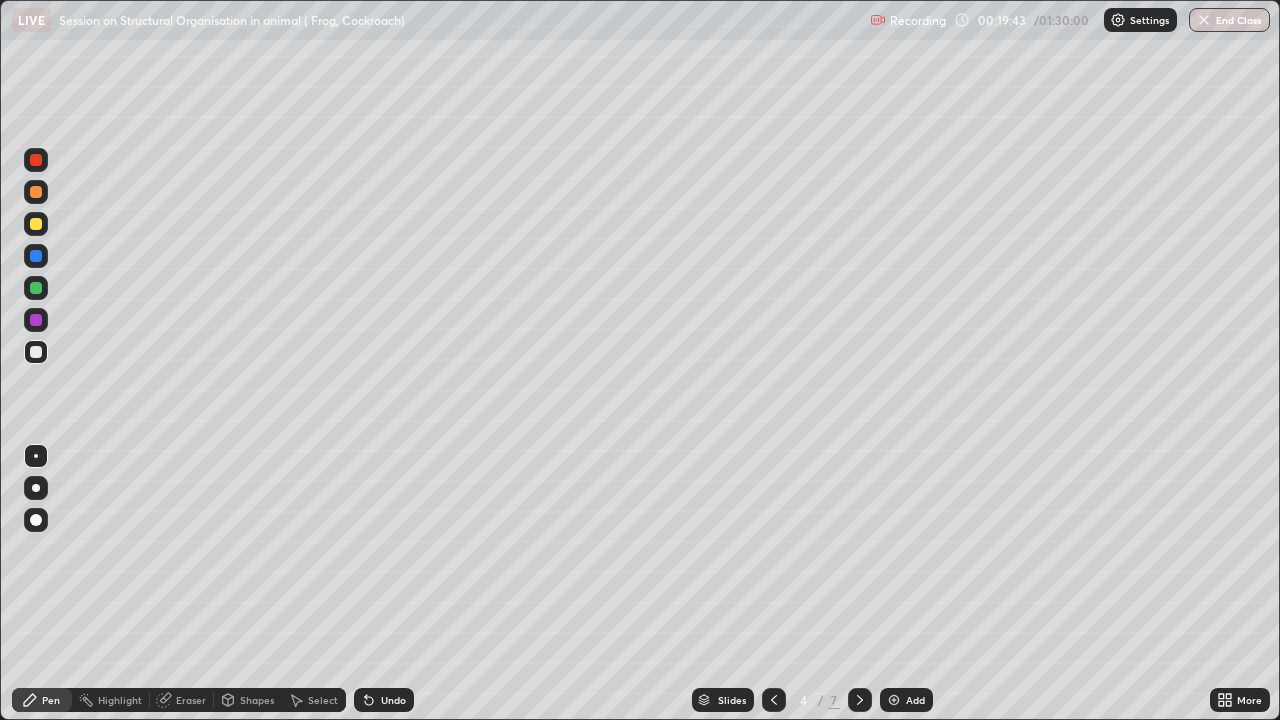 click at bounding box center (36, 160) 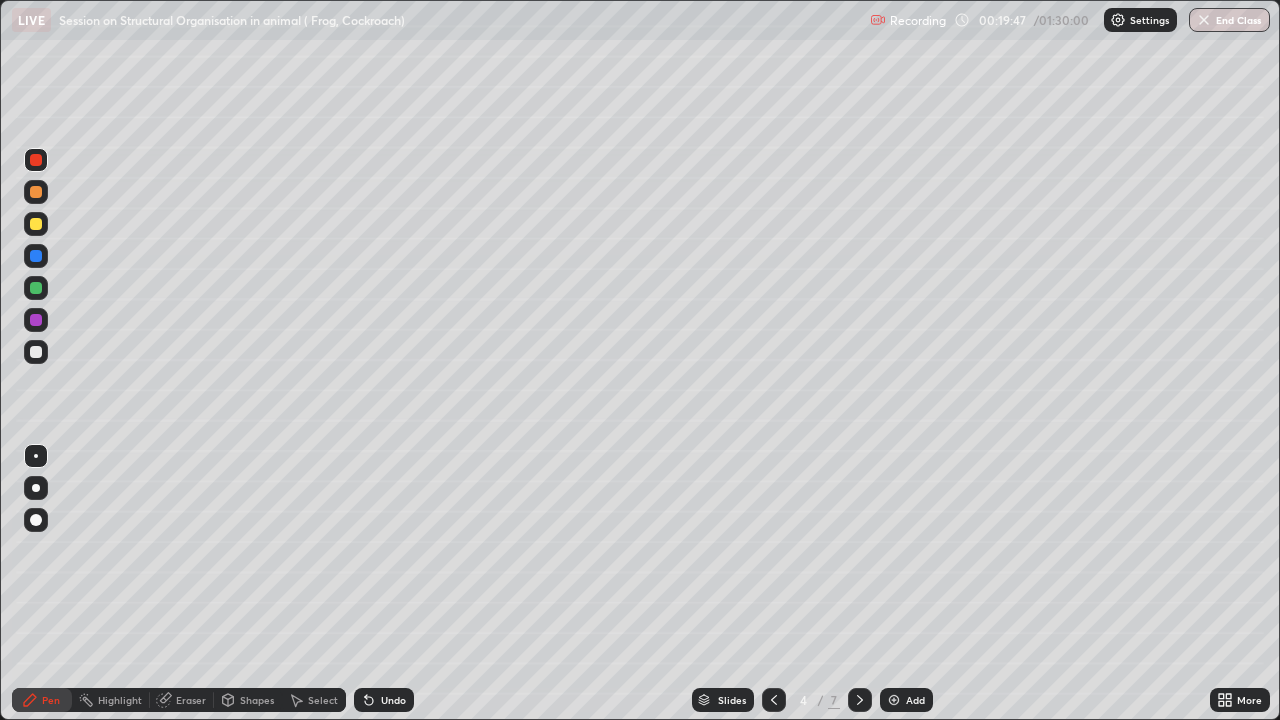 click at bounding box center (36, 352) 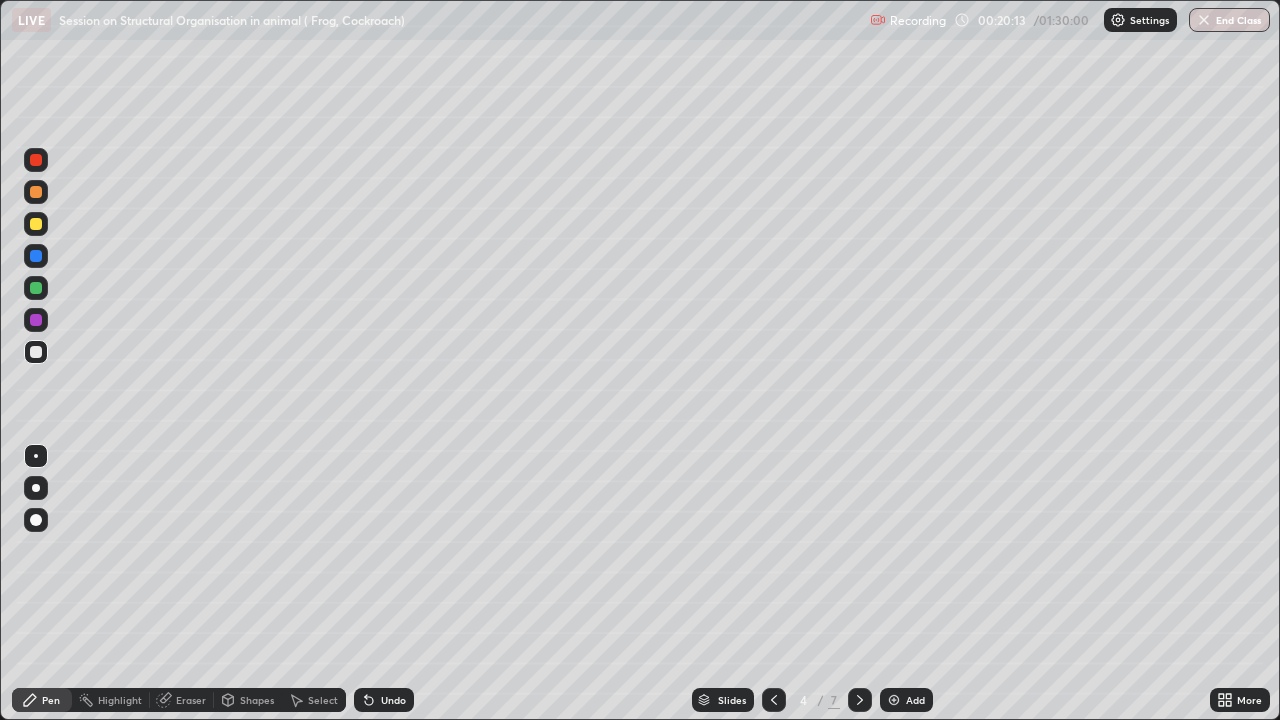 click on "Undo" at bounding box center (384, 700) 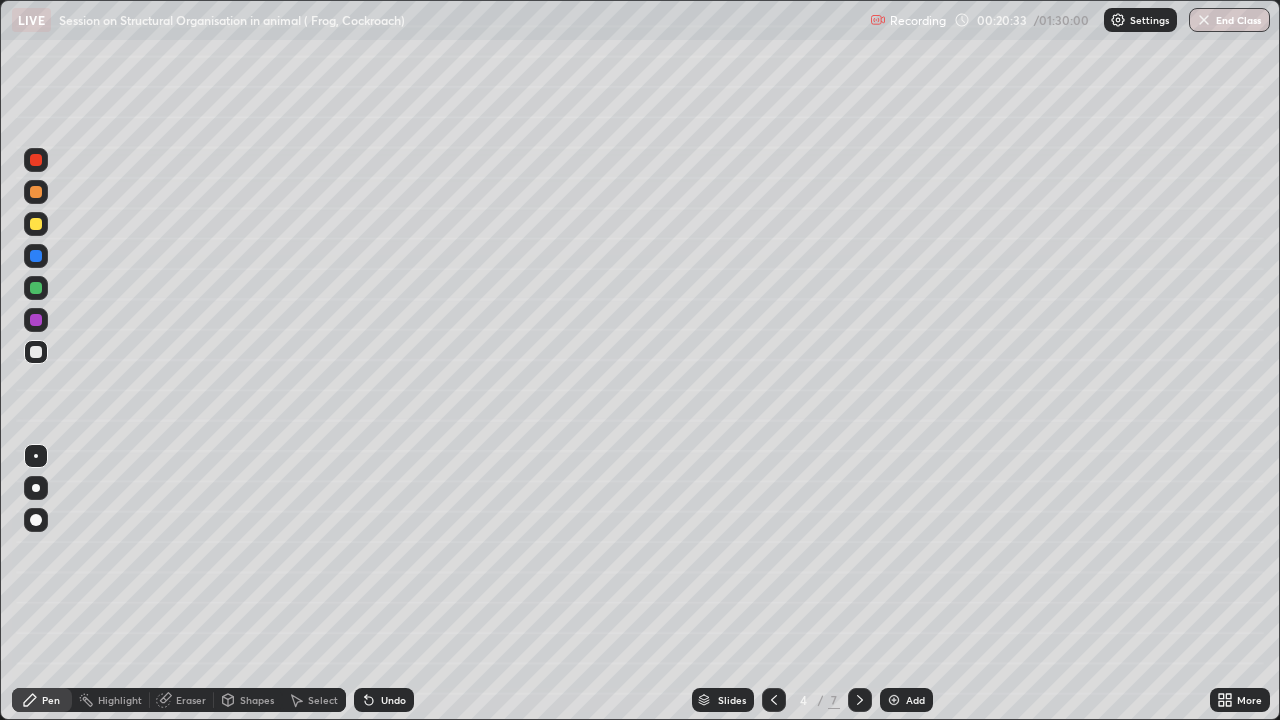 click at bounding box center [36, 160] 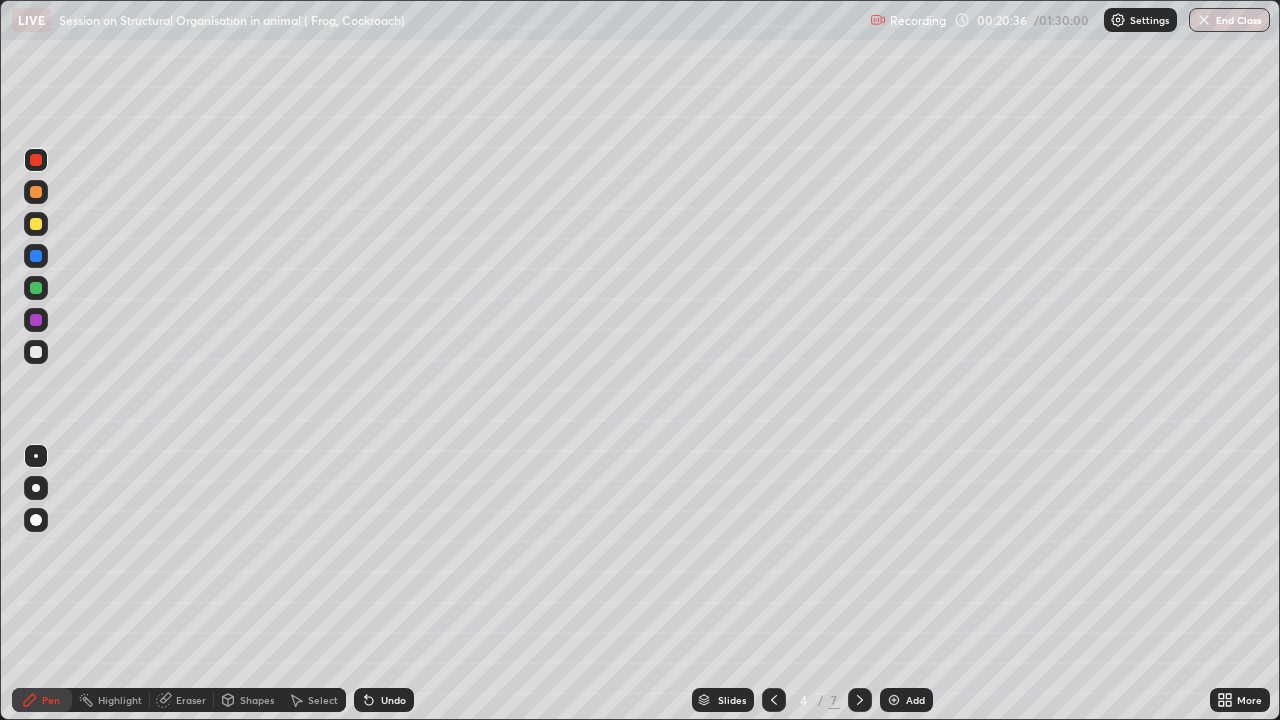 click 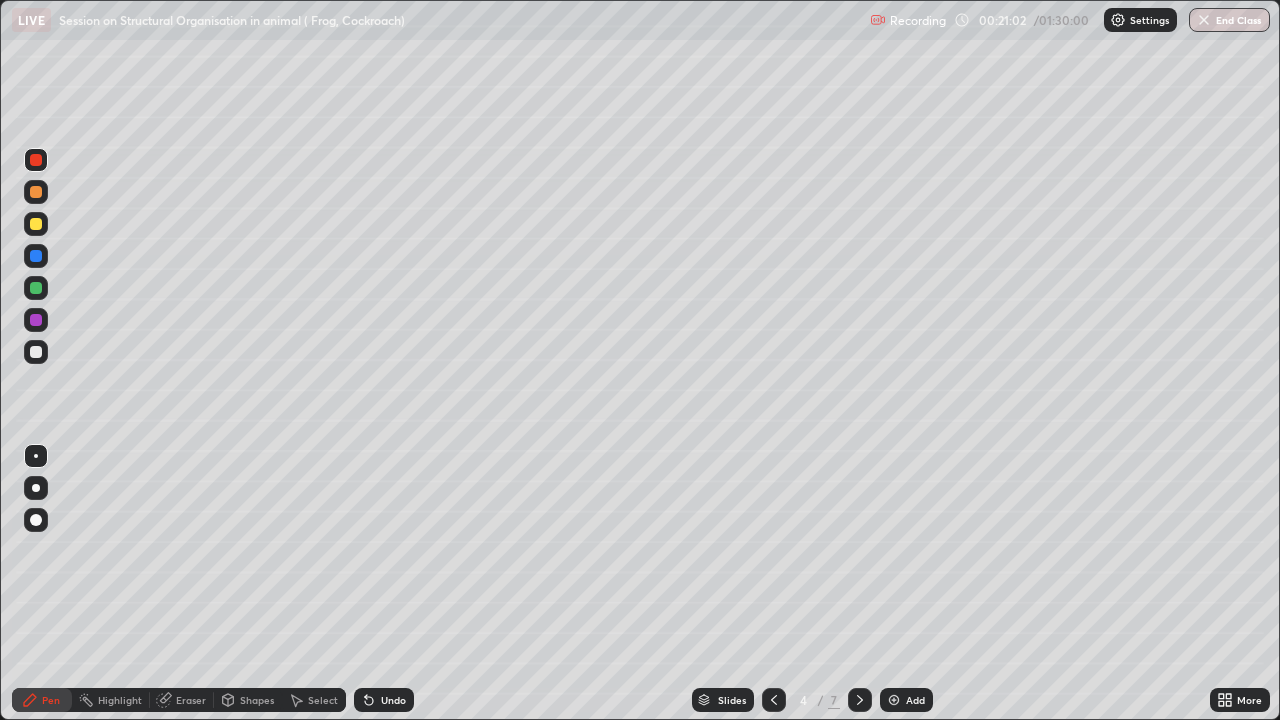 click at bounding box center [36, 288] 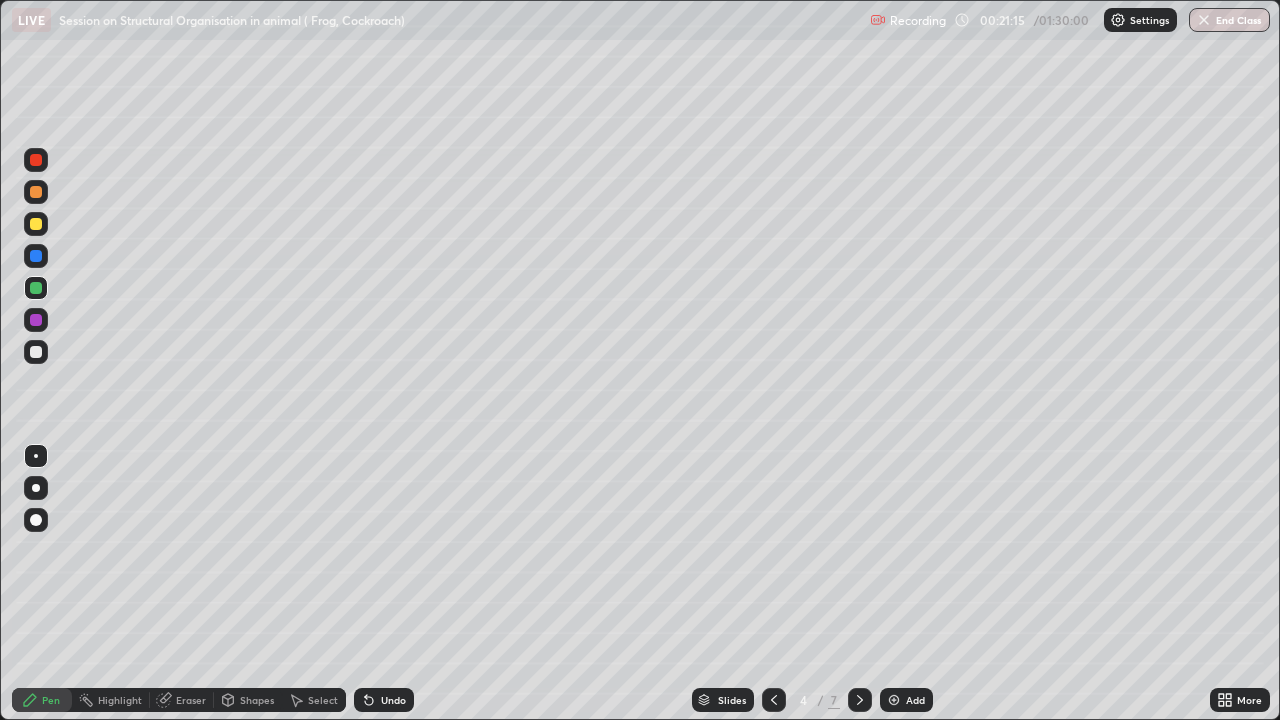 click on "Undo" at bounding box center (393, 700) 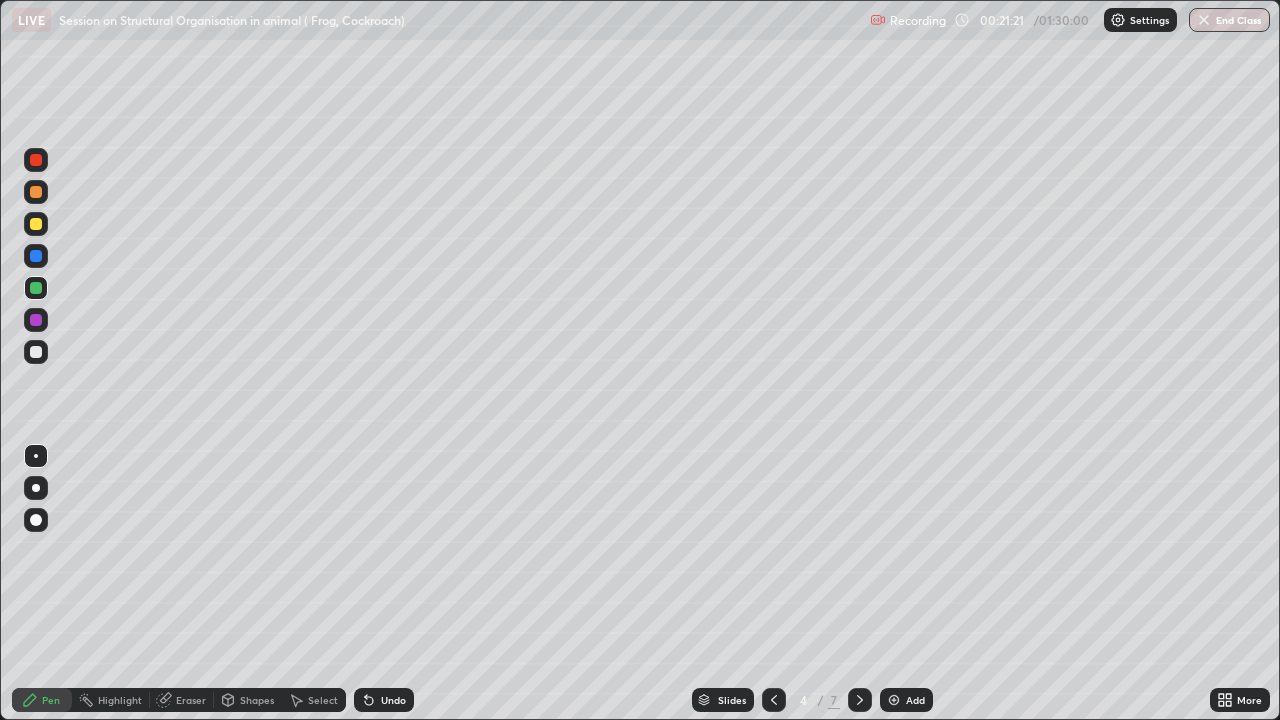 click at bounding box center (36, 160) 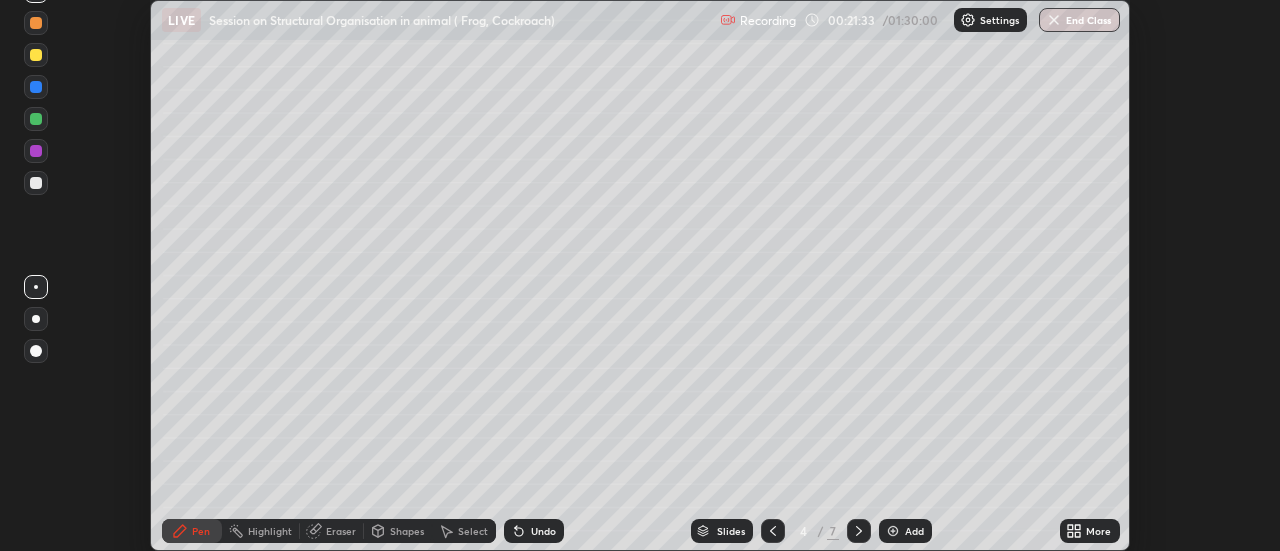 scroll, scrollTop: 551, scrollLeft: 1280, axis: both 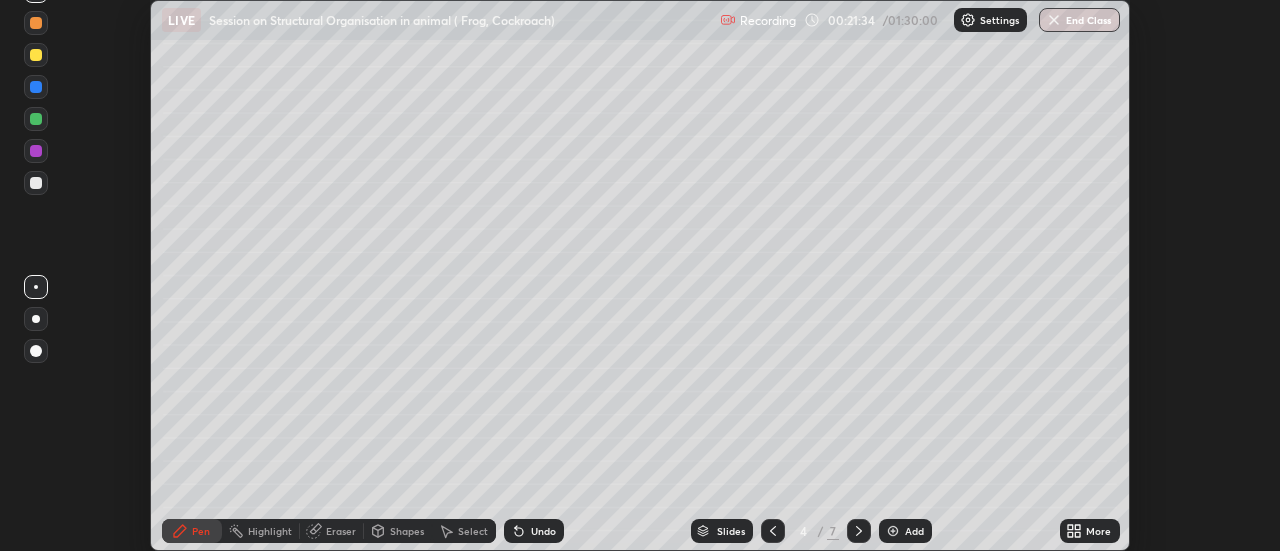 click on "More" at bounding box center [1090, 531] 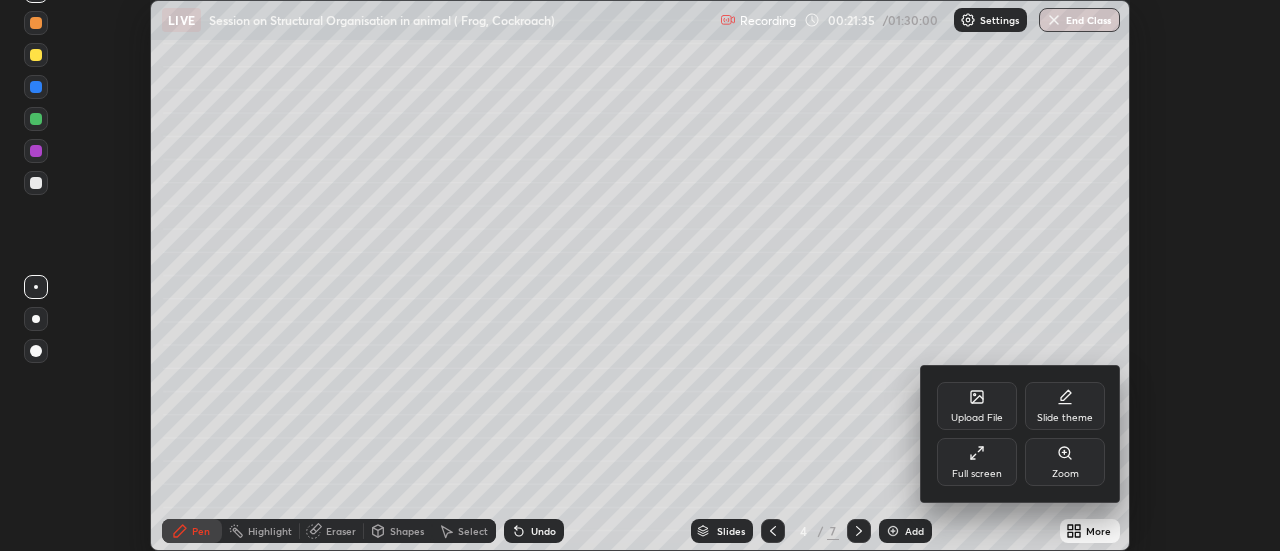 click on "Zoom" at bounding box center [1065, 474] 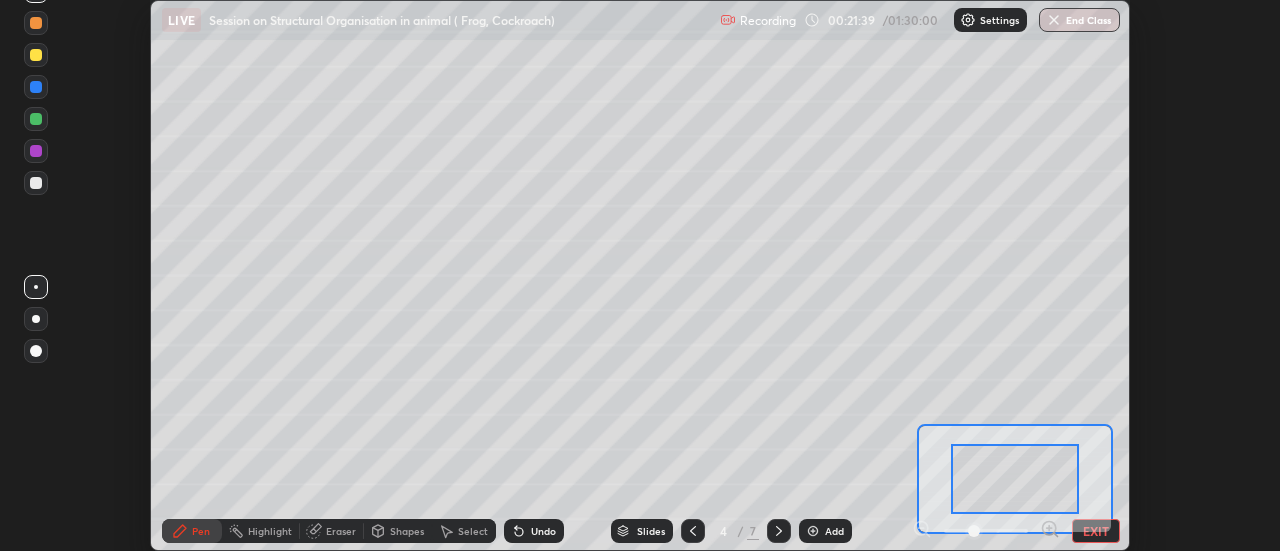 click on "EXIT" at bounding box center (1096, 531) 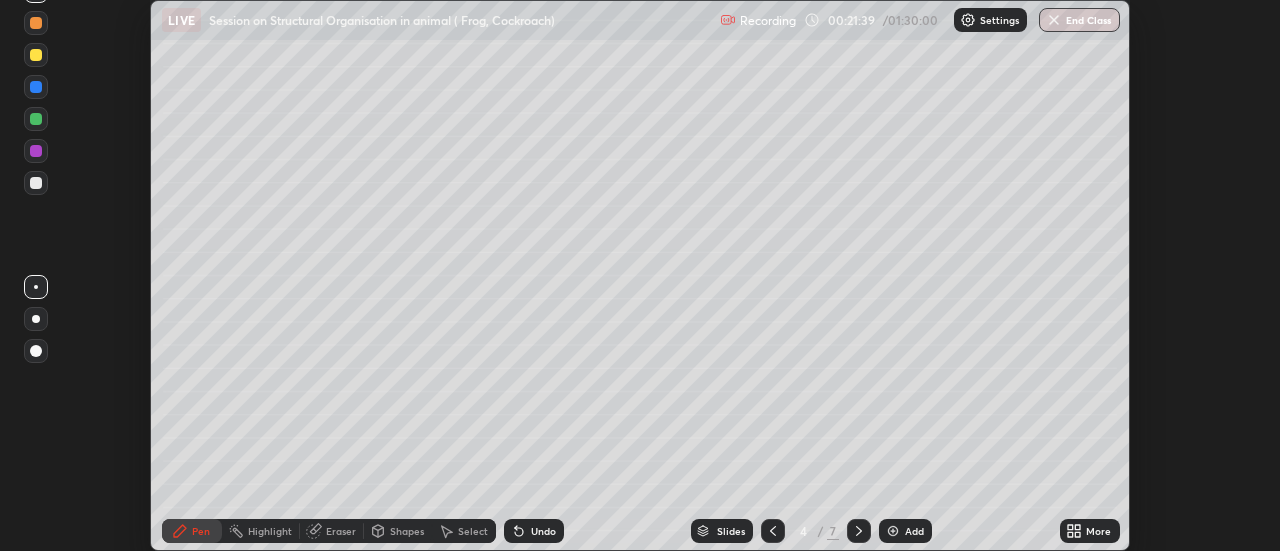 click on "More" at bounding box center [1098, 531] 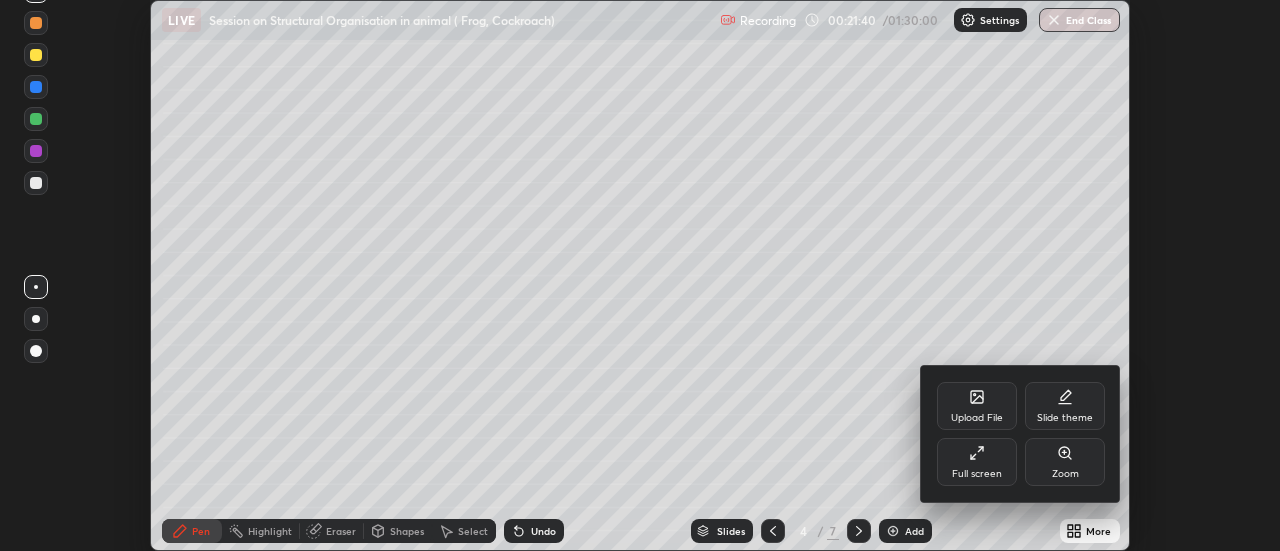 click 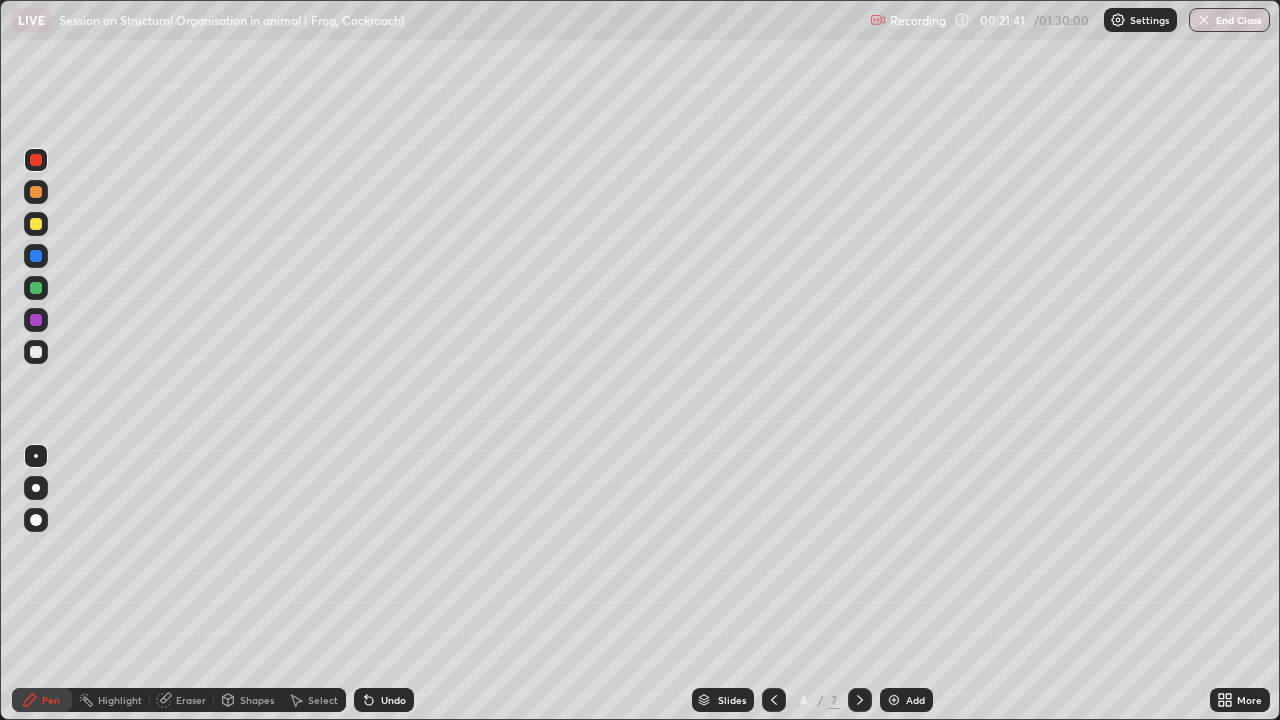 scroll, scrollTop: 99280, scrollLeft: 98720, axis: both 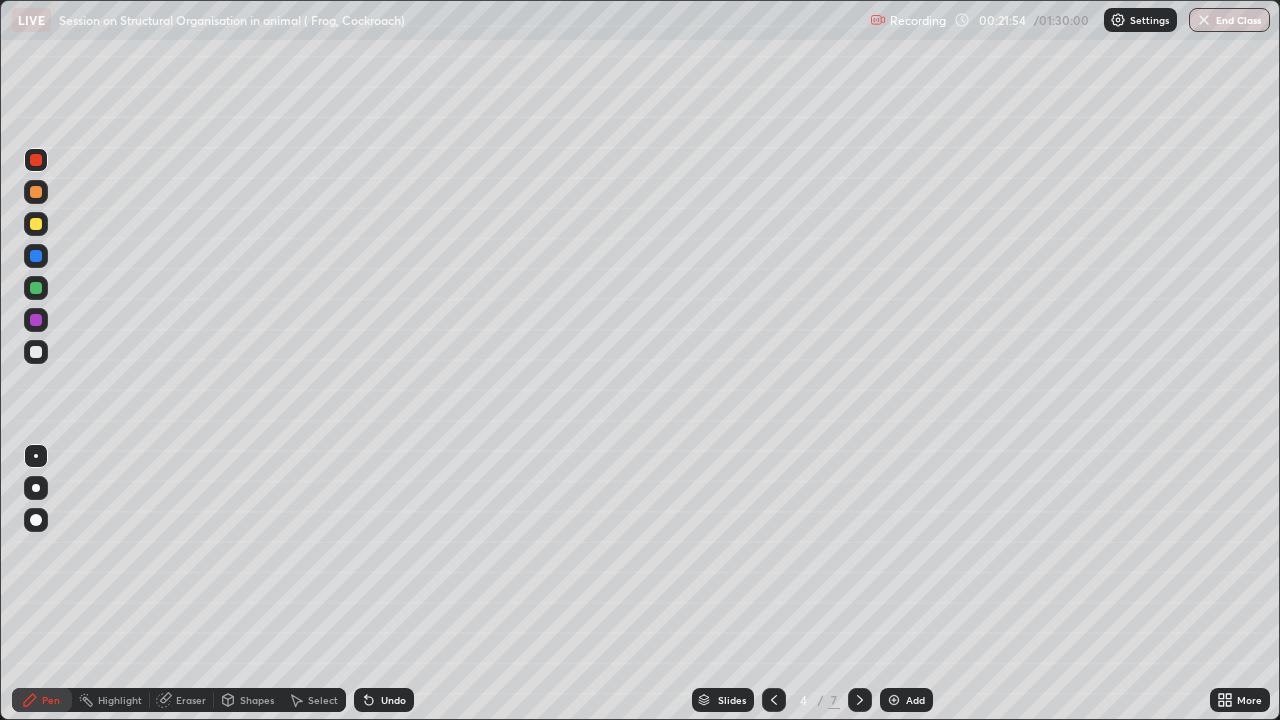 click at bounding box center [36, 288] 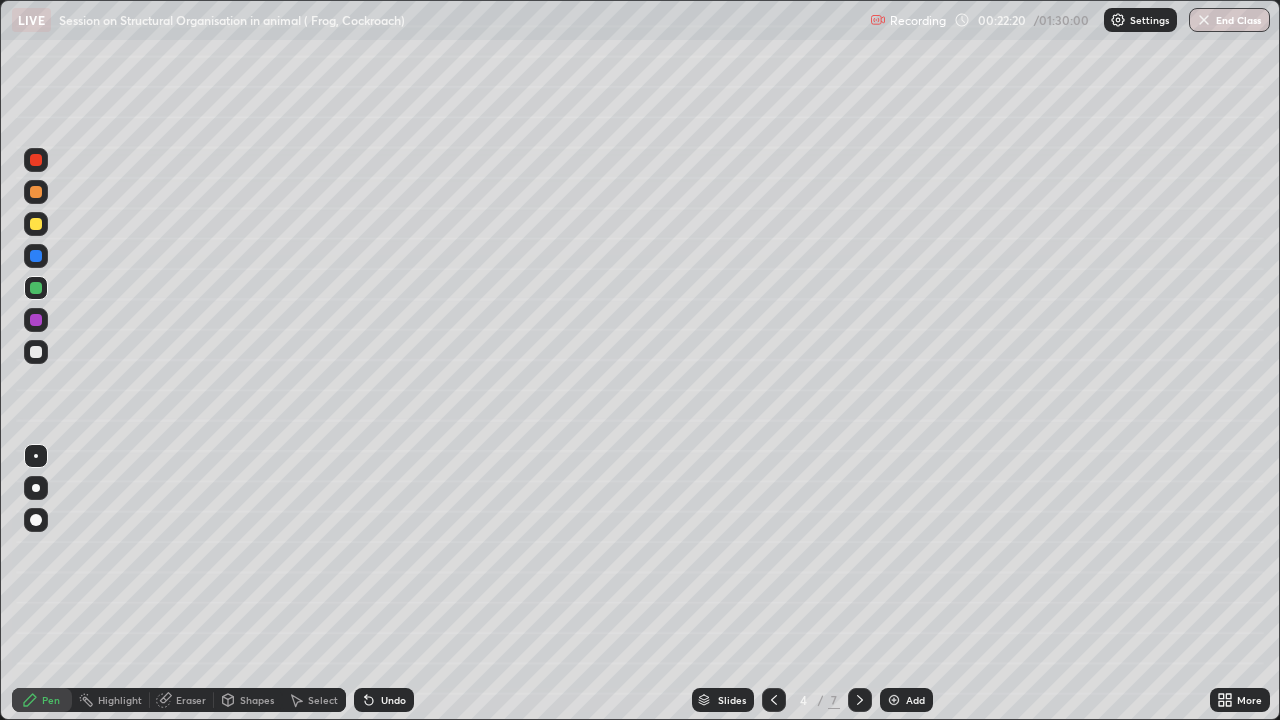 click at bounding box center (36, 352) 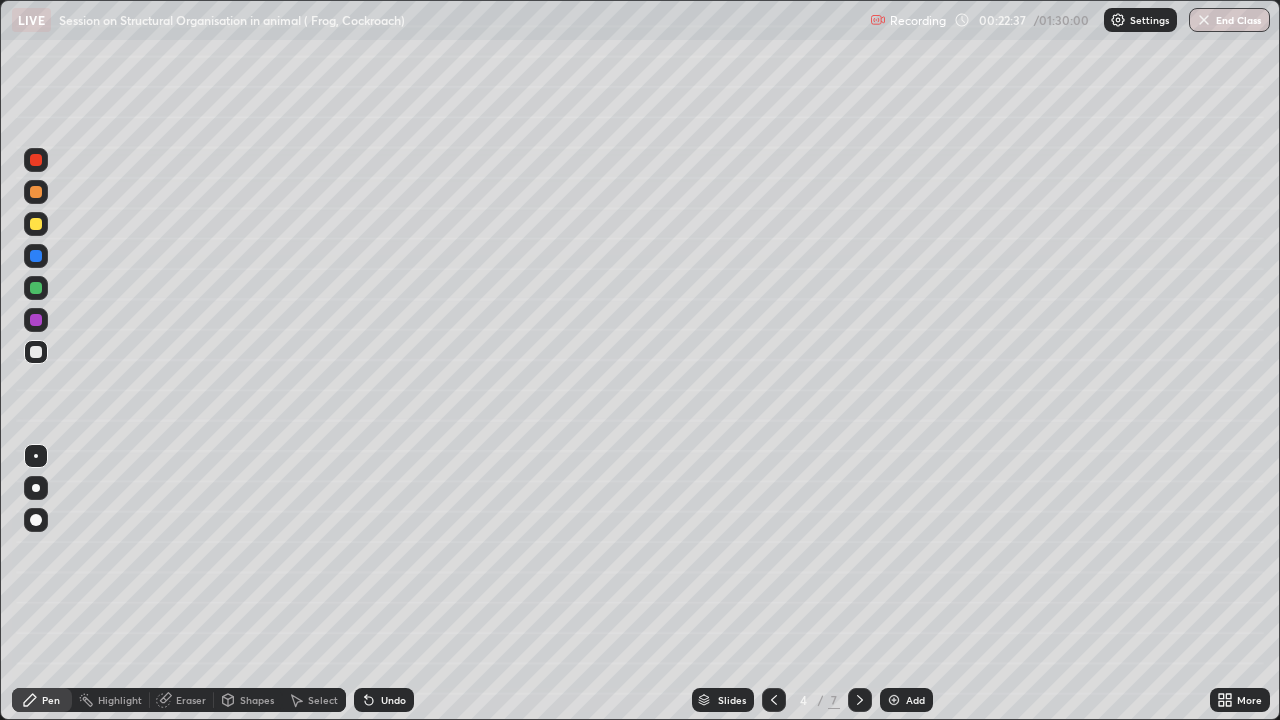 click on "Undo" at bounding box center [384, 700] 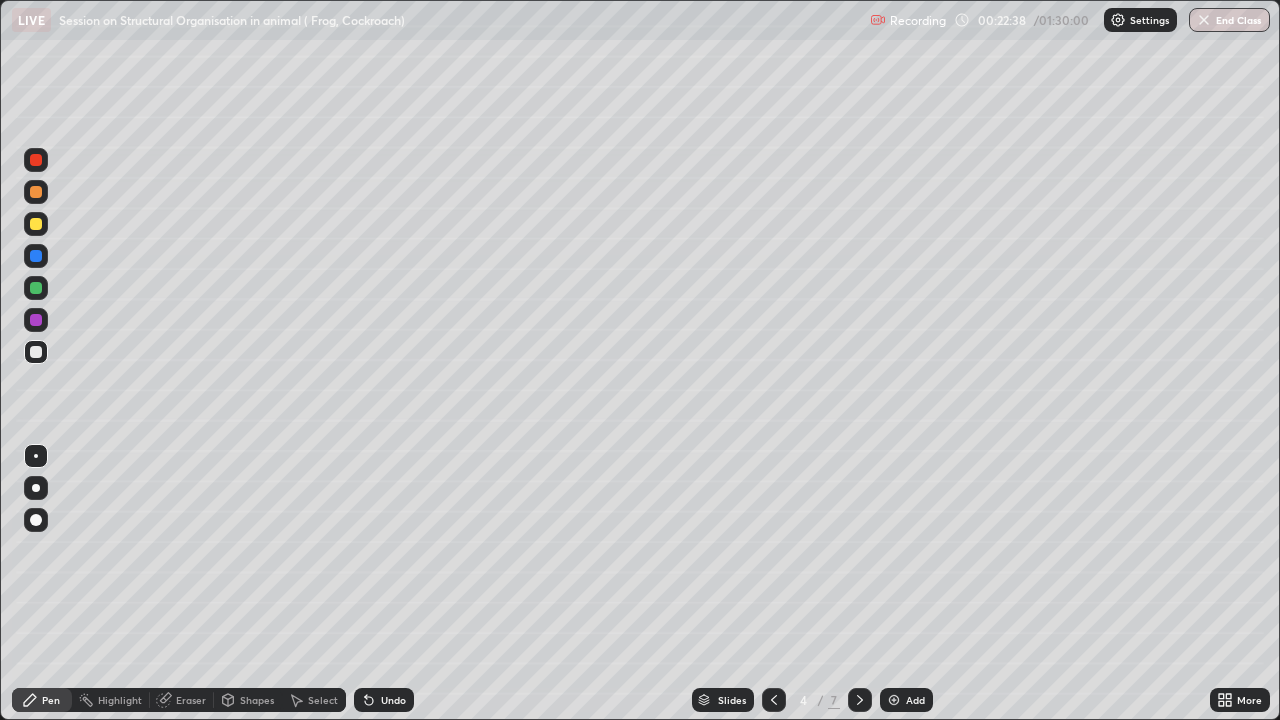 click on "Undo" at bounding box center (393, 700) 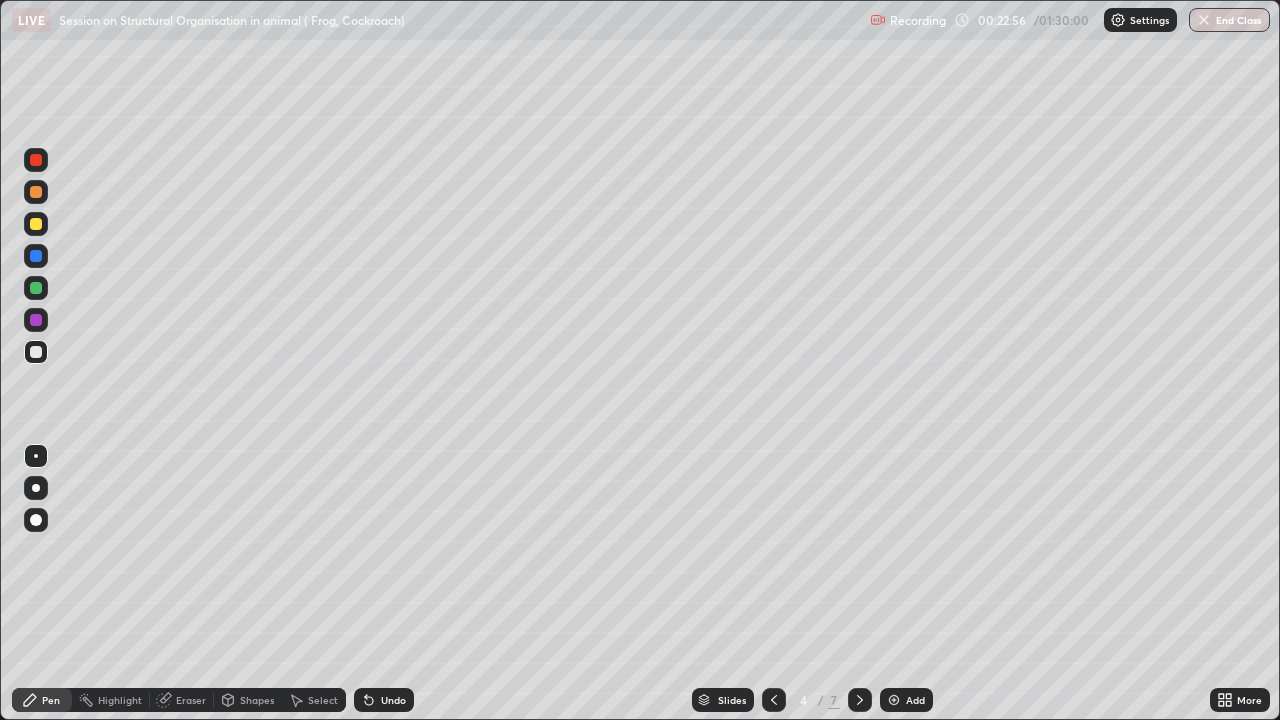 click on "Undo" at bounding box center (393, 700) 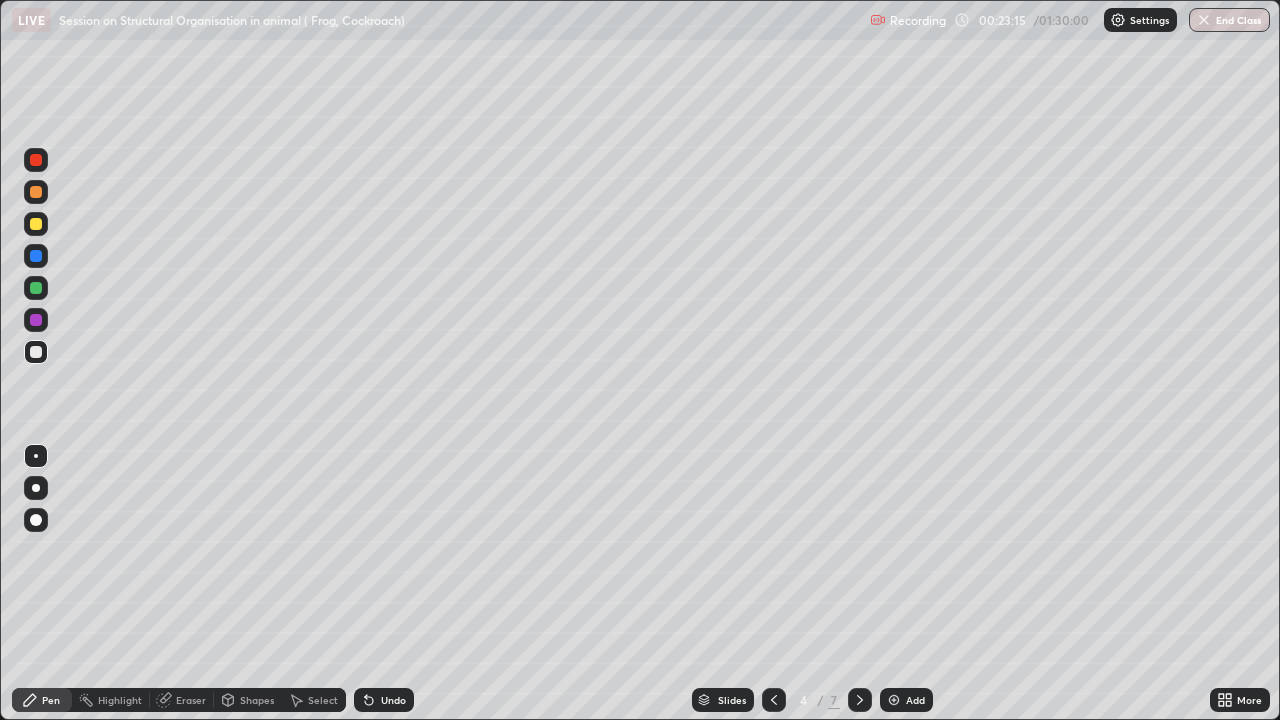 click on "Select" at bounding box center (314, 700) 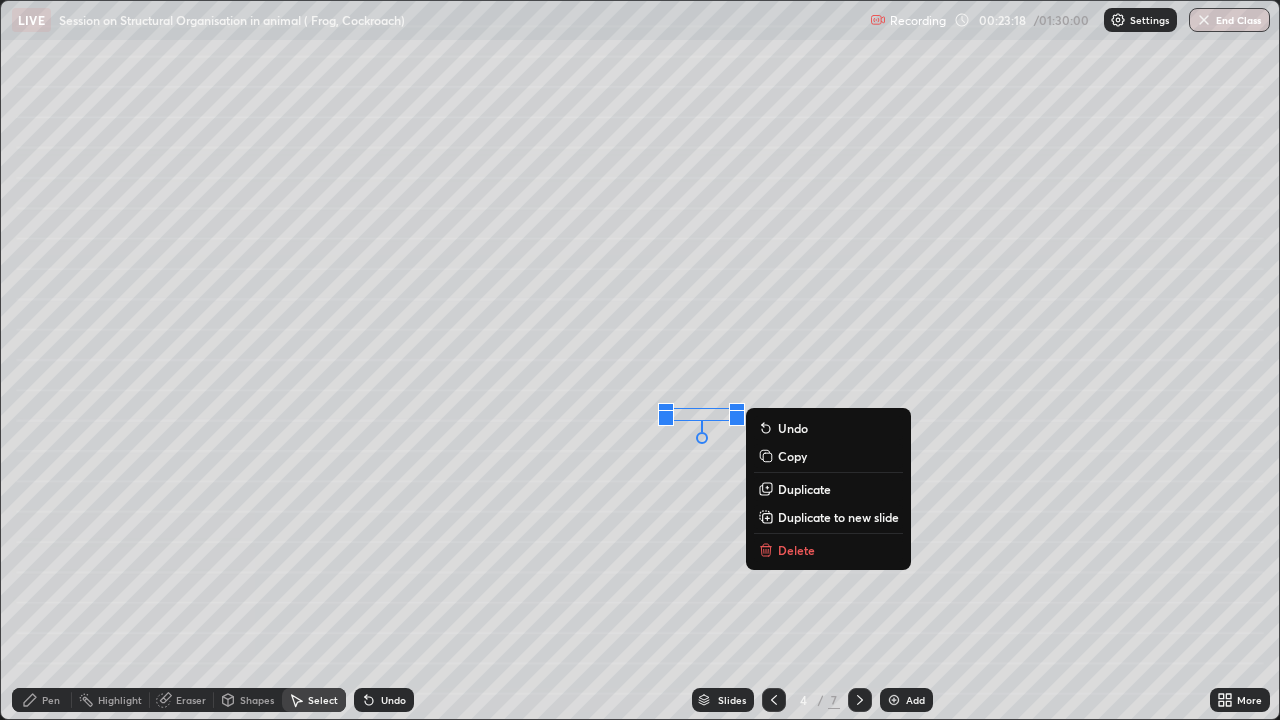 click on "0 ° Undo Copy Duplicate Duplicate to new slide Delete" at bounding box center [640, 360] 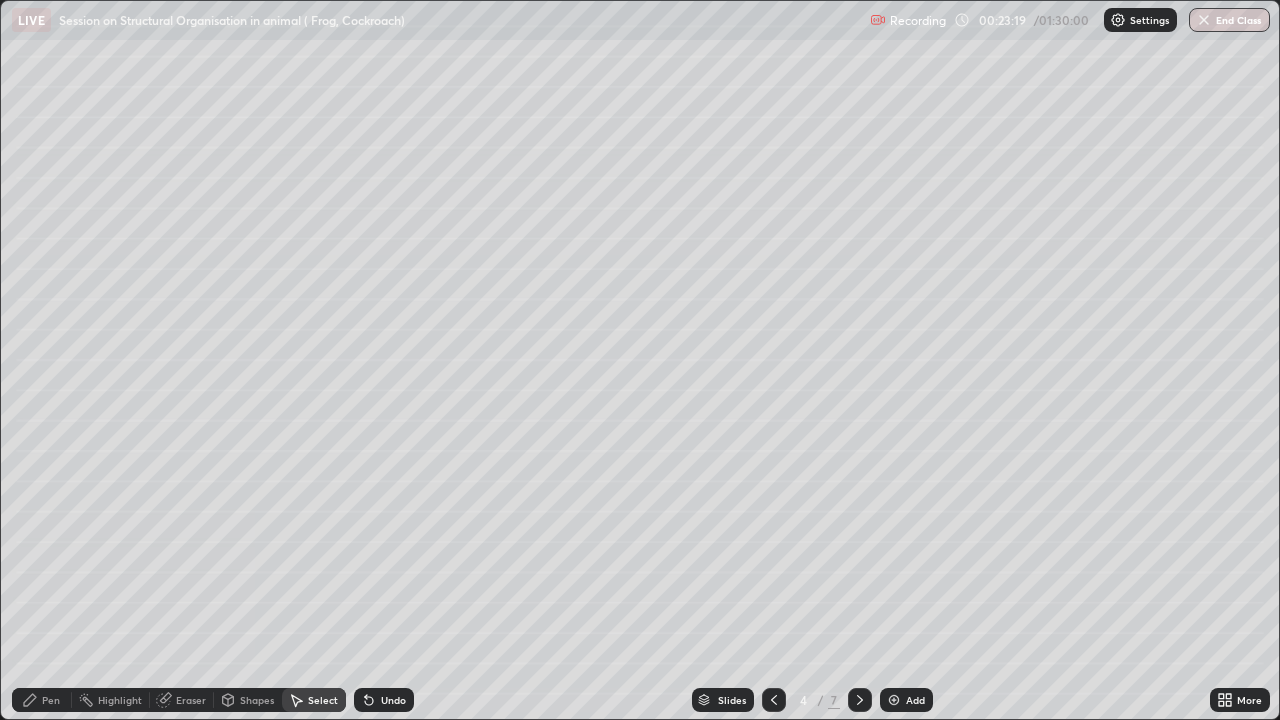 click on "Pen" at bounding box center [42, 700] 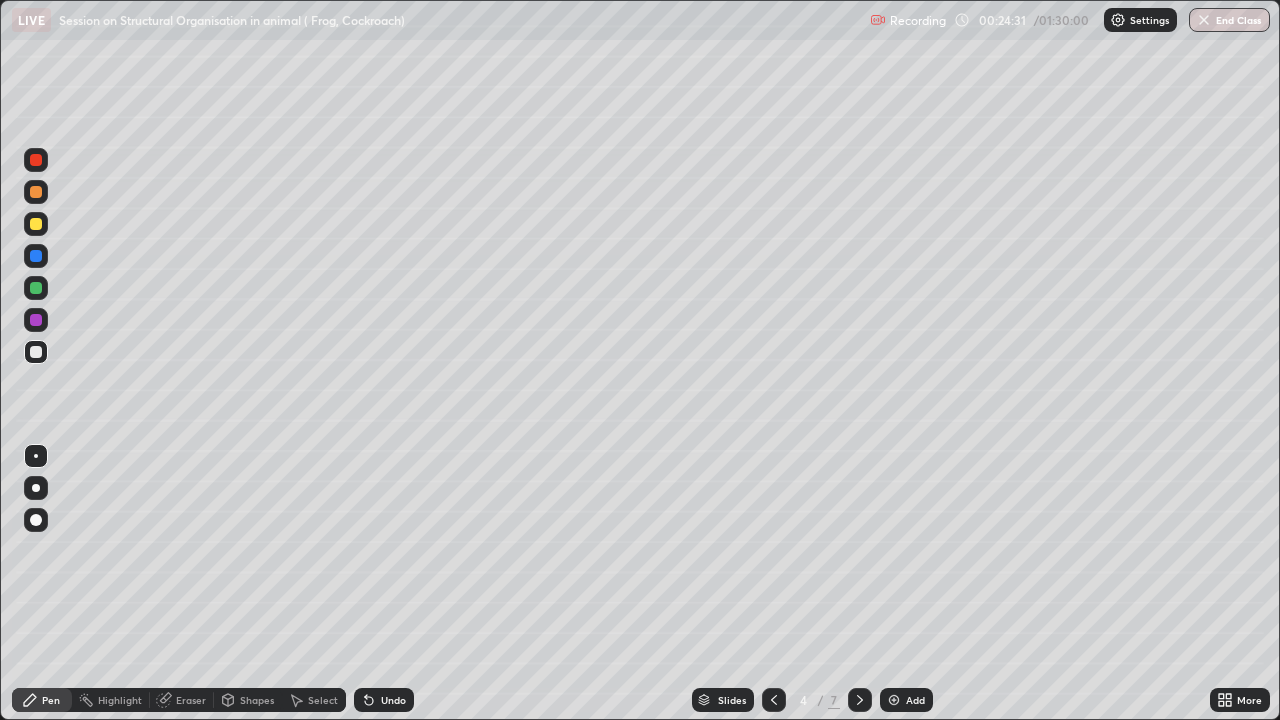 click at bounding box center [36, 192] 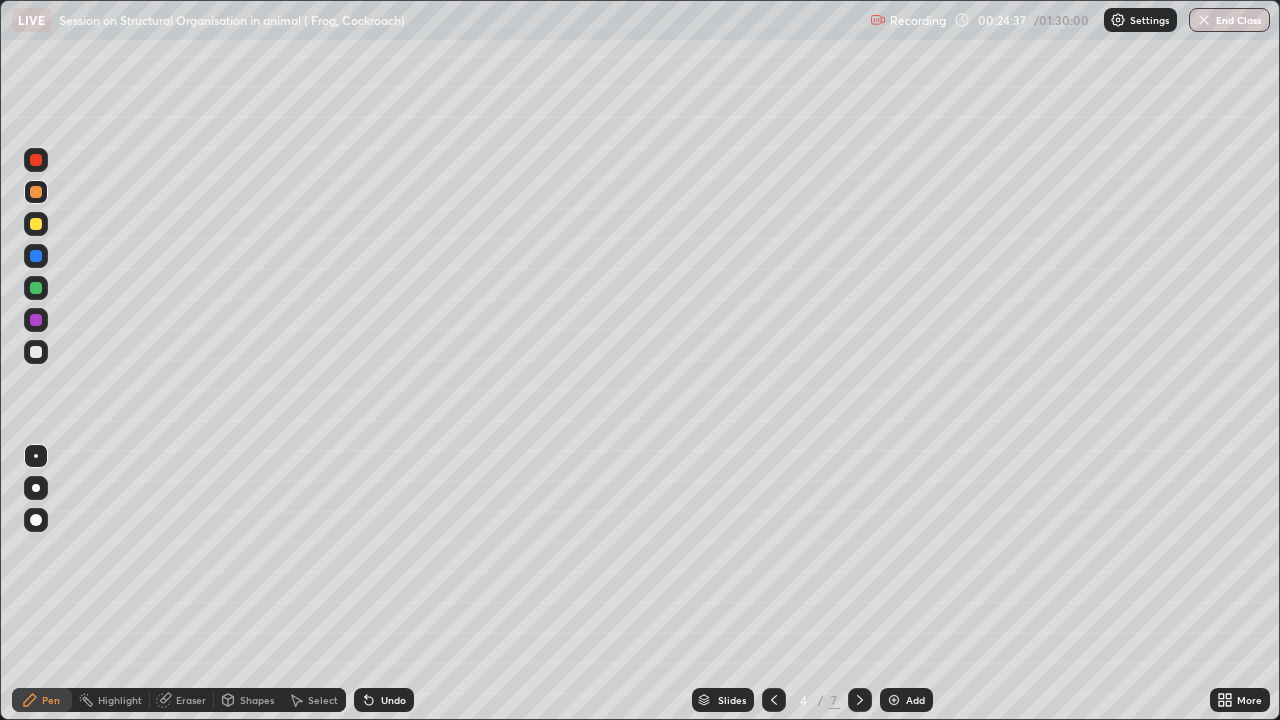 click on "Undo" at bounding box center [393, 700] 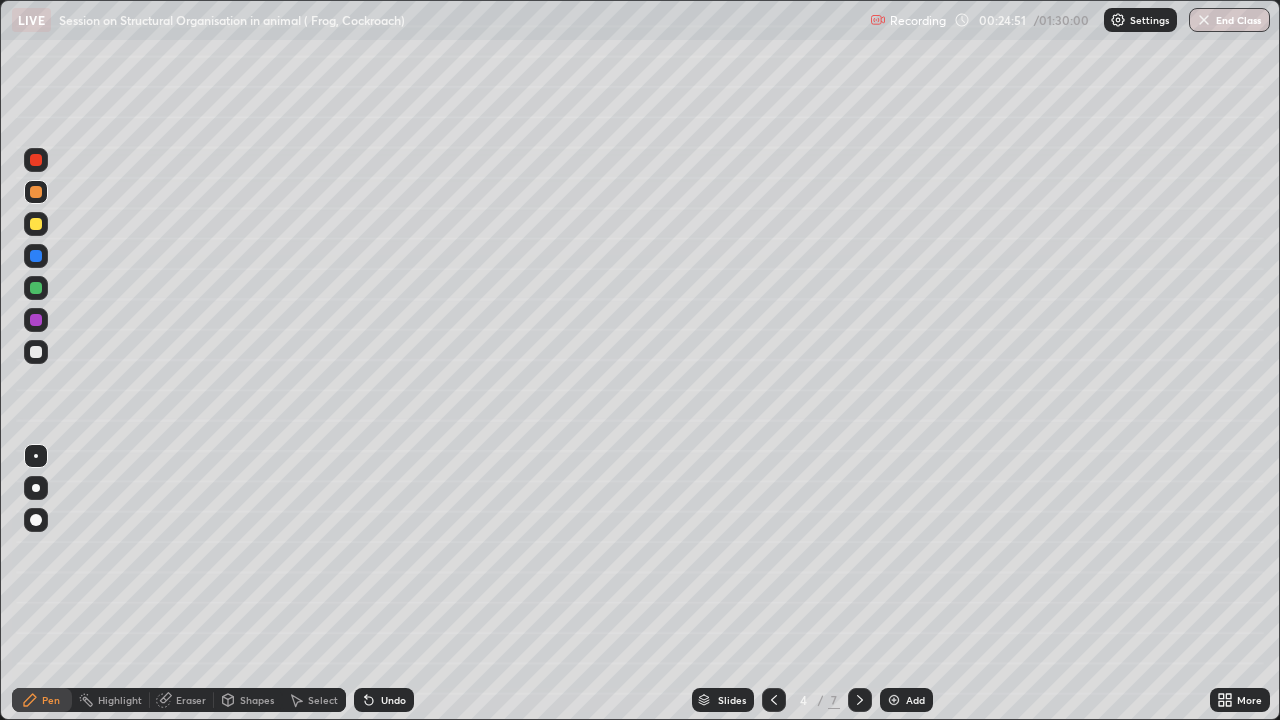 click on "Undo" at bounding box center (393, 700) 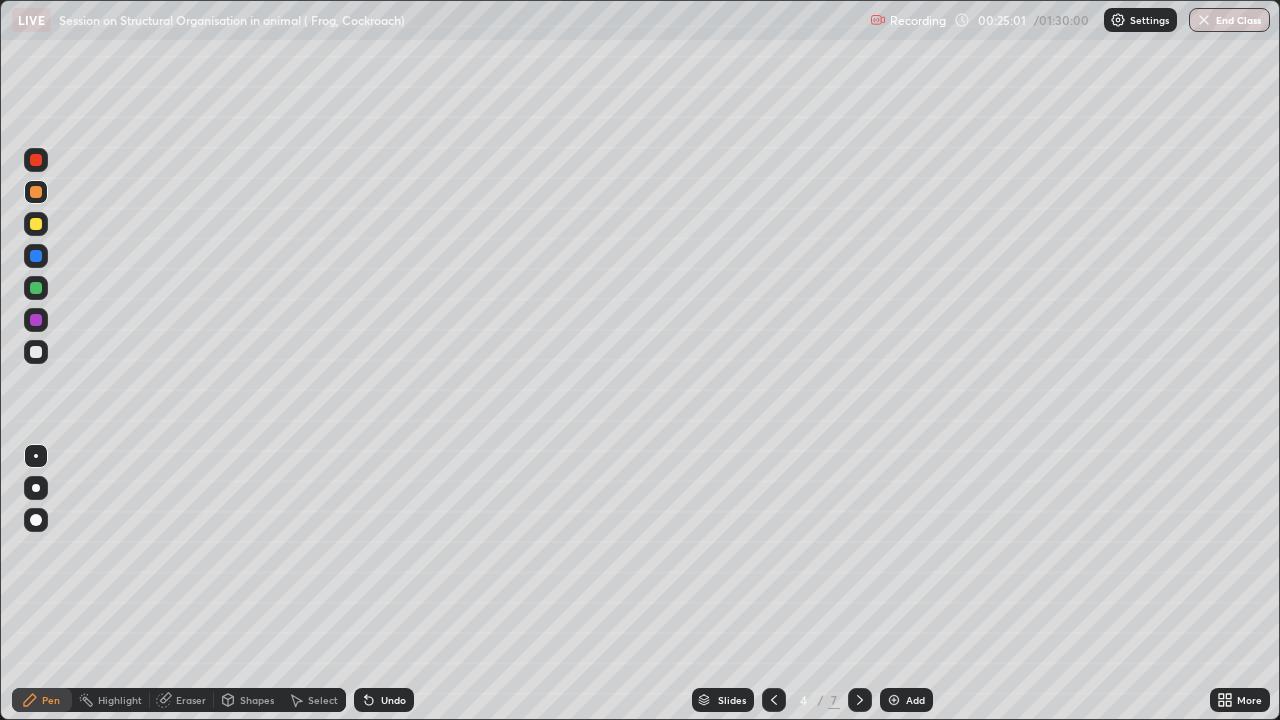 click on "Undo" at bounding box center [393, 700] 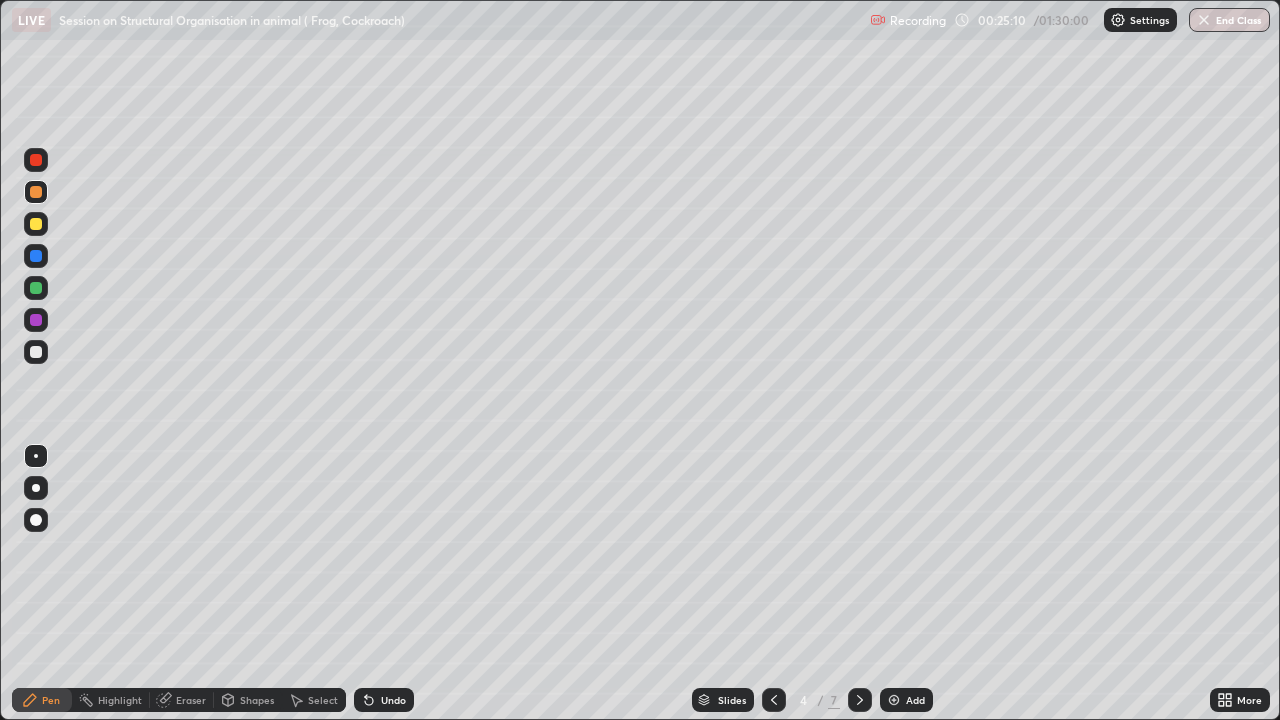 click at bounding box center [36, 352] 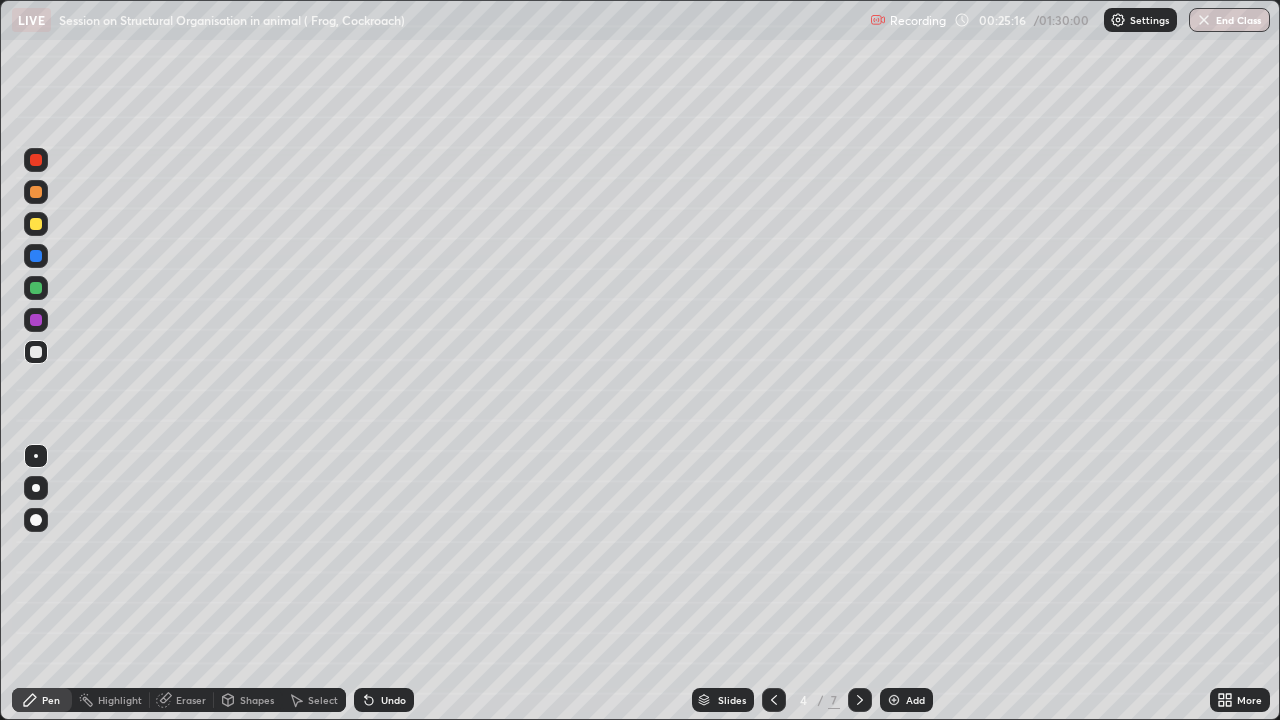 click on "Undo" at bounding box center (393, 700) 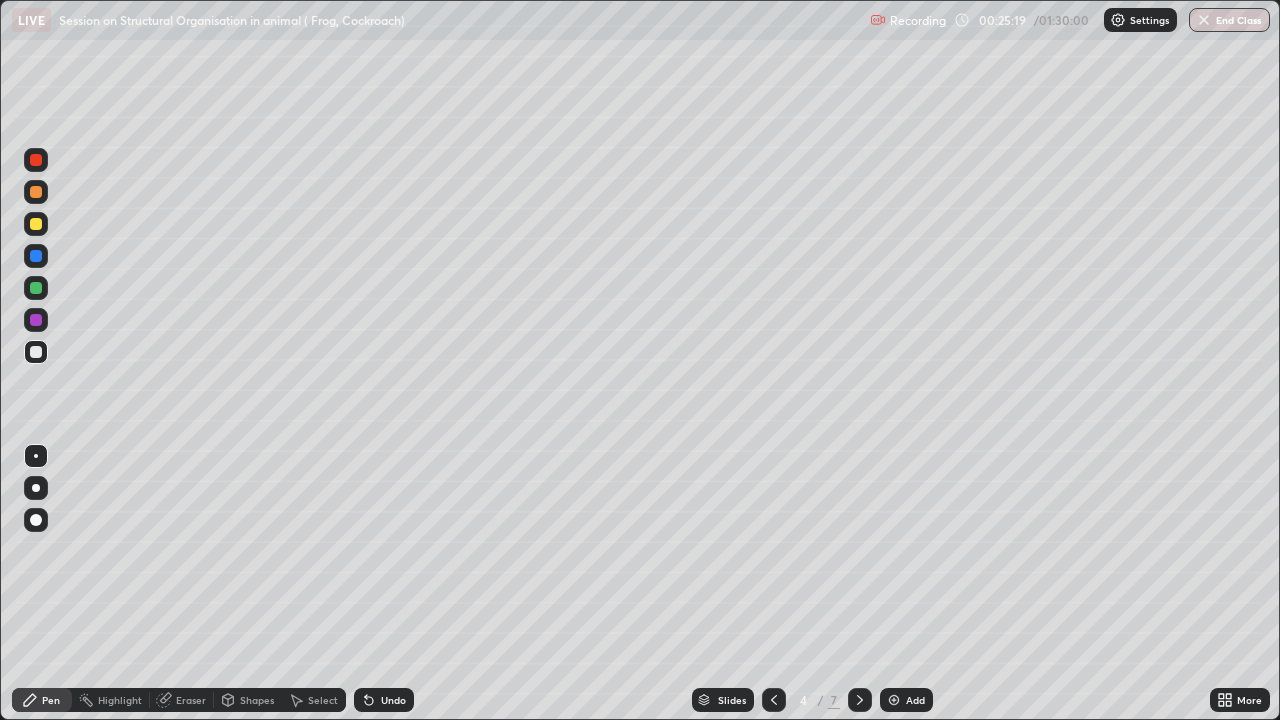 click at bounding box center (36, 288) 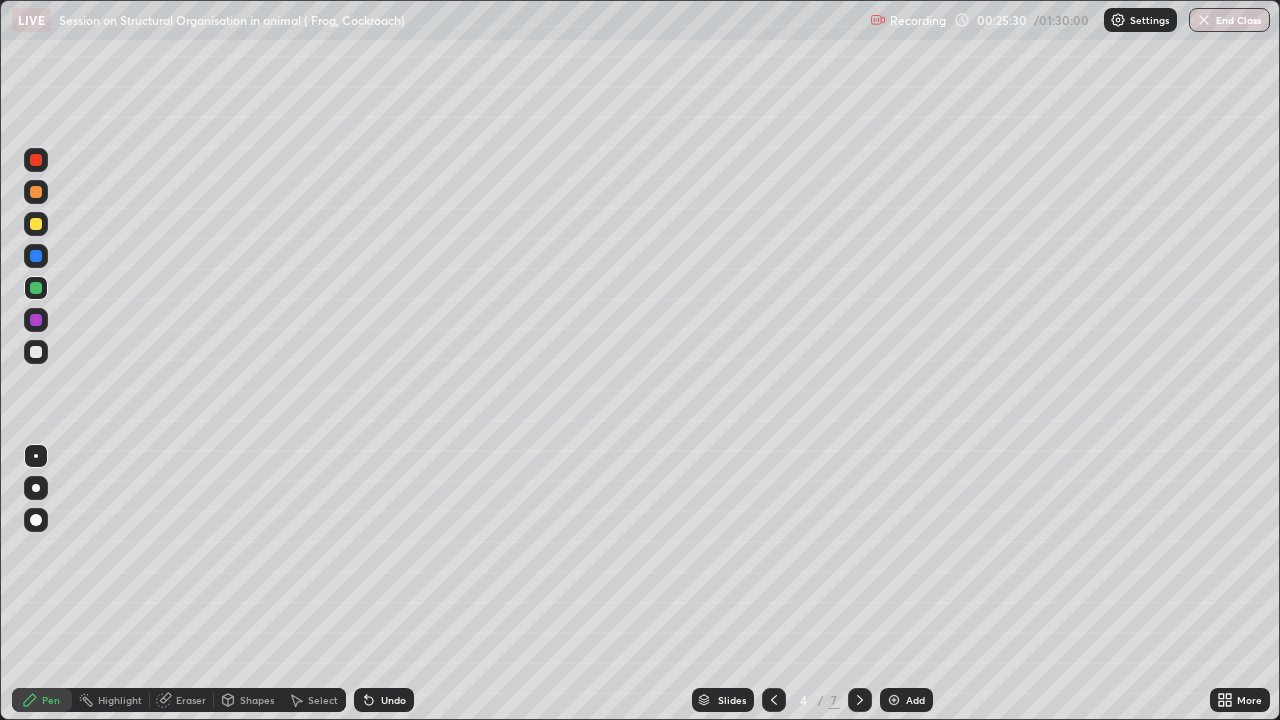 click on "Undo" at bounding box center [393, 700] 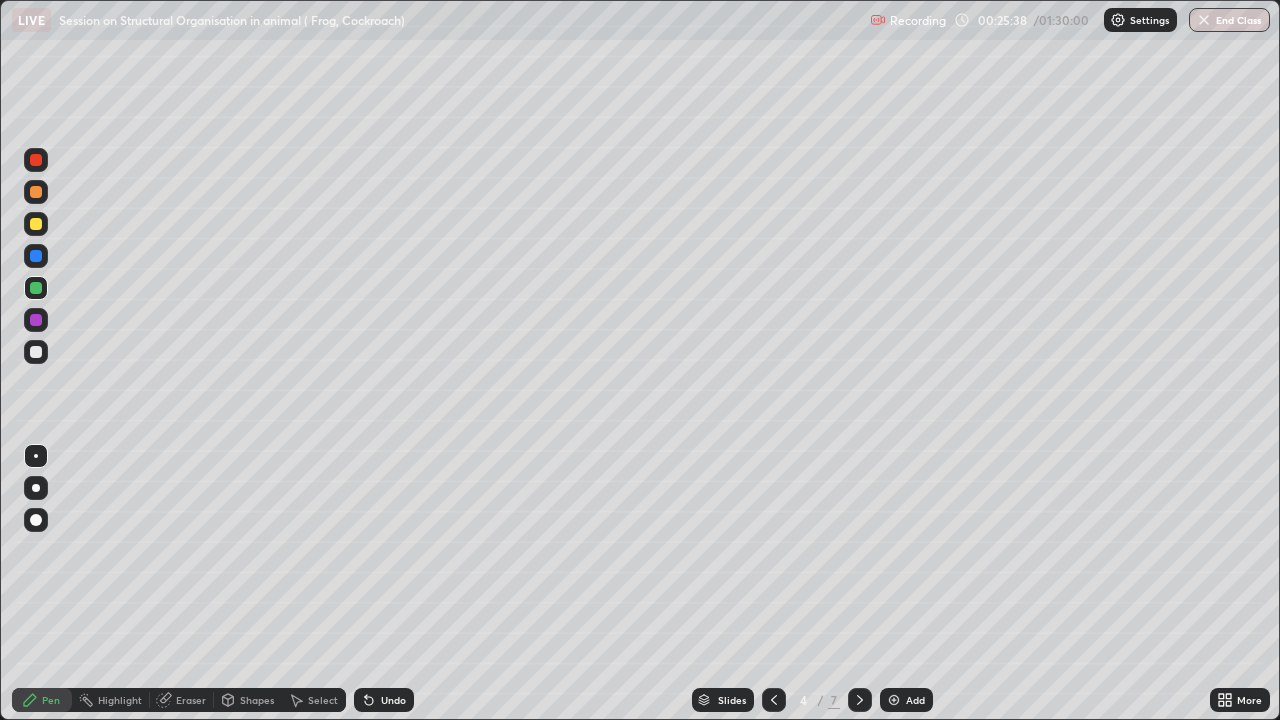 click on "Select" at bounding box center [314, 700] 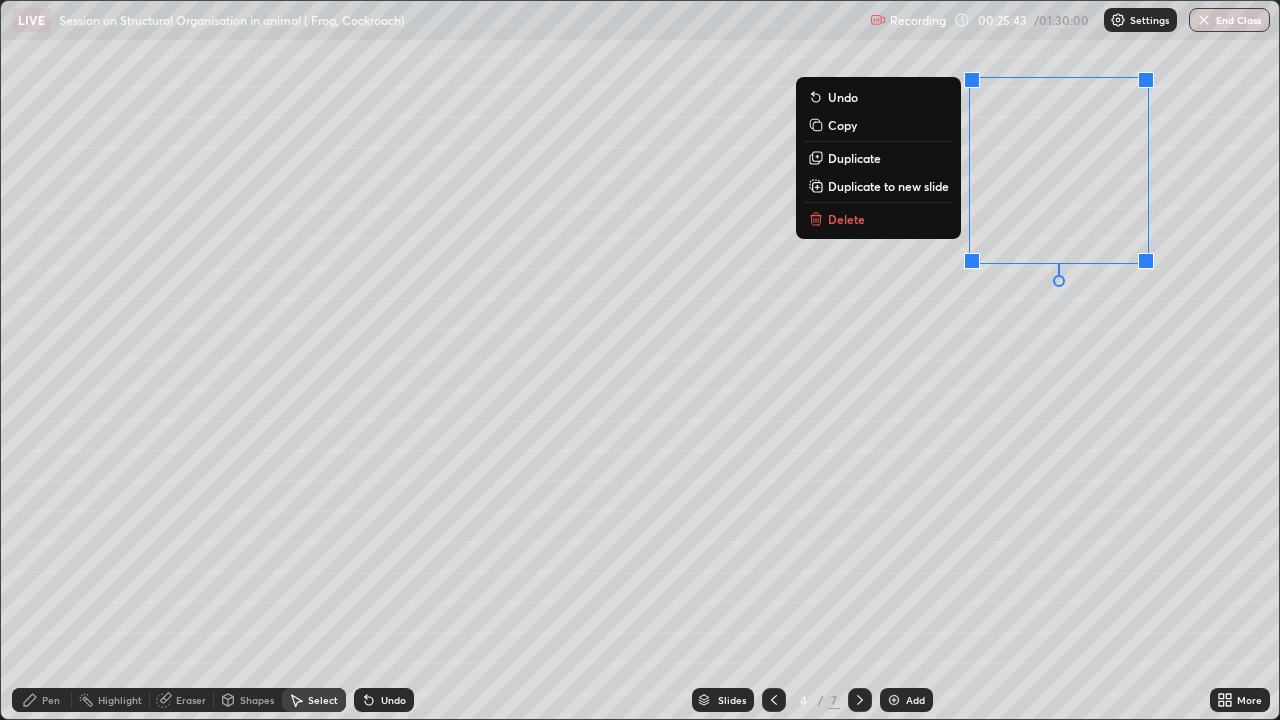 click on "0 ° Undo Copy Duplicate Duplicate to new slide Delete" at bounding box center (640, 360) 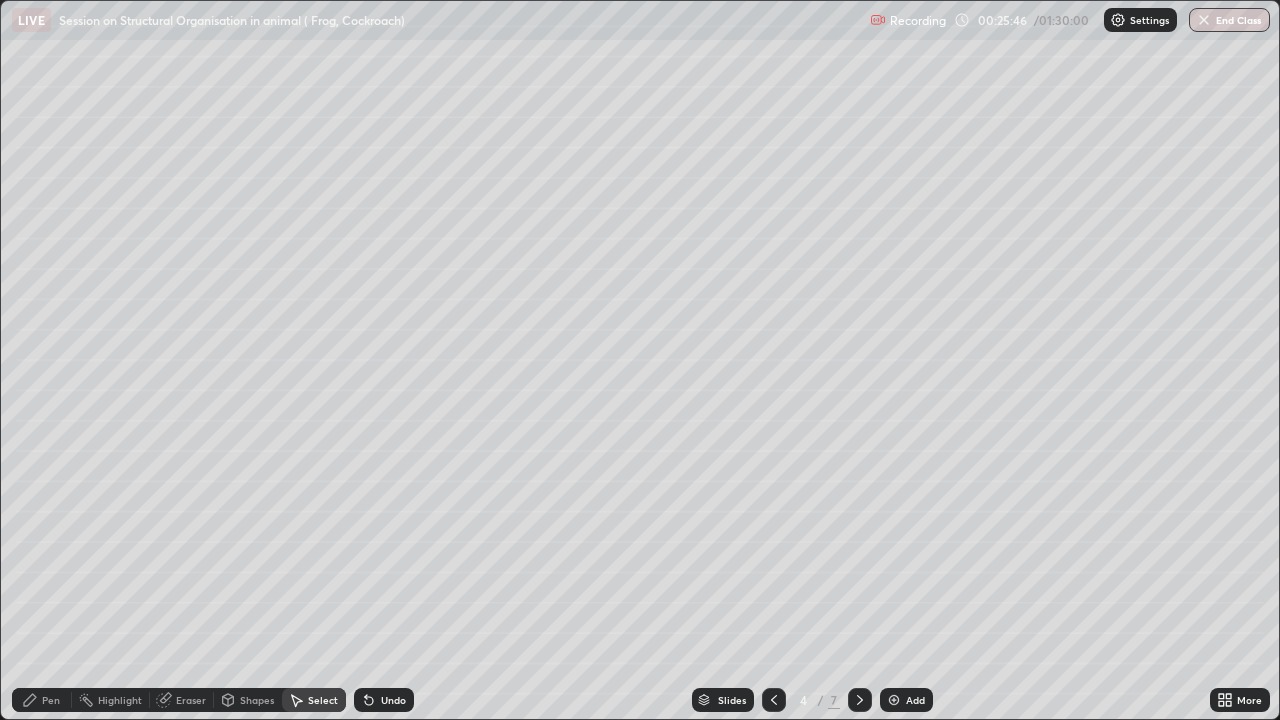 click on "Pen" at bounding box center (42, 700) 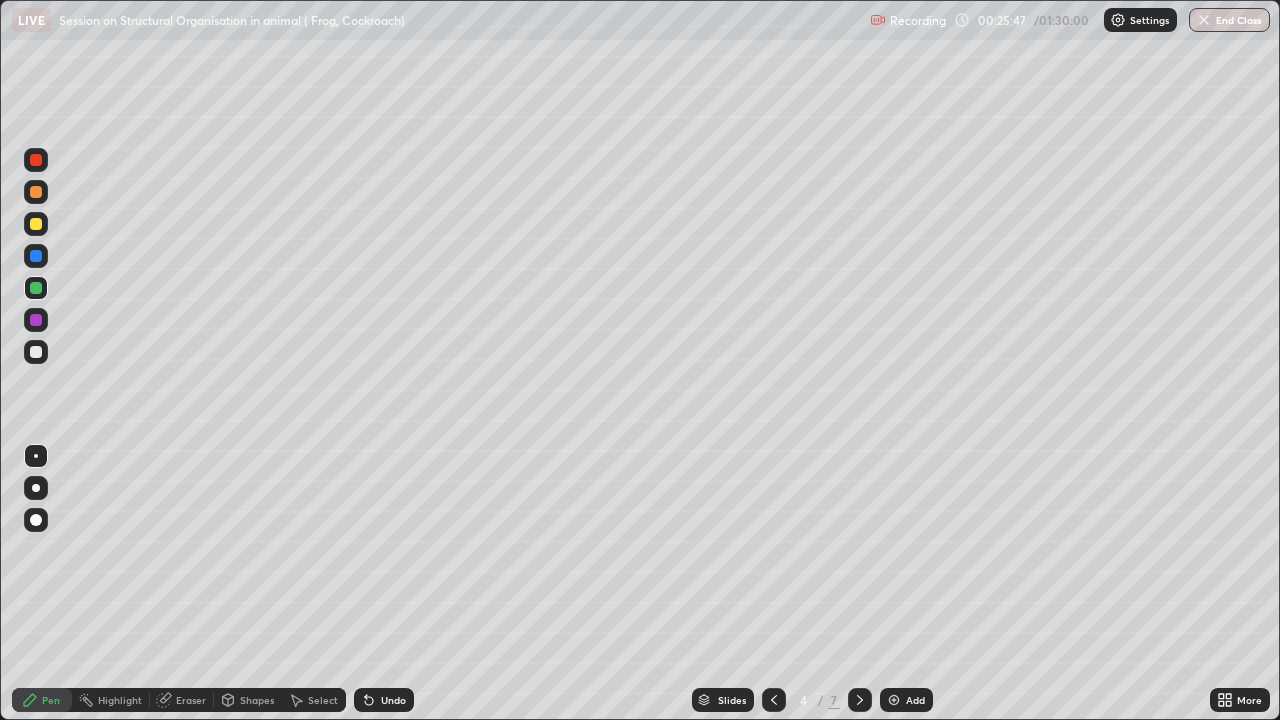 click at bounding box center [36, 352] 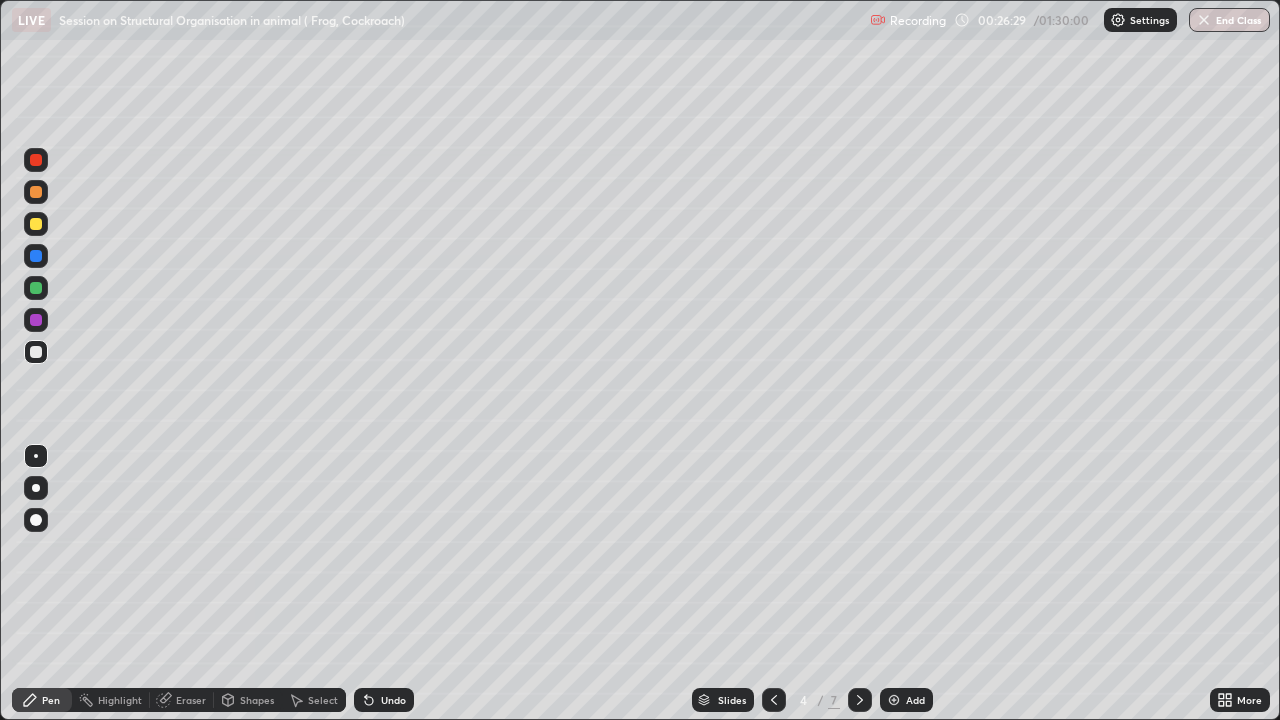 click at bounding box center (36, 288) 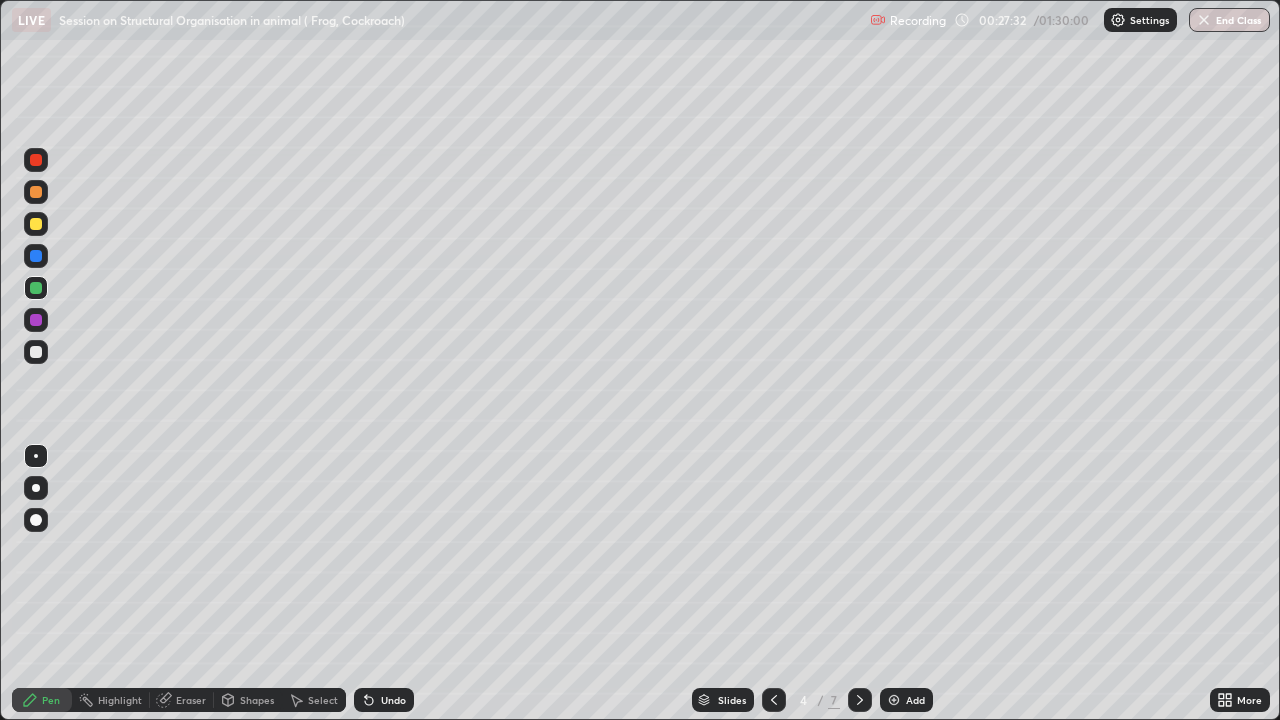 click on "Undo" at bounding box center [393, 700] 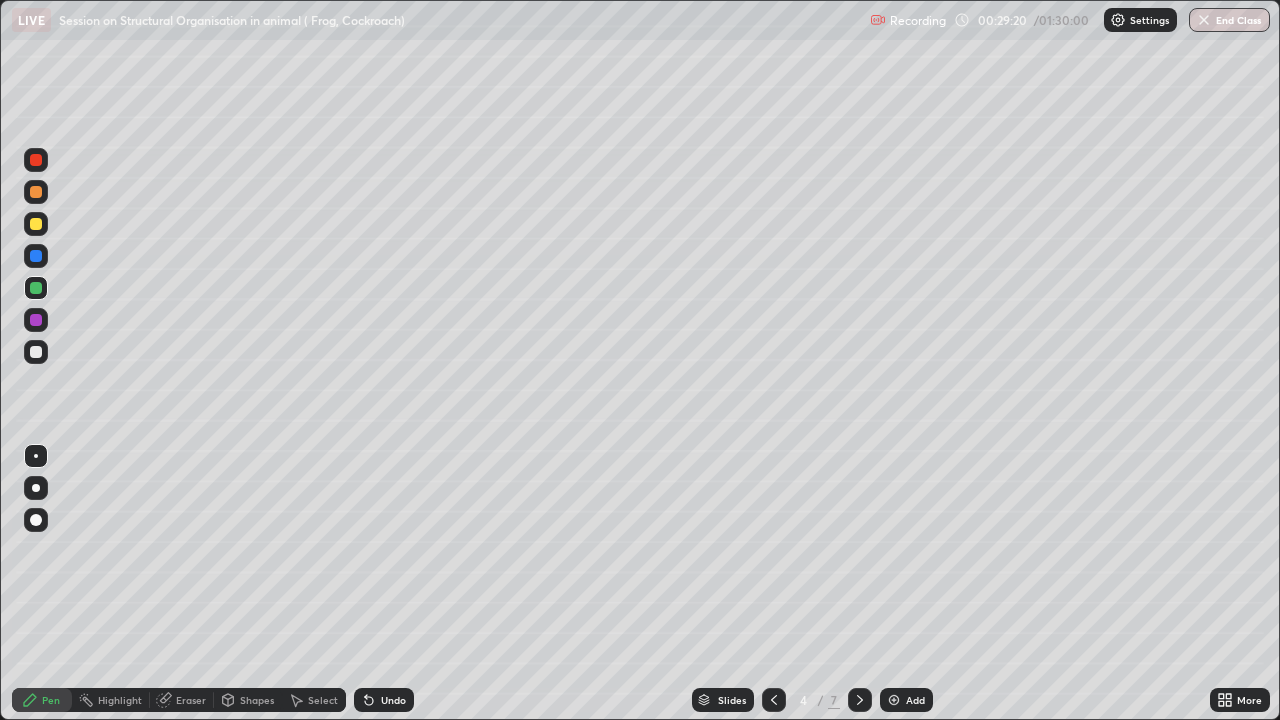 click at bounding box center [36, 160] 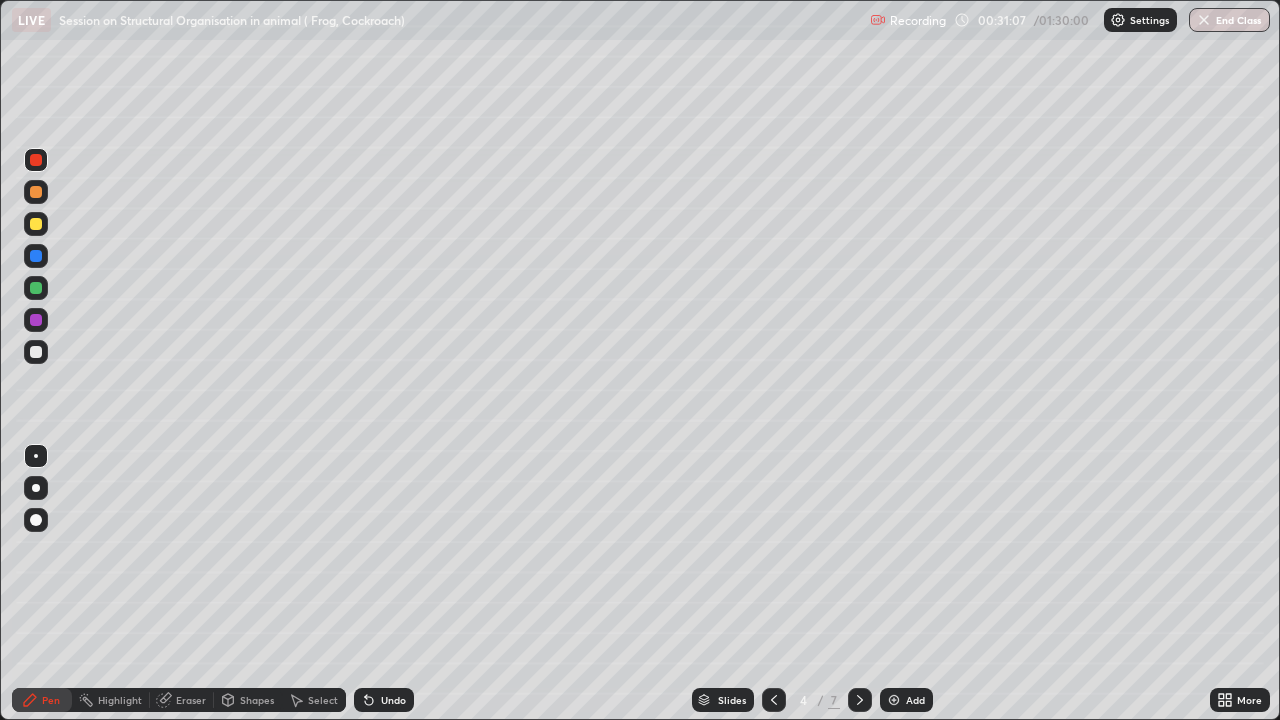 click at bounding box center (894, 700) 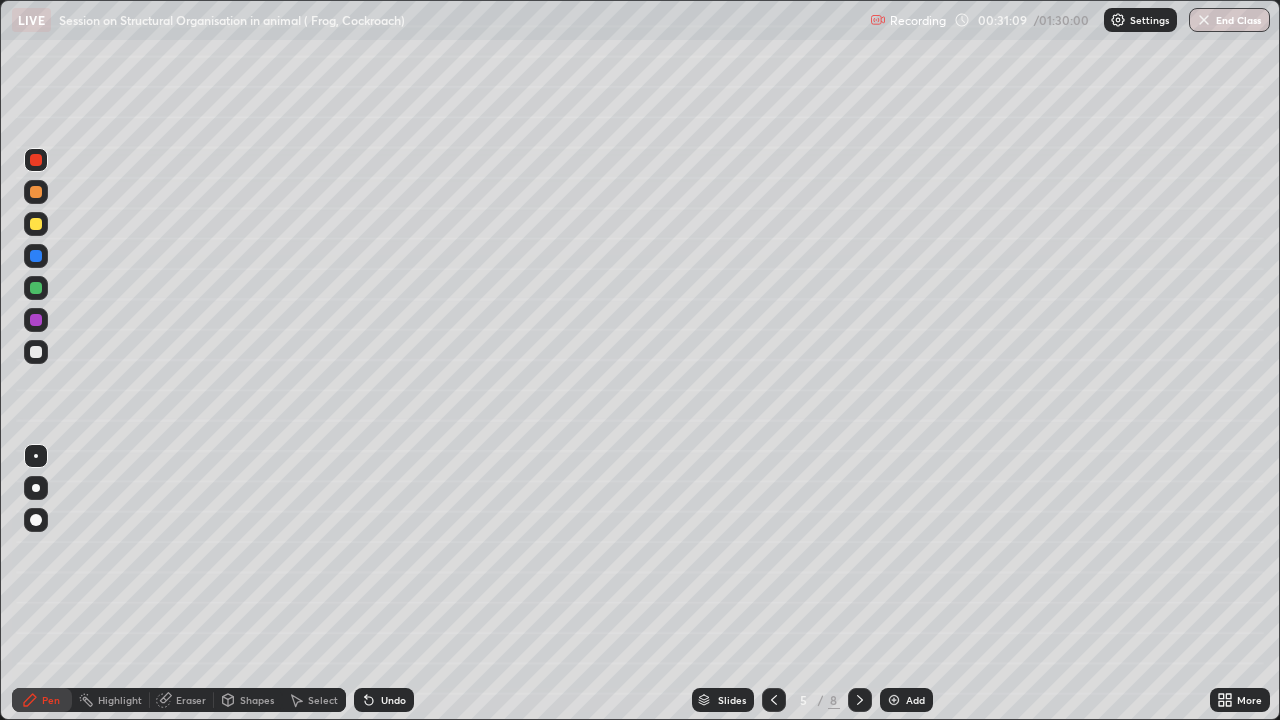 click at bounding box center (36, 288) 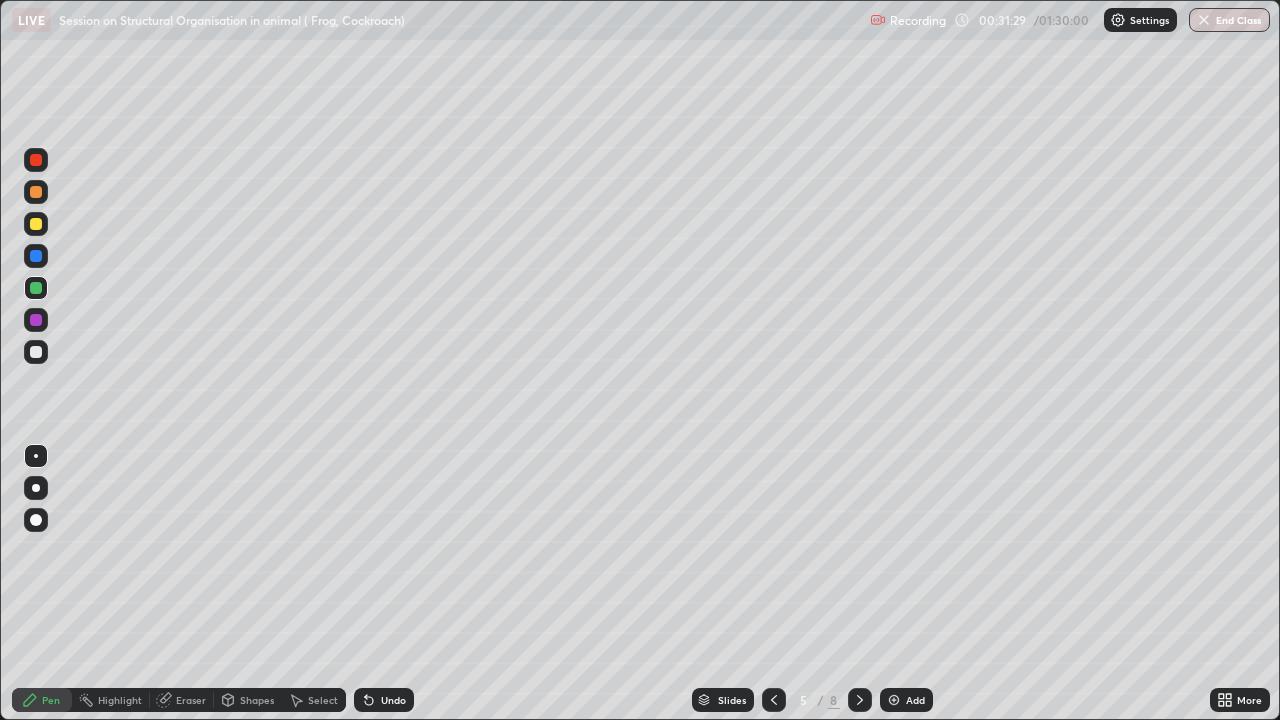 click at bounding box center (36, 320) 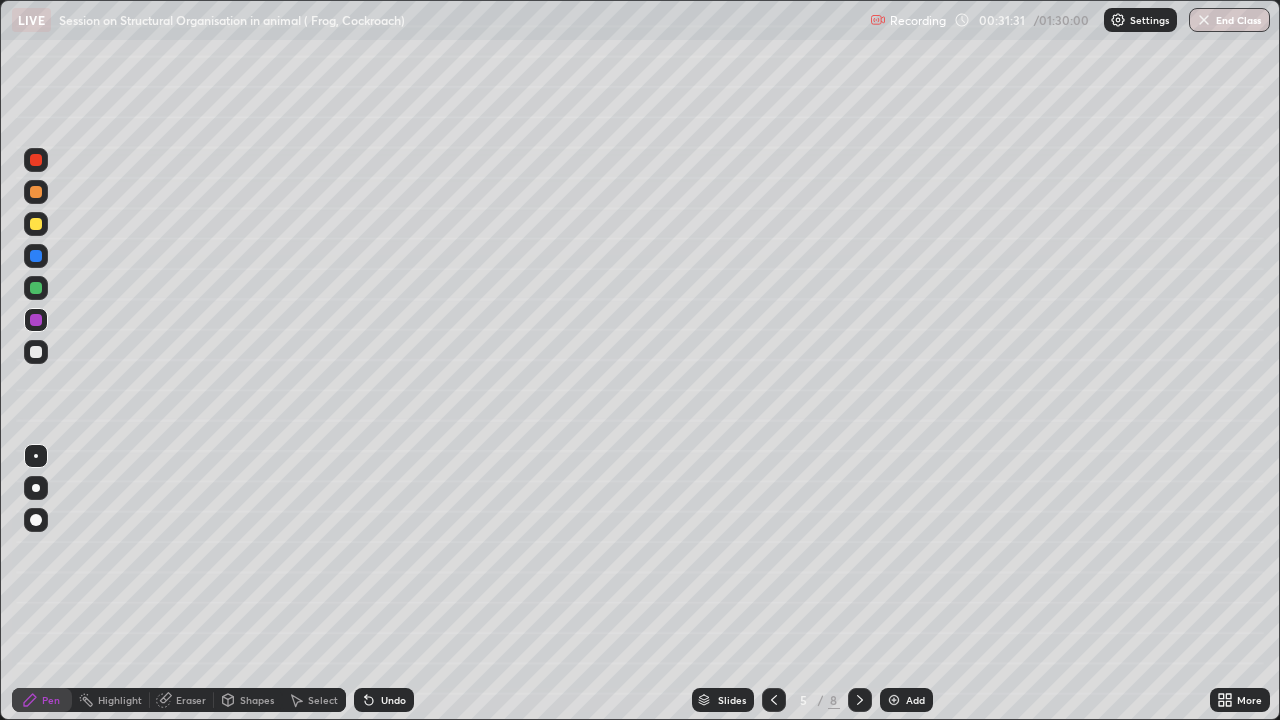 click at bounding box center [36, 352] 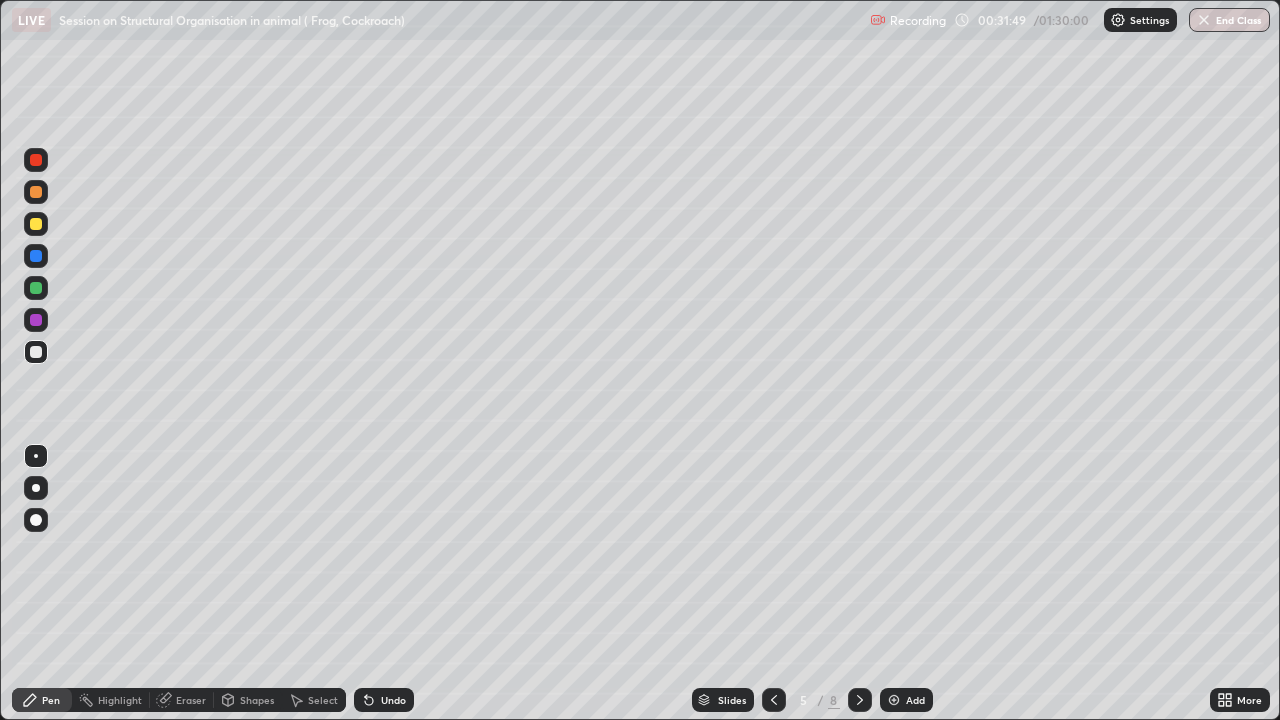 click at bounding box center (36, 224) 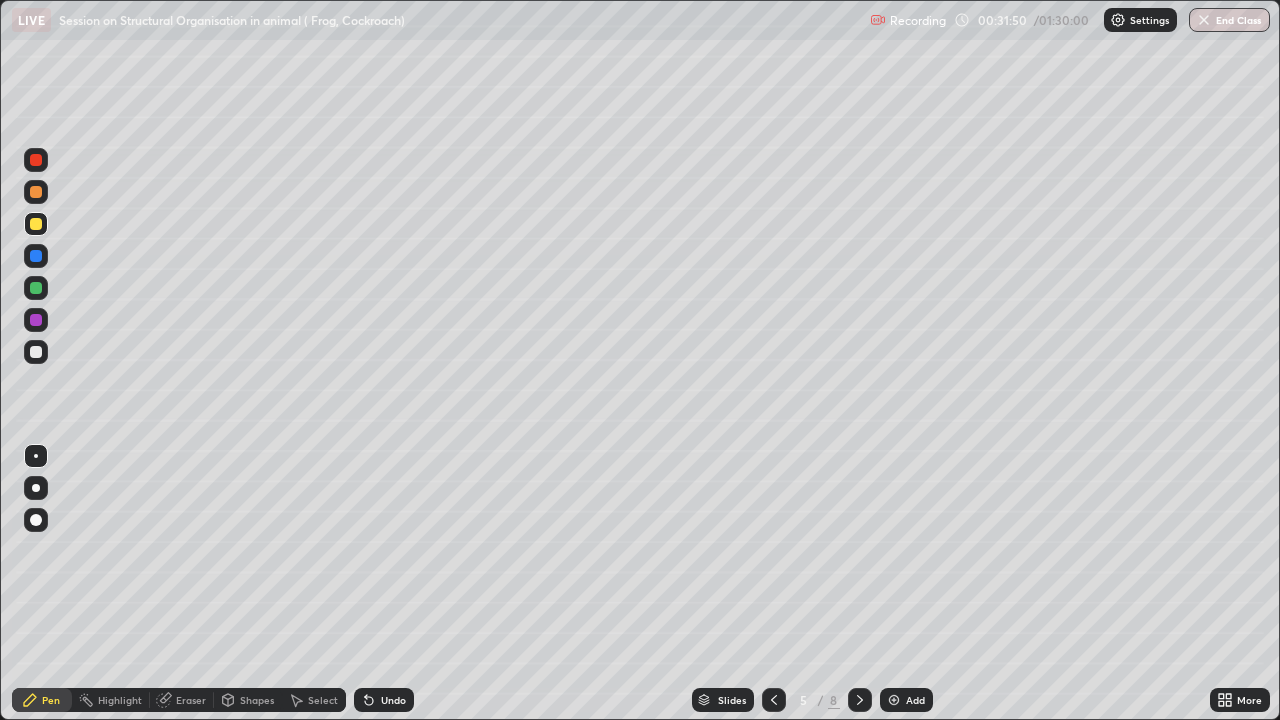 click at bounding box center [36, 256] 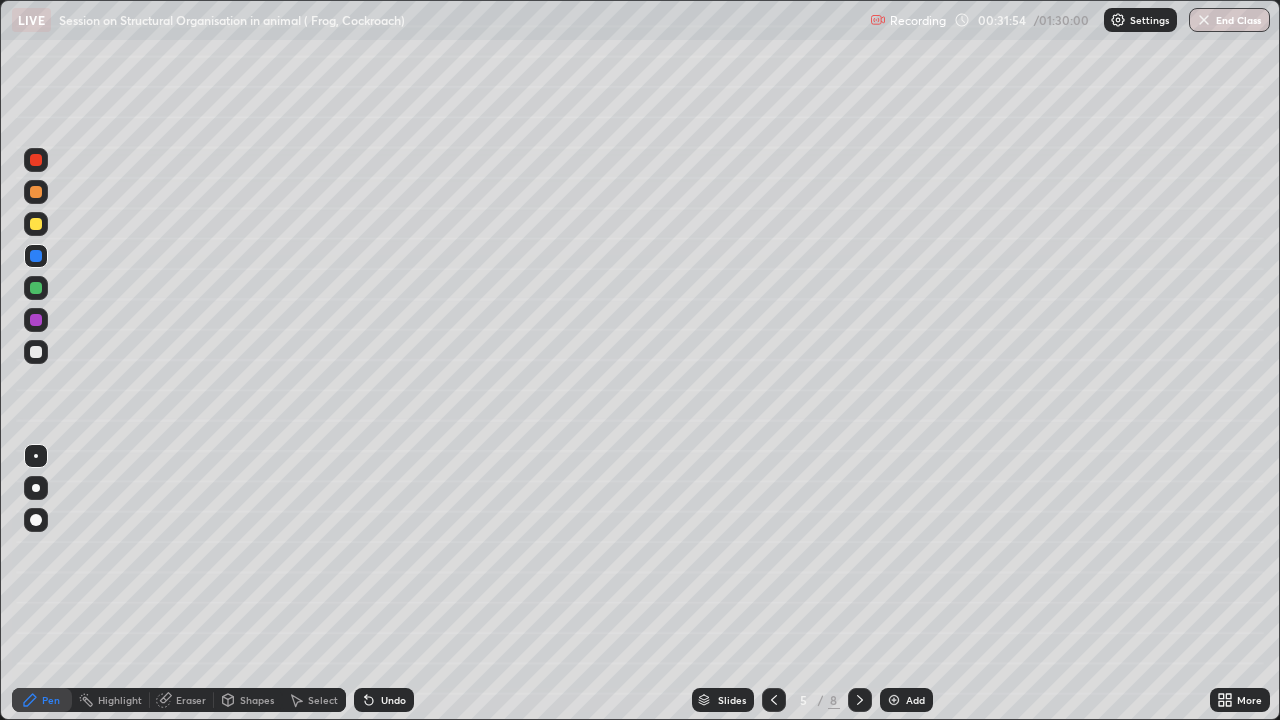 click at bounding box center [36, 288] 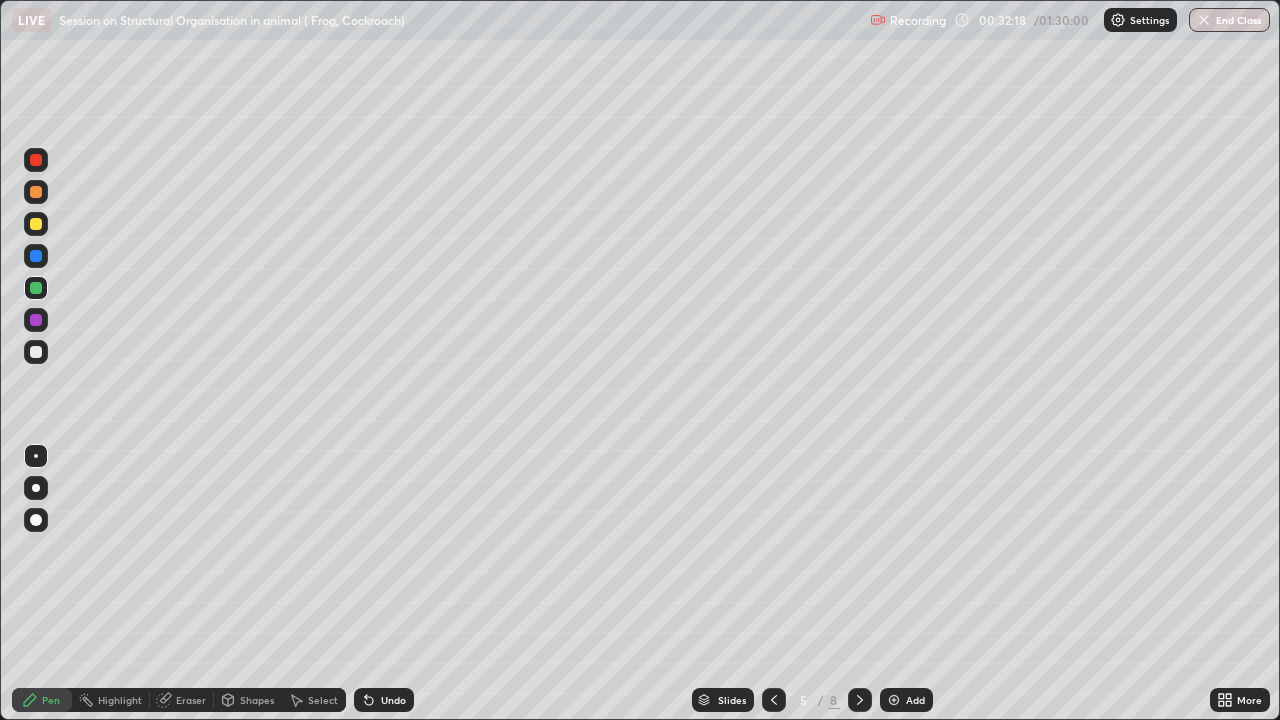 click at bounding box center (36, 352) 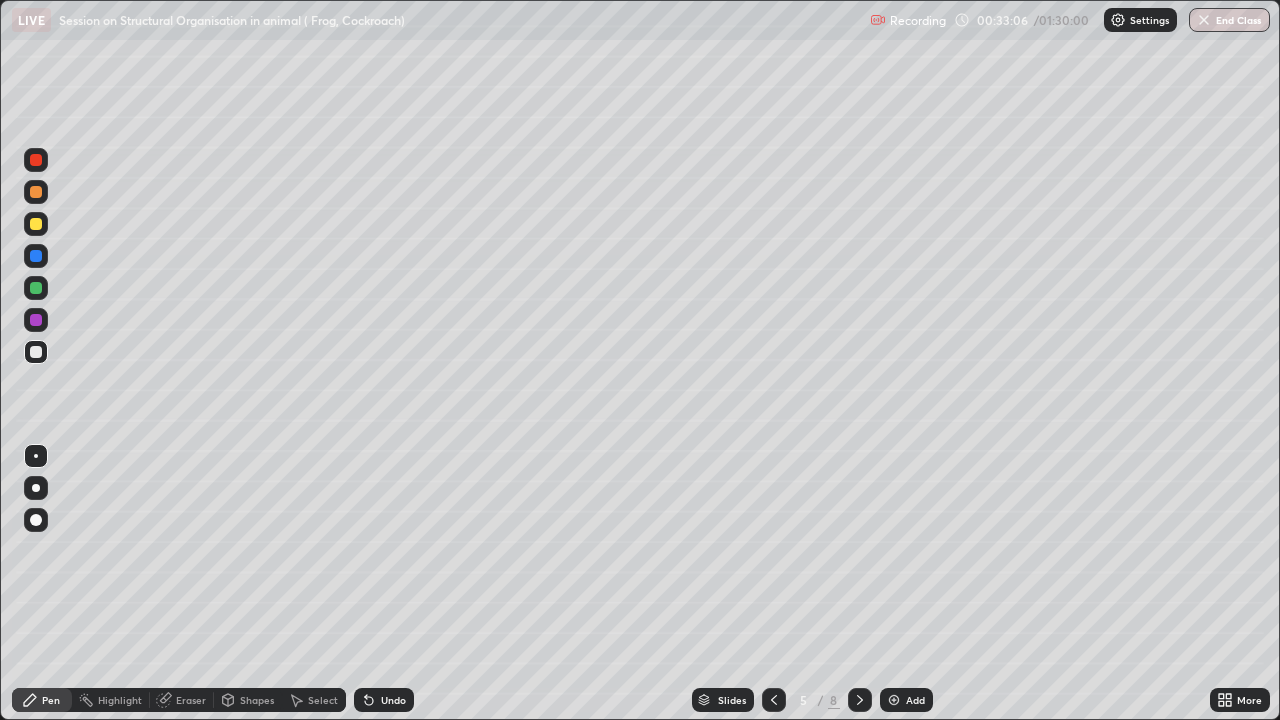 click at bounding box center (36, 160) 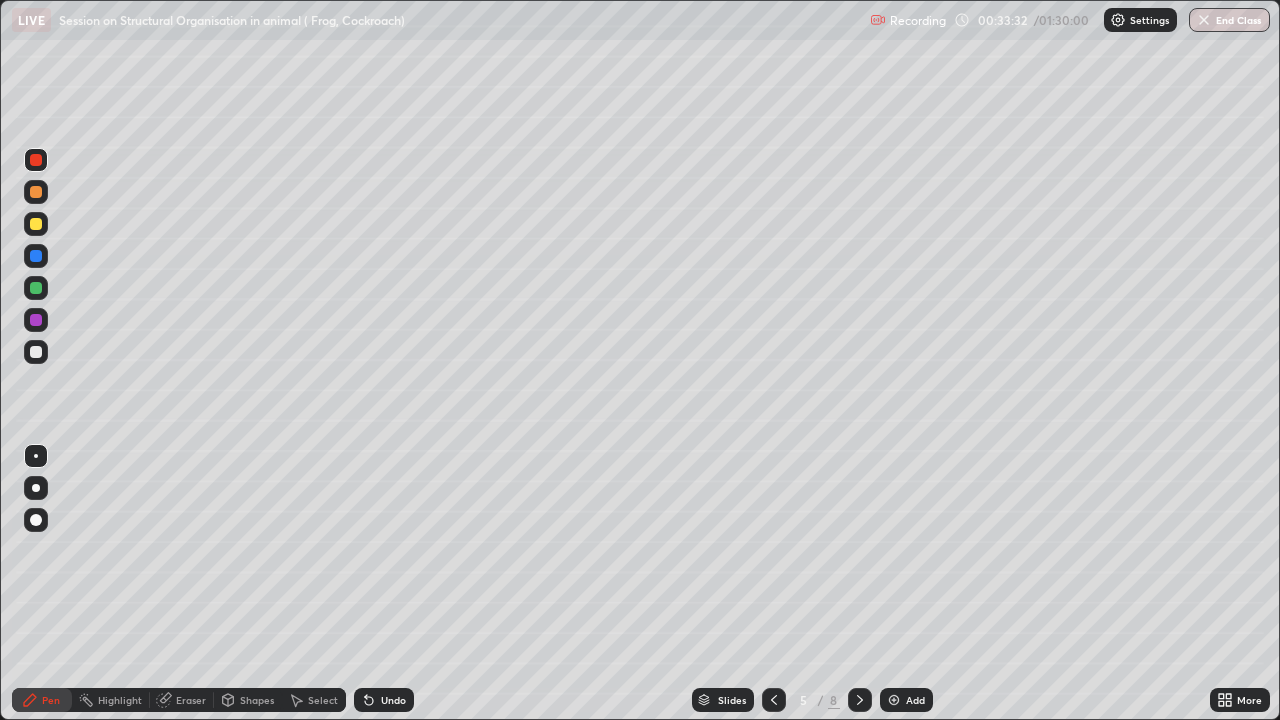 click at bounding box center [36, 352] 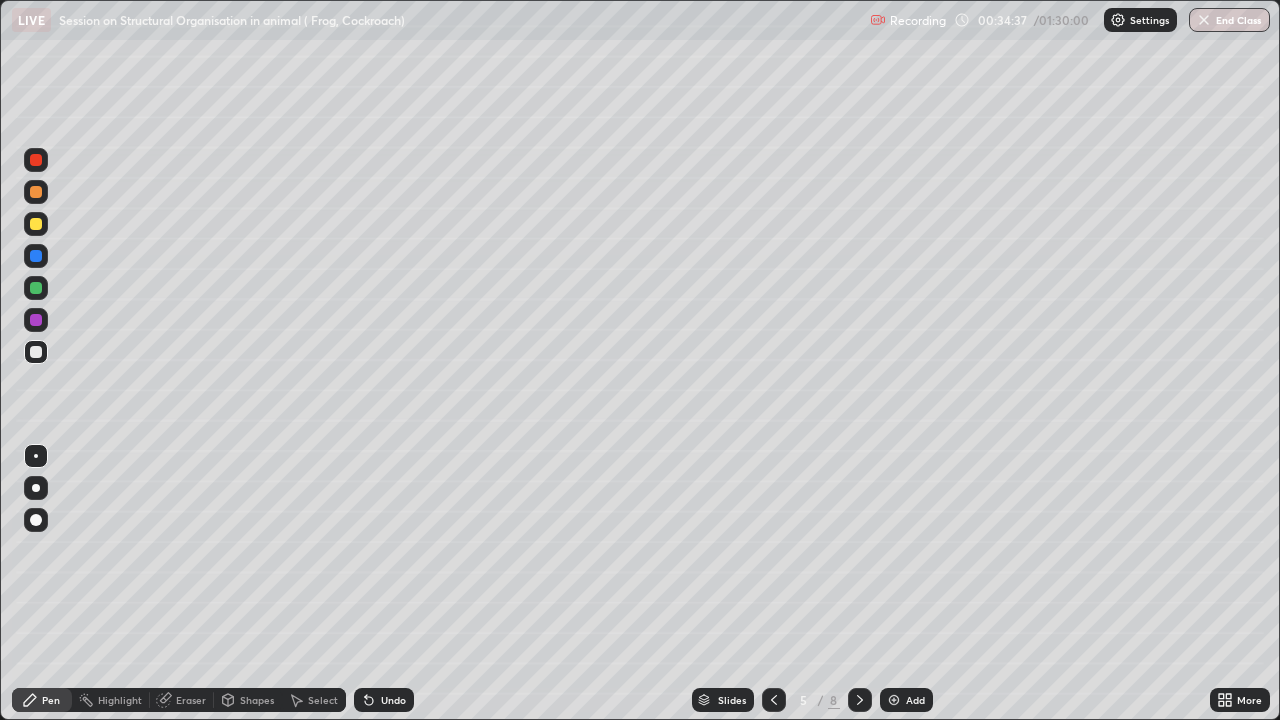 click at bounding box center [36, 288] 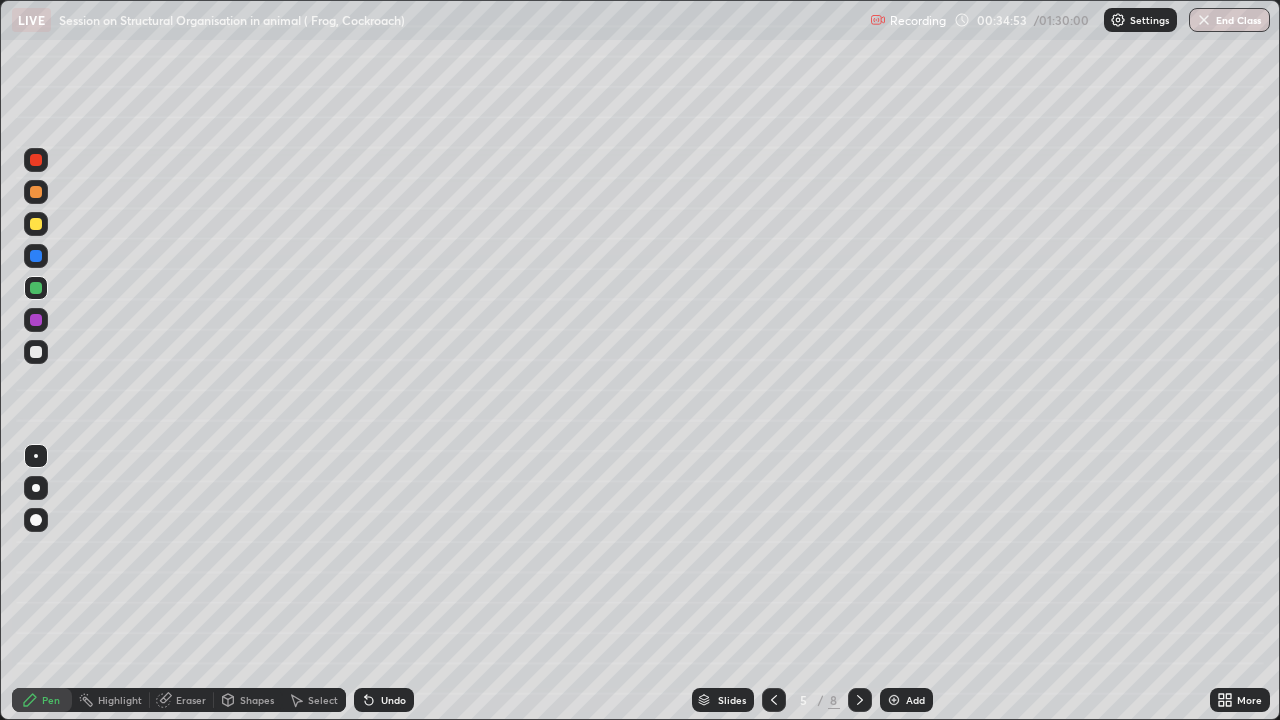 click at bounding box center [36, 352] 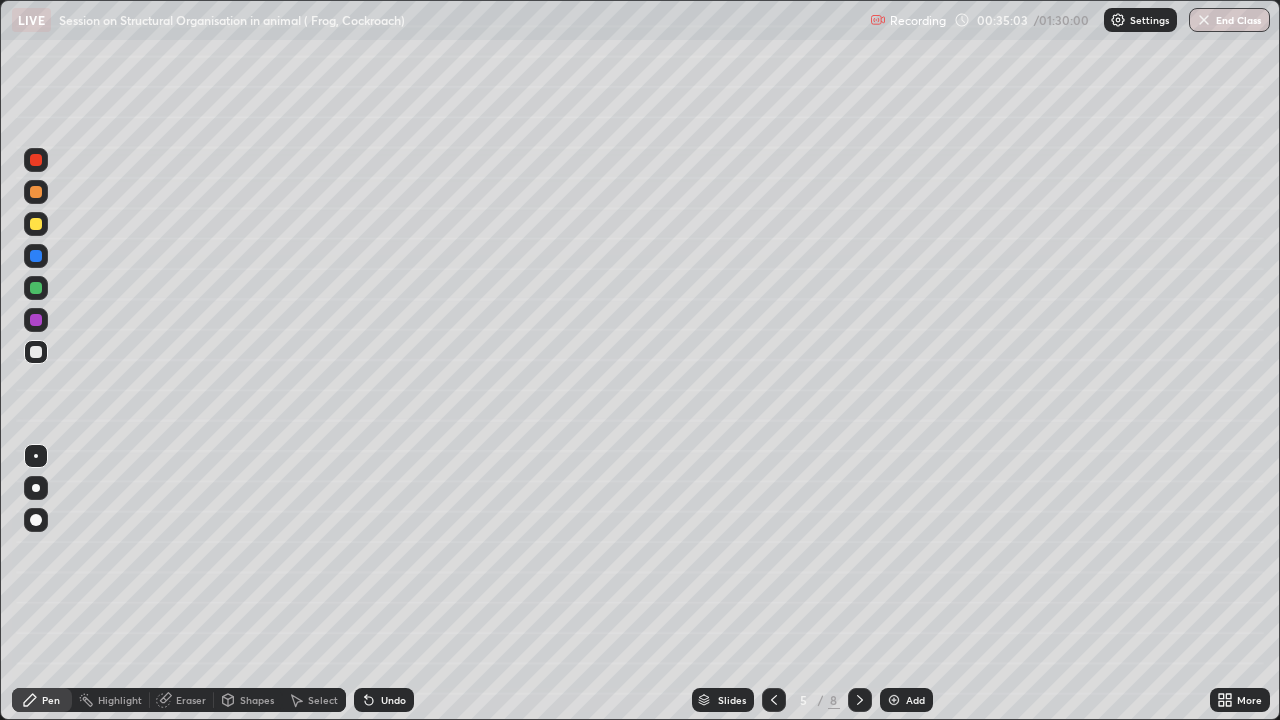 click on "Select" at bounding box center [323, 700] 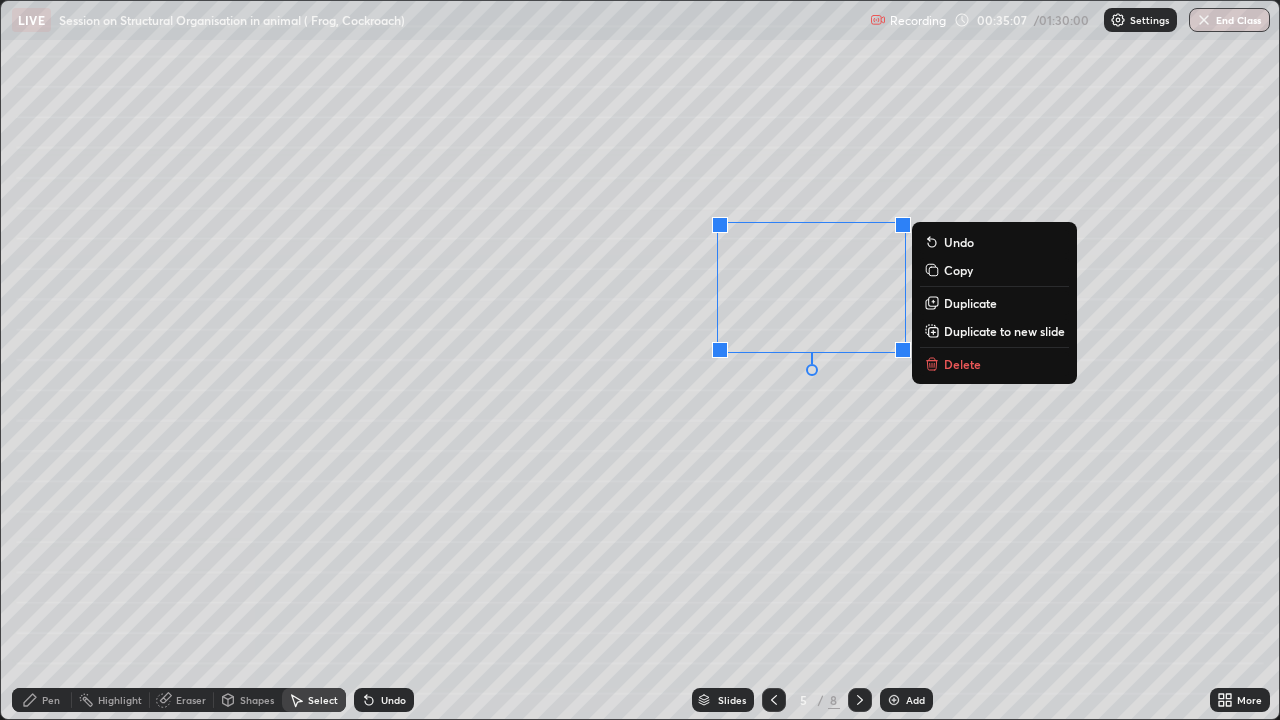 click on "0 ° Undo Copy Duplicate Duplicate to new slide Delete" at bounding box center [640, 360] 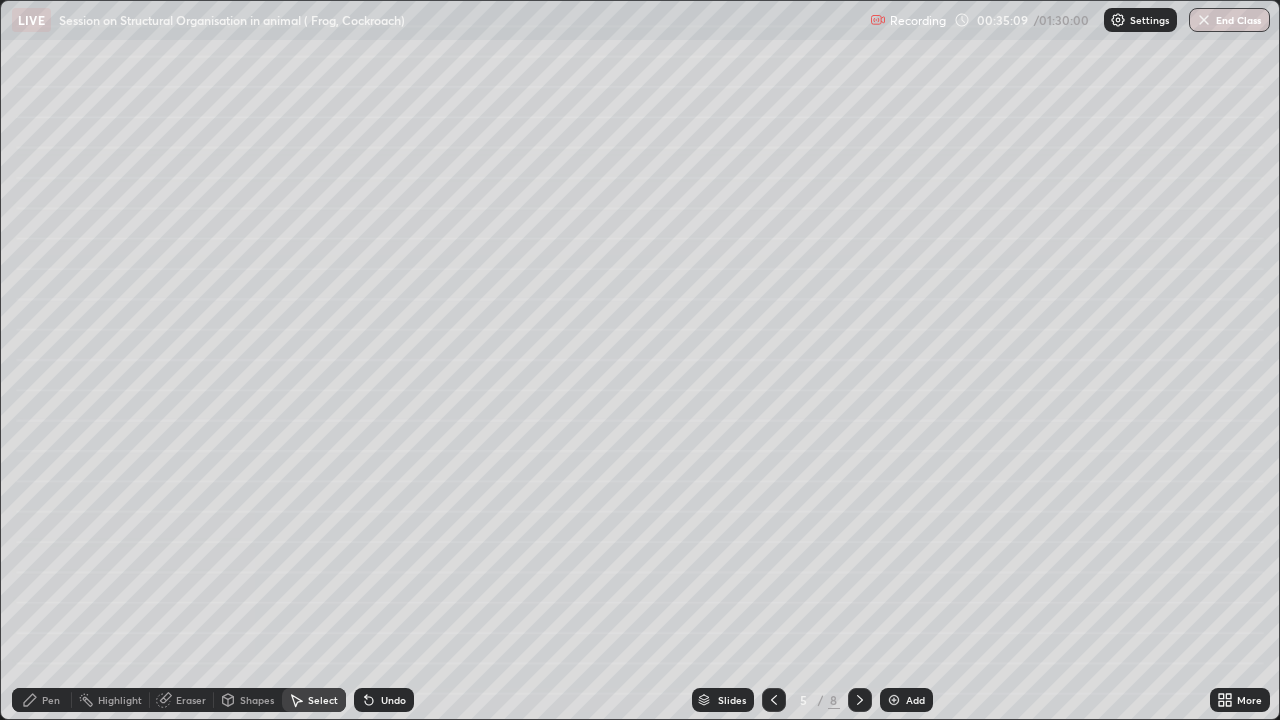 click on "Pen" at bounding box center [51, 700] 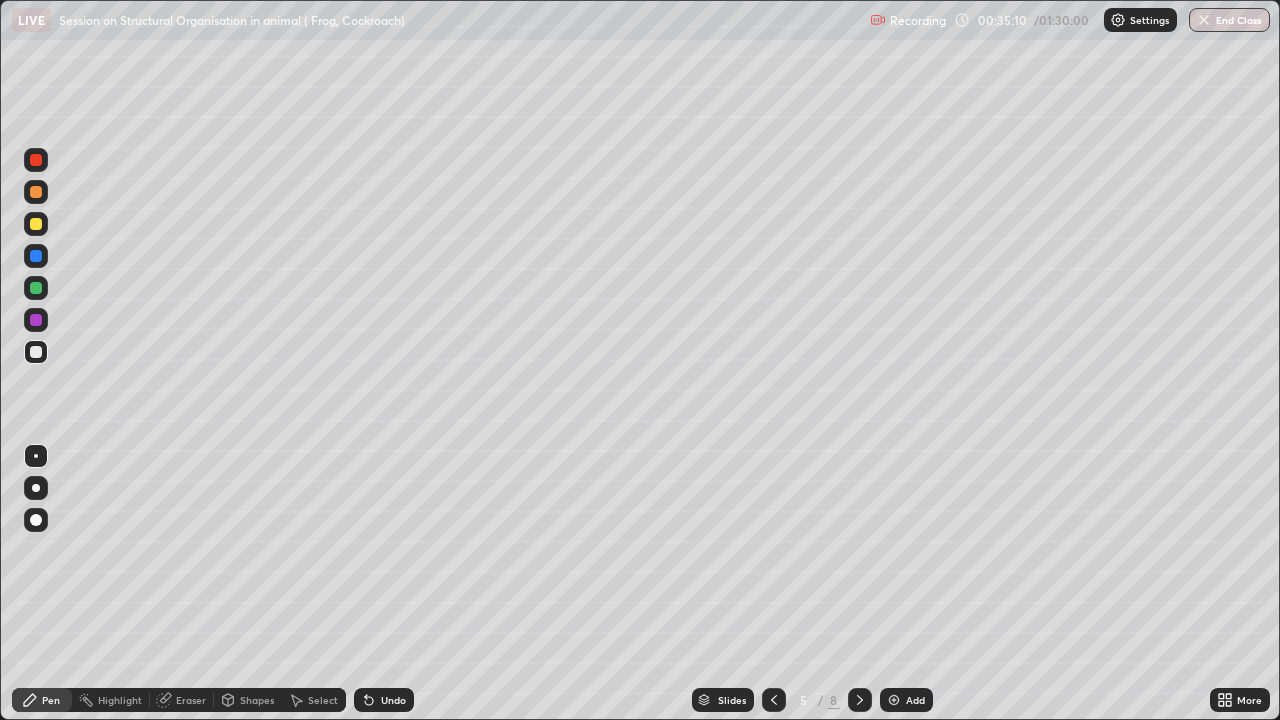 click at bounding box center (36, 288) 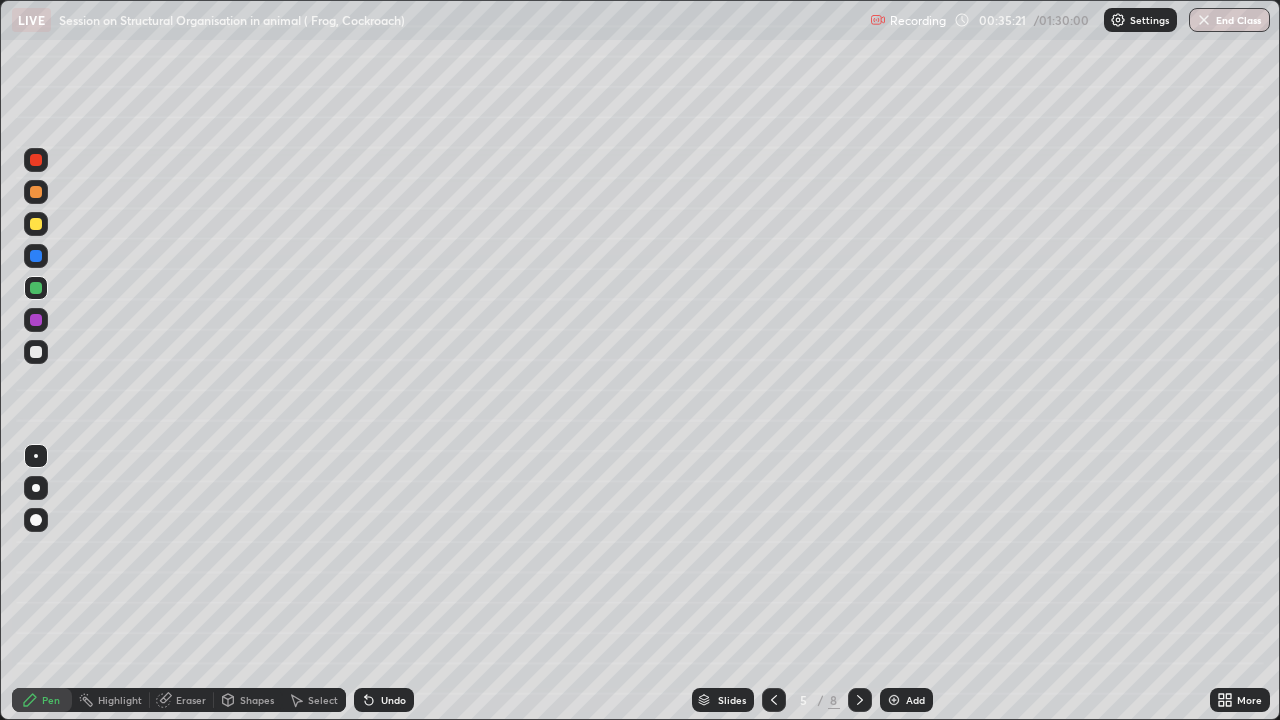 click on "Undo" at bounding box center [393, 700] 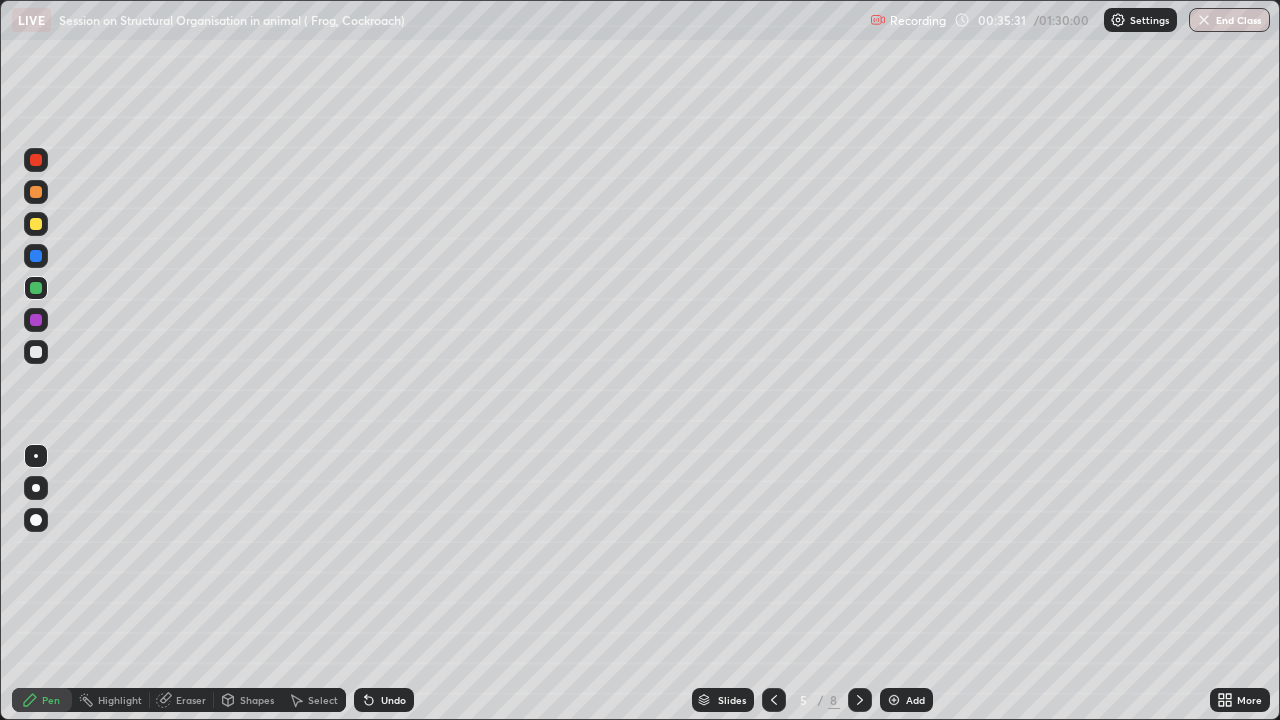 click on "Undo" at bounding box center (393, 700) 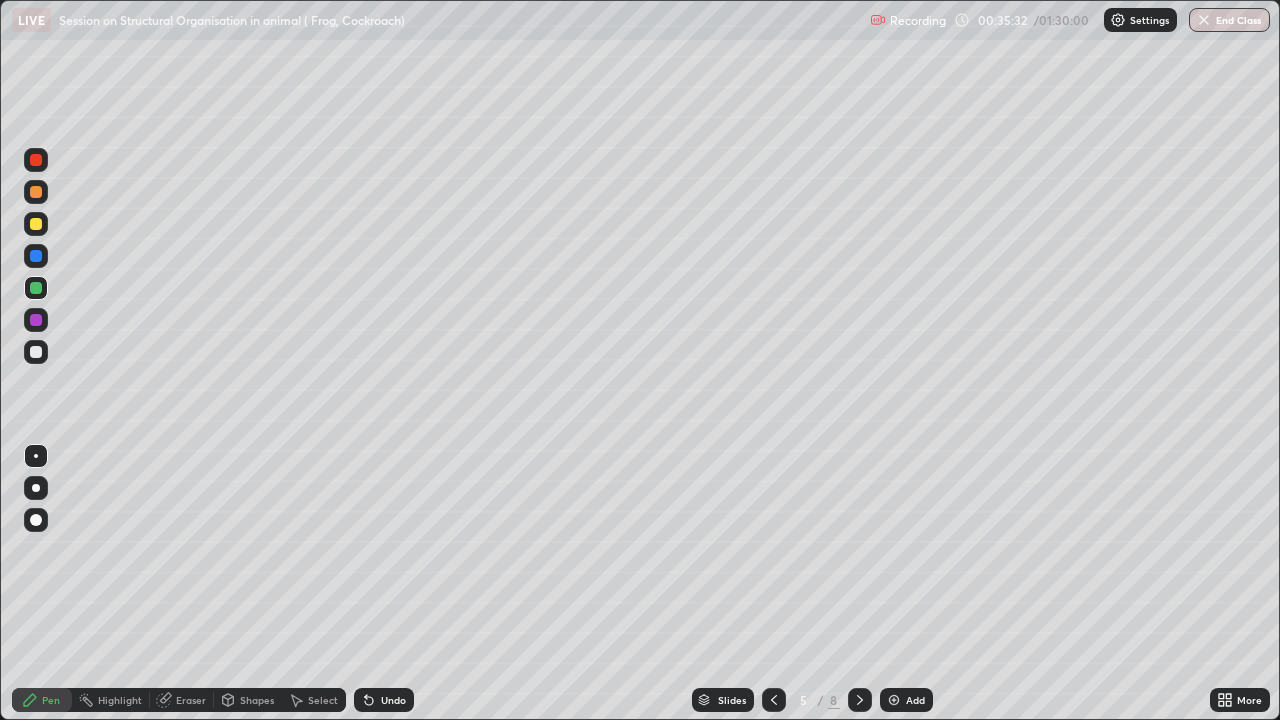 click at bounding box center (36, 352) 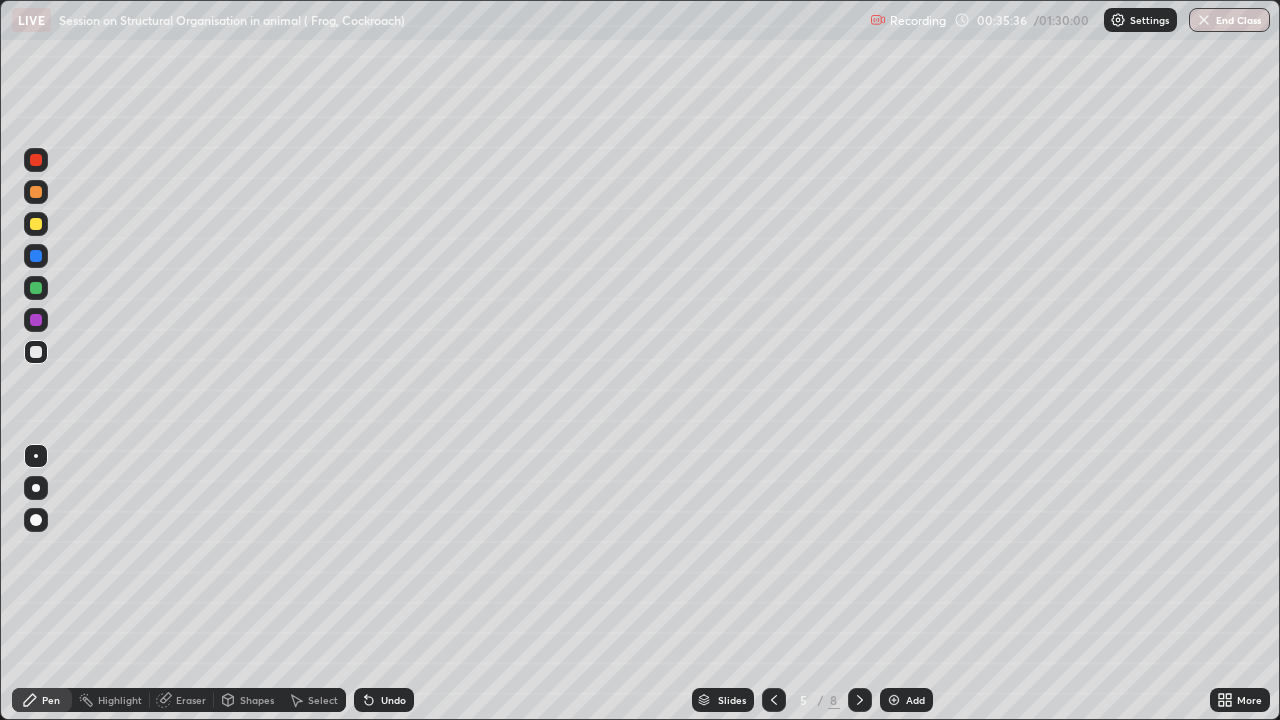 click on "Undo" at bounding box center [393, 700] 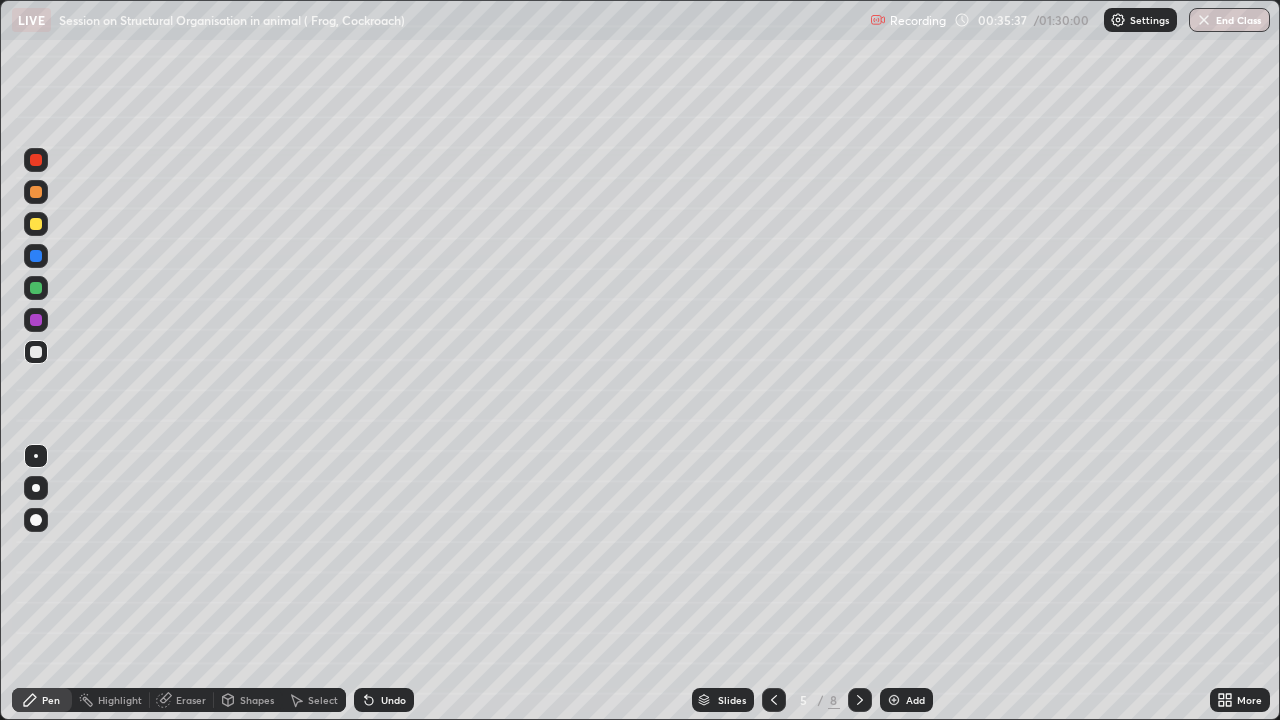 click on "Undo" at bounding box center [393, 700] 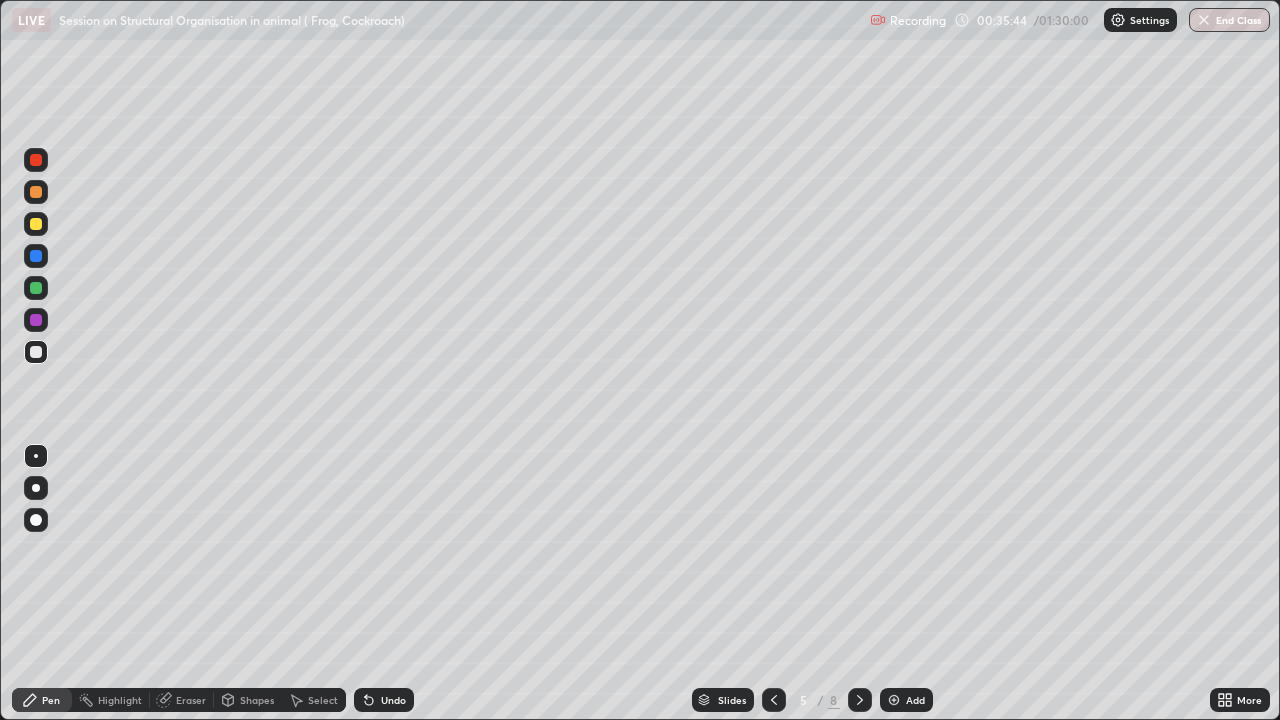 click at bounding box center (36, 320) 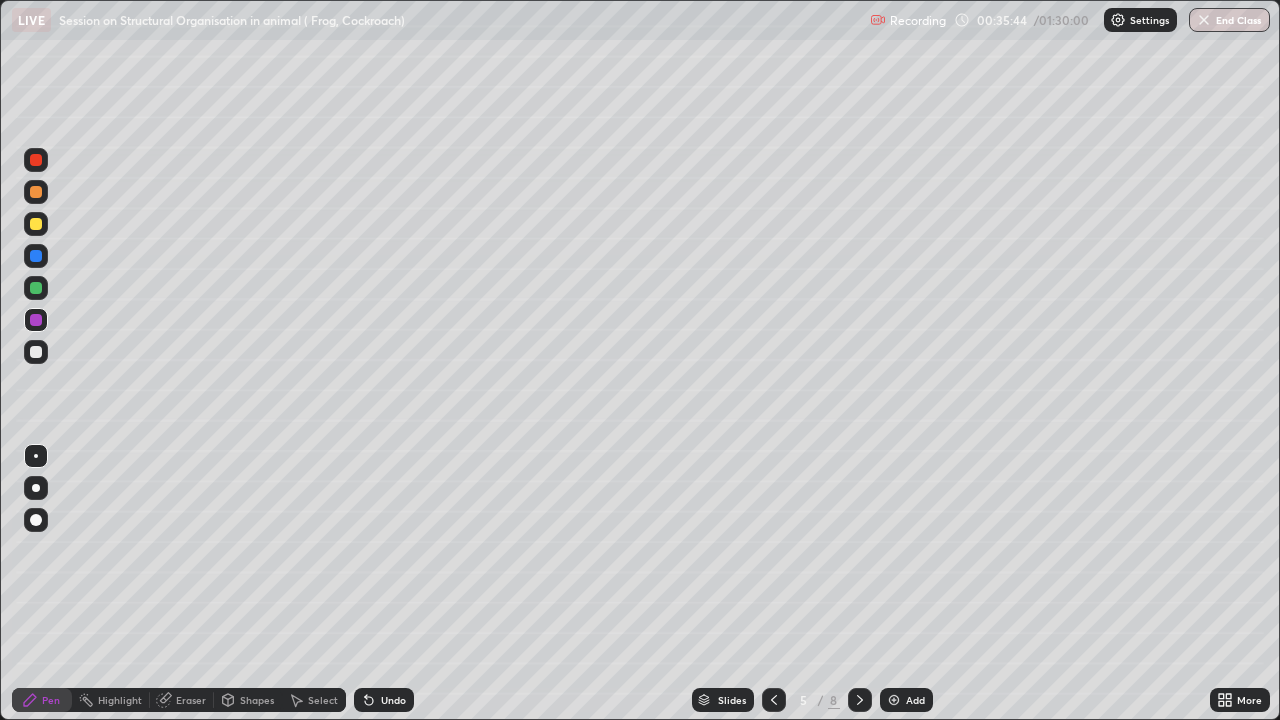 click at bounding box center [36, 256] 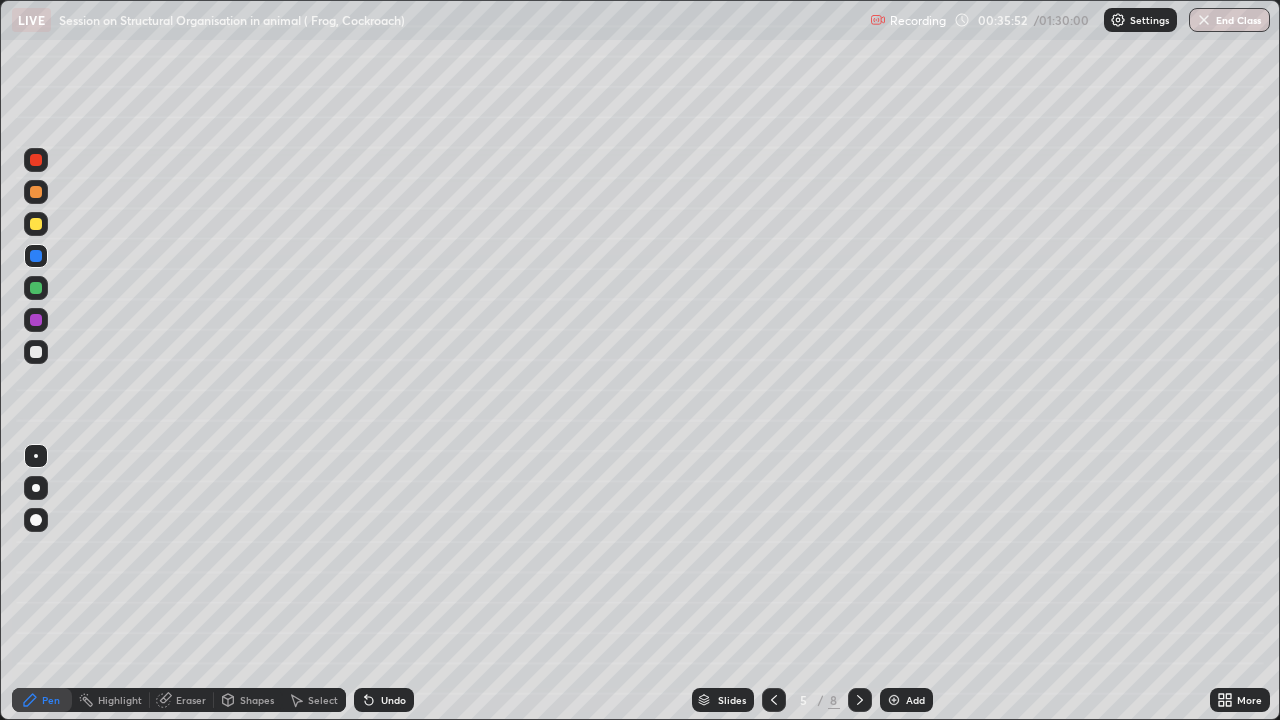 click at bounding box center [36, 224] 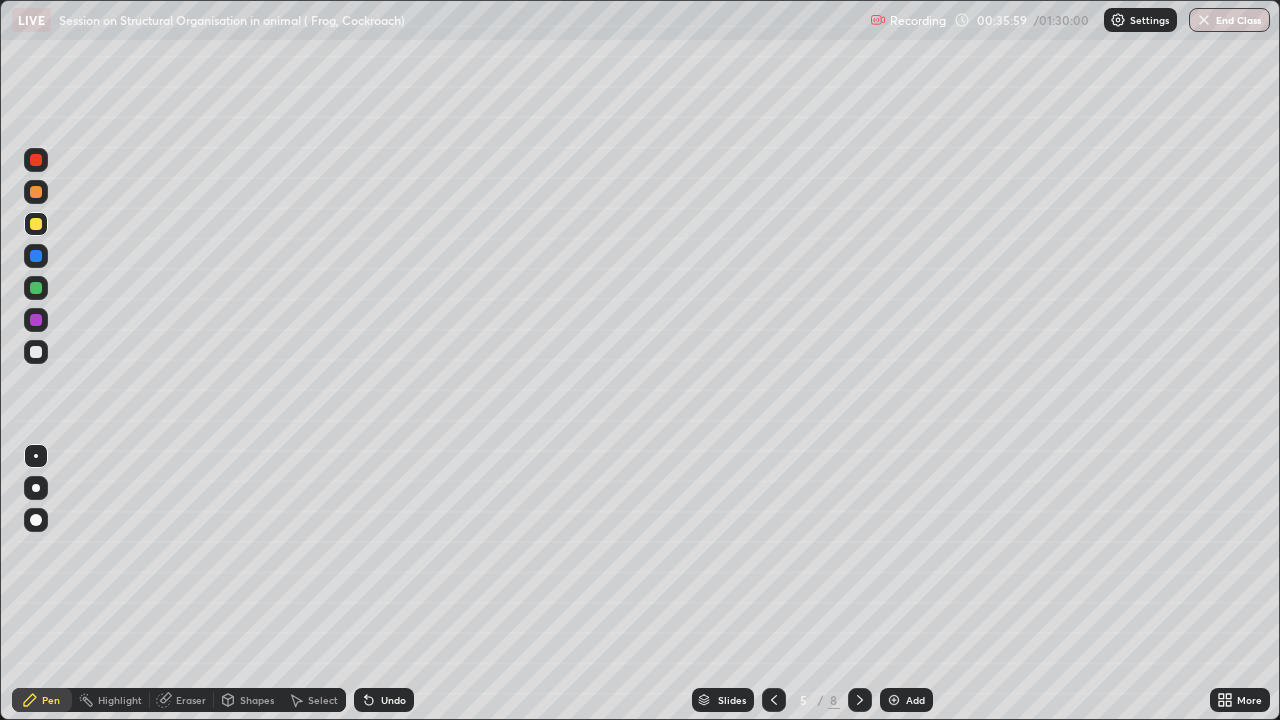 click 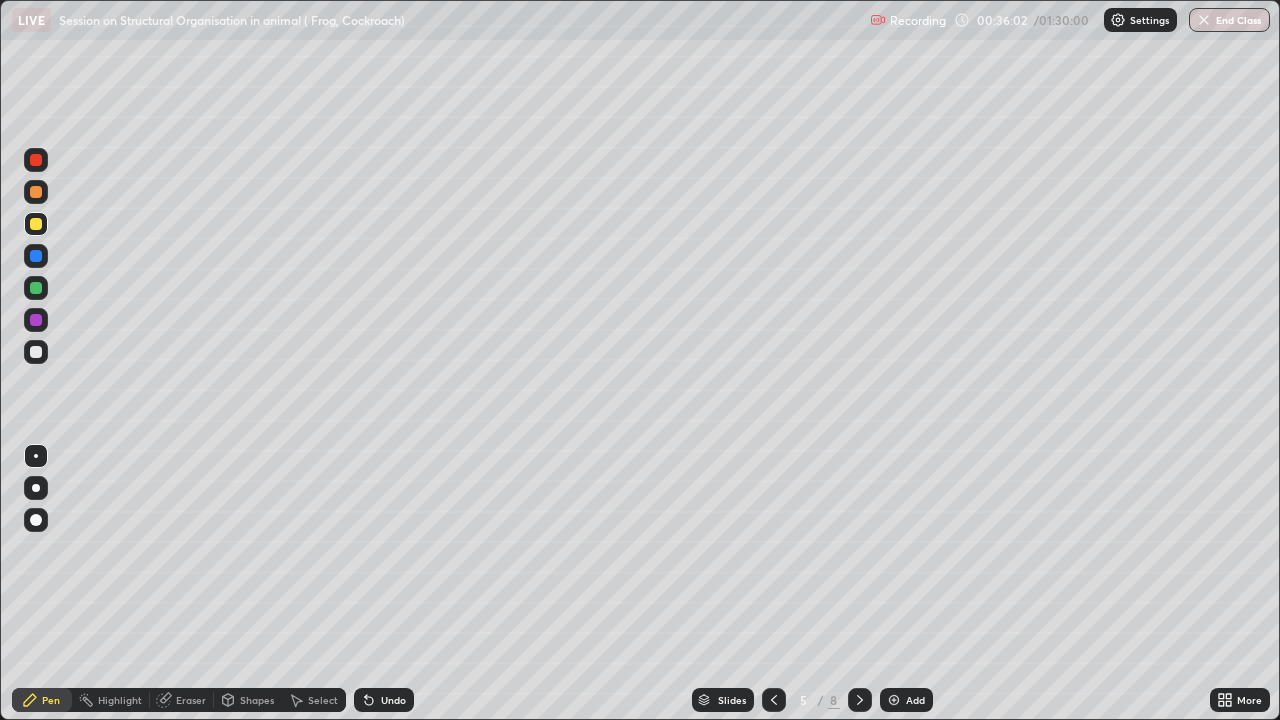 click on "Eraser" at bounding box center (191, 700) 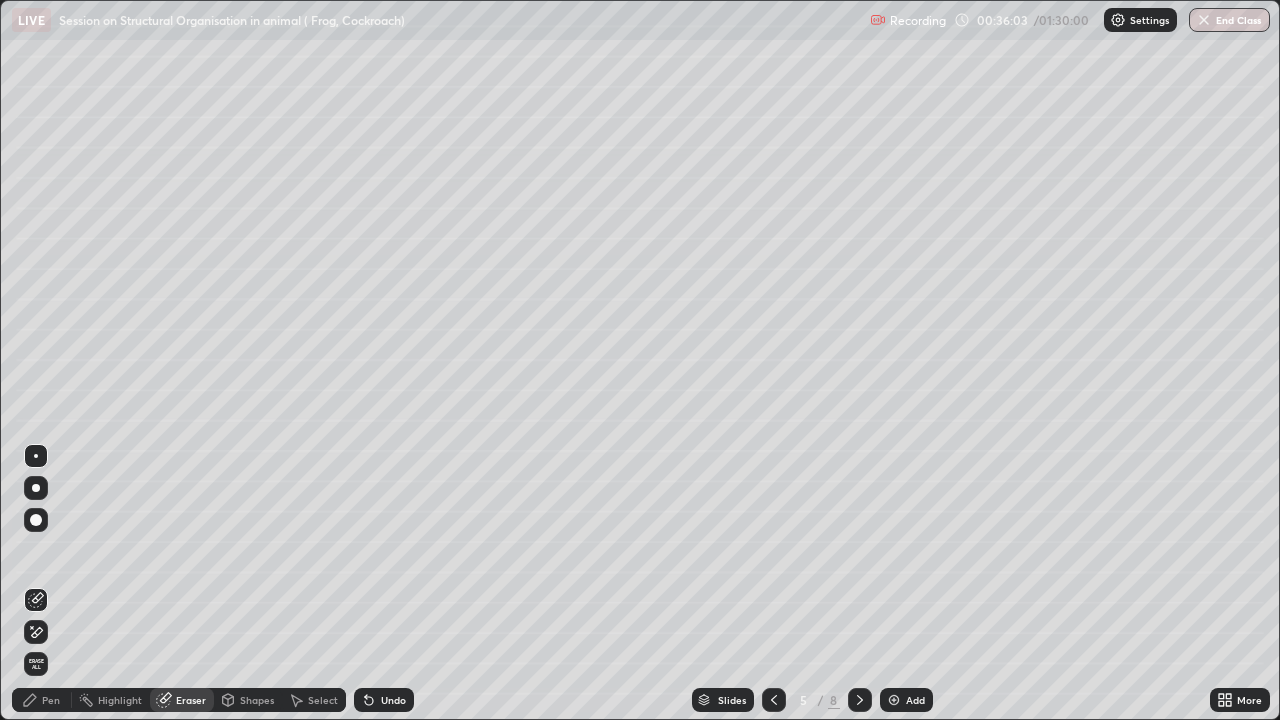 click on "Highlight" at bounding box center [120, 700] 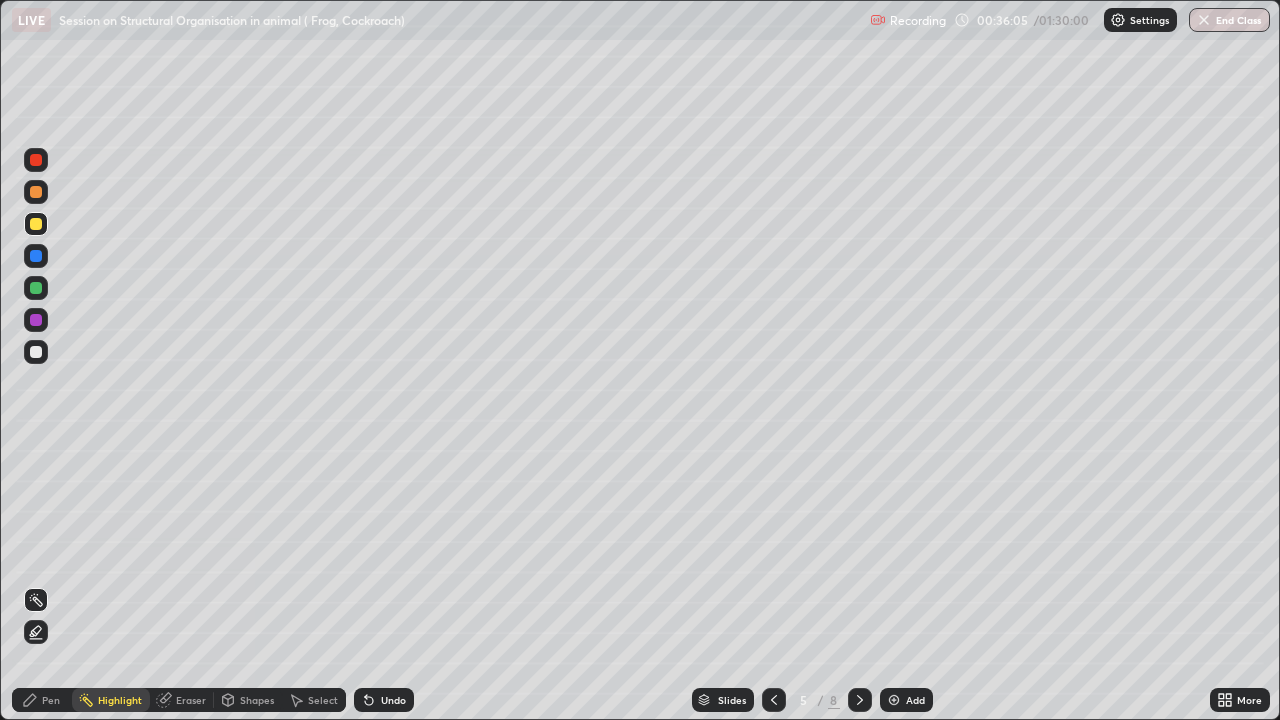 click 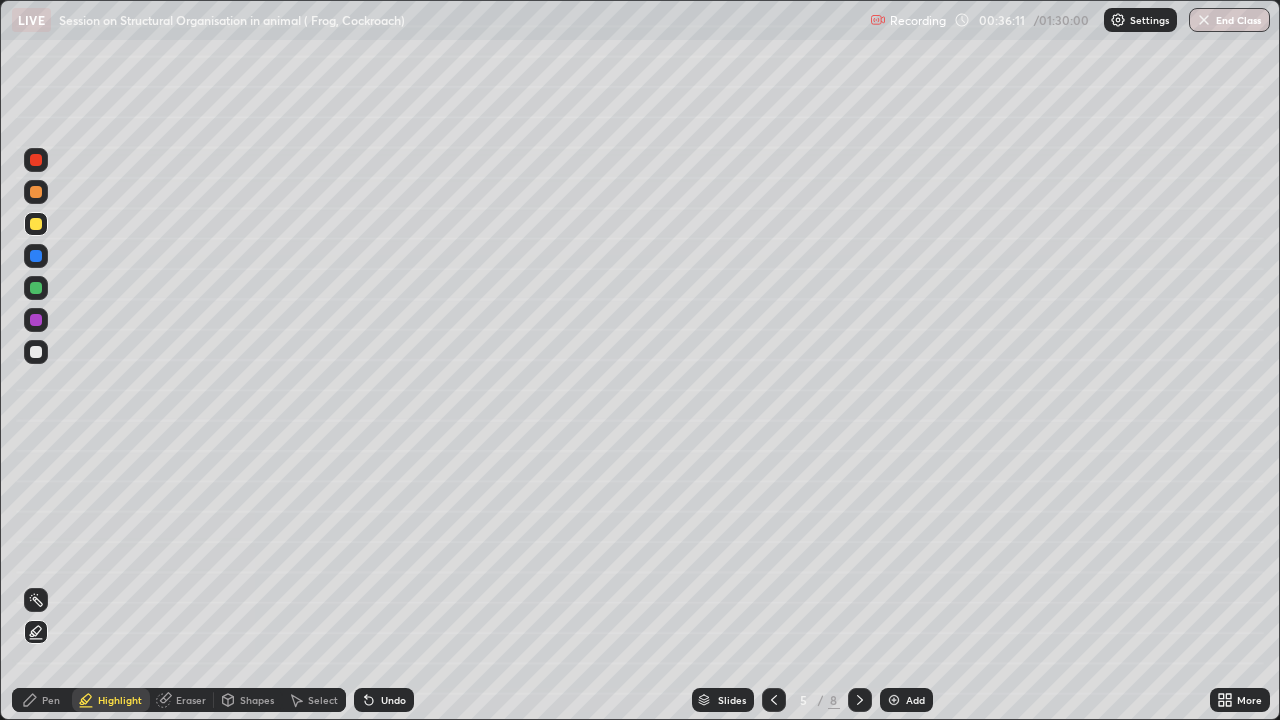 click on "Pen" at bounding box center [51, 700] 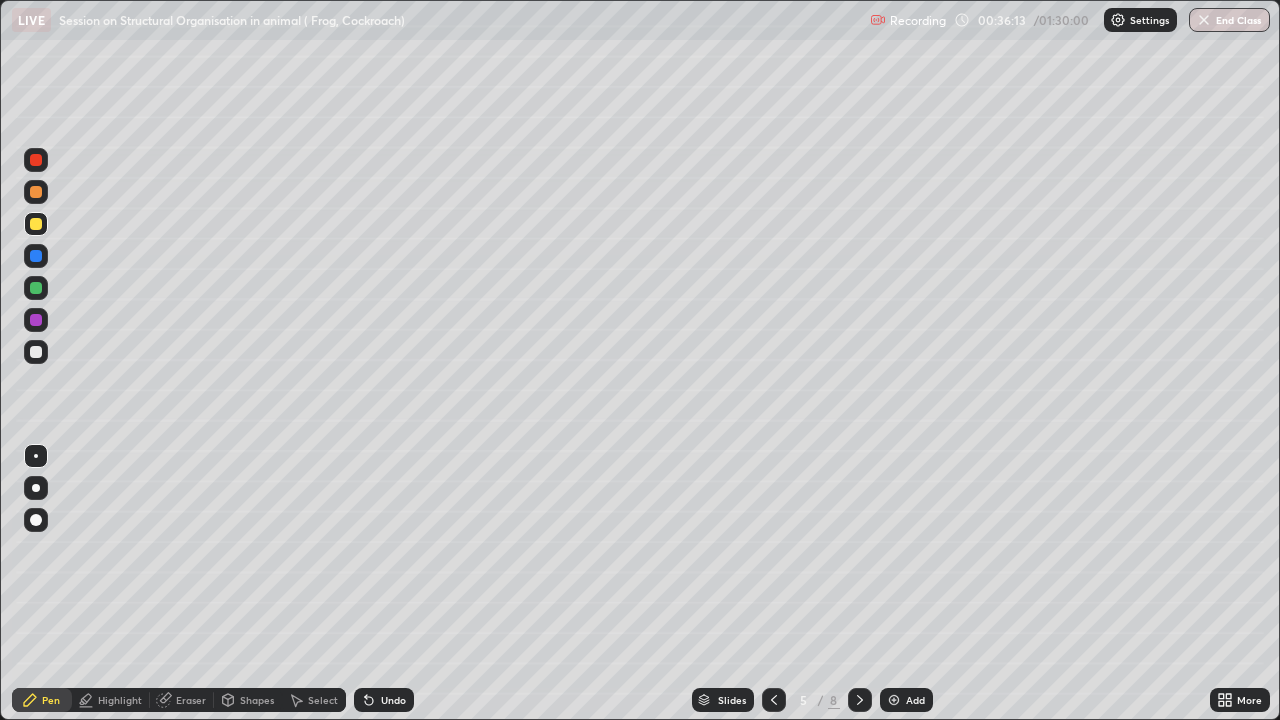 click at bounding box center [36, 192] 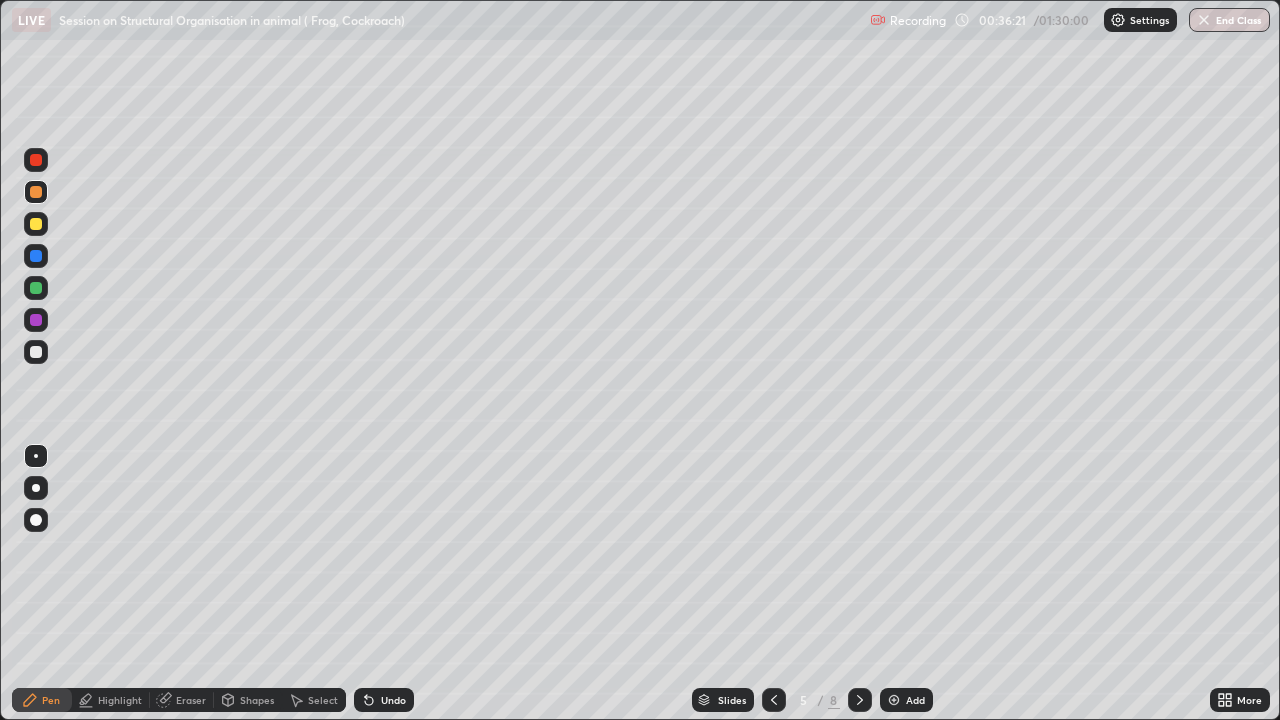 click at bounding box center (36, 352) 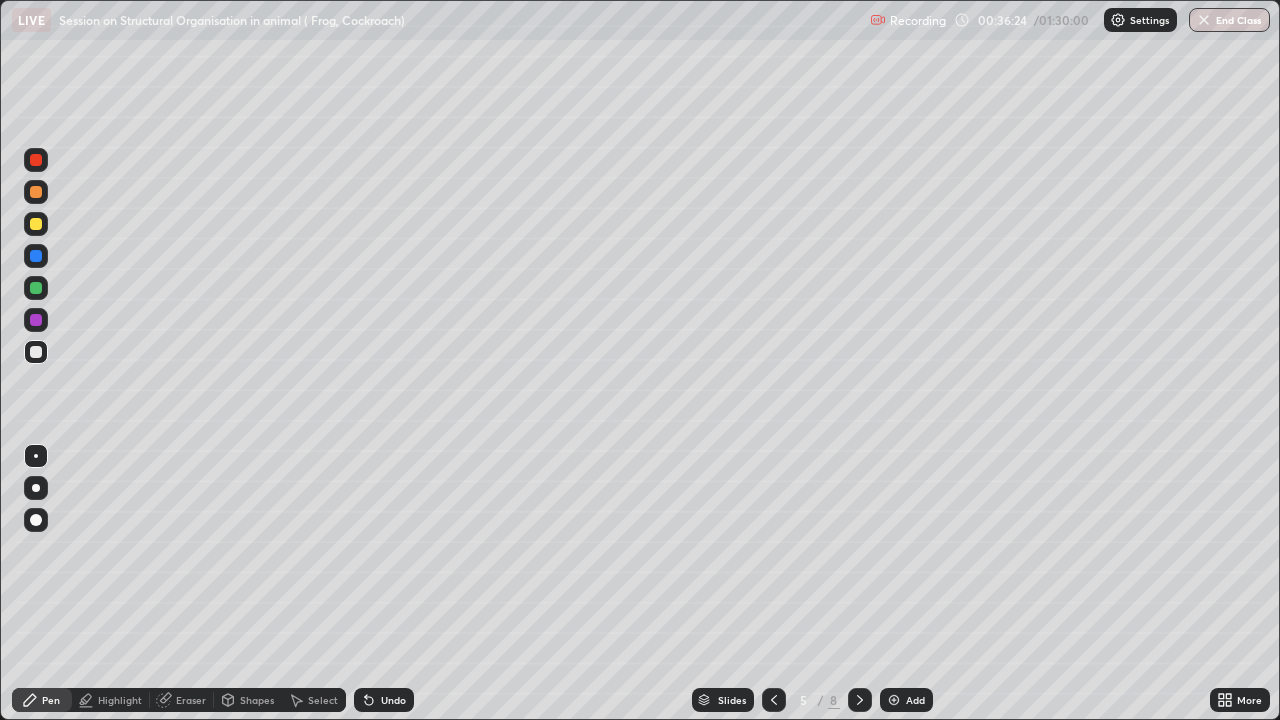 click at bounding box center (36, 192) 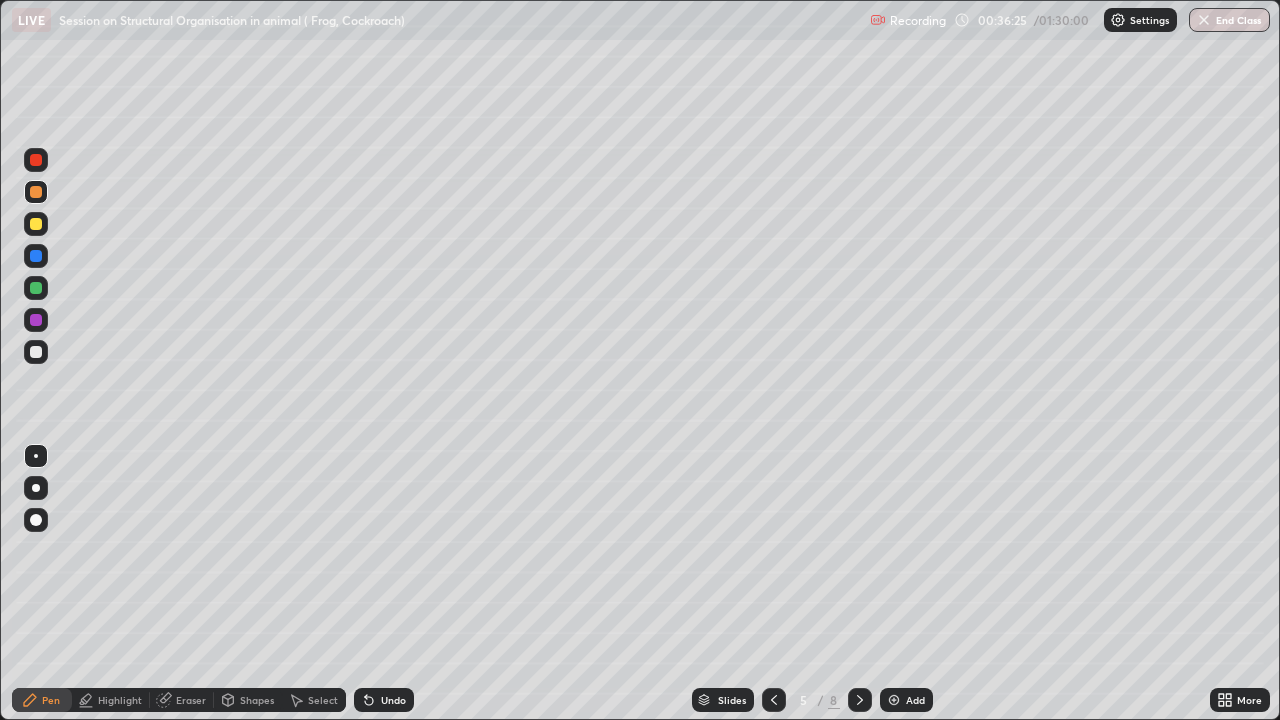 click at bounding box center (36, 288) 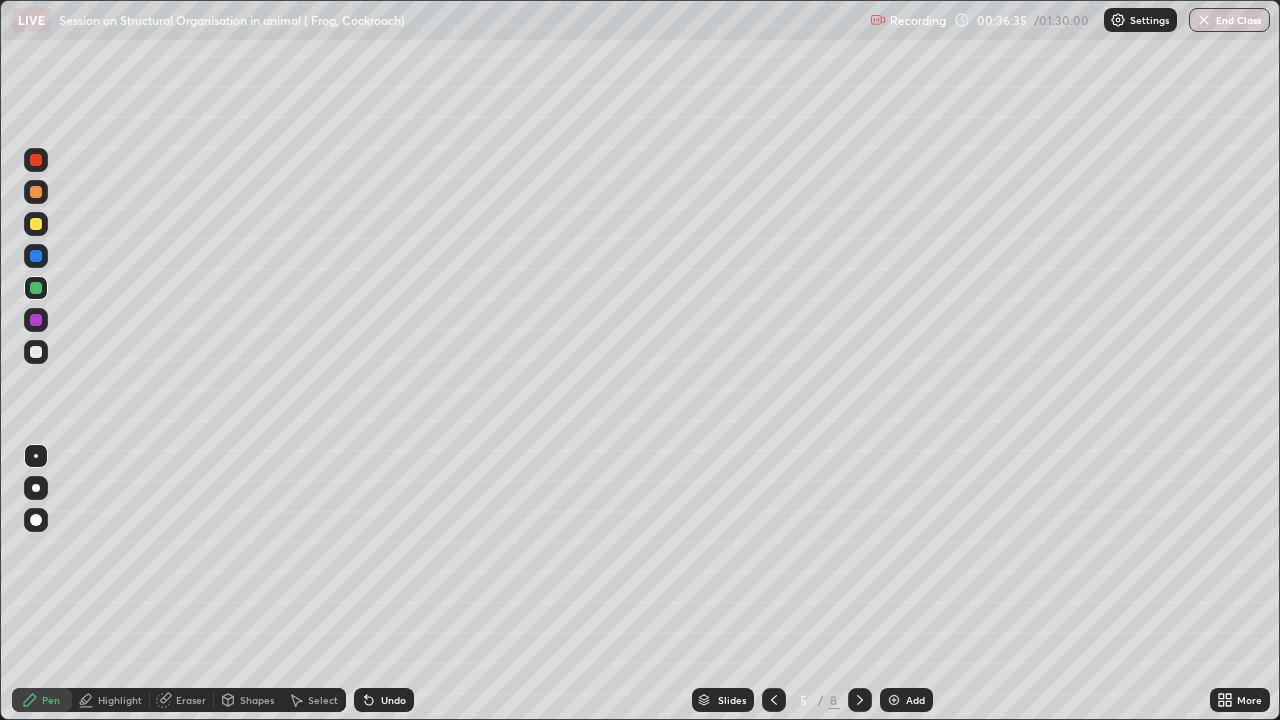 click at bounding box center (36, 352) 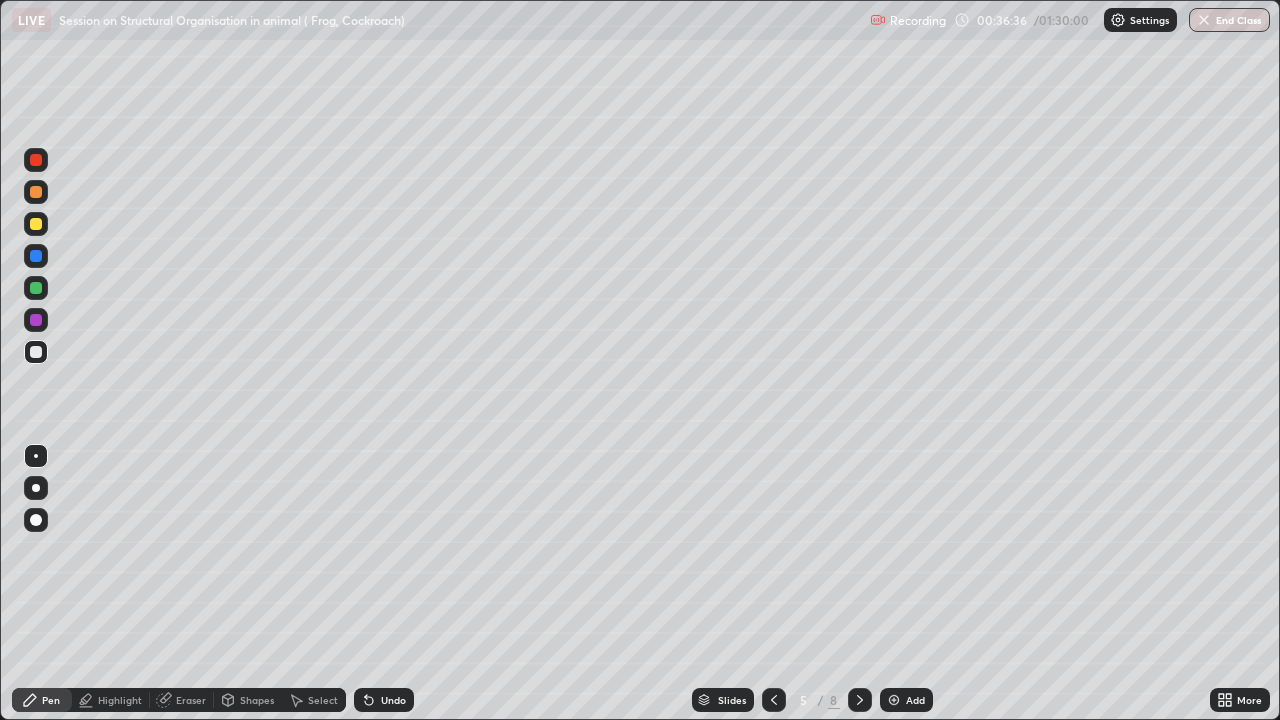 click at bounding box center (36, 320) 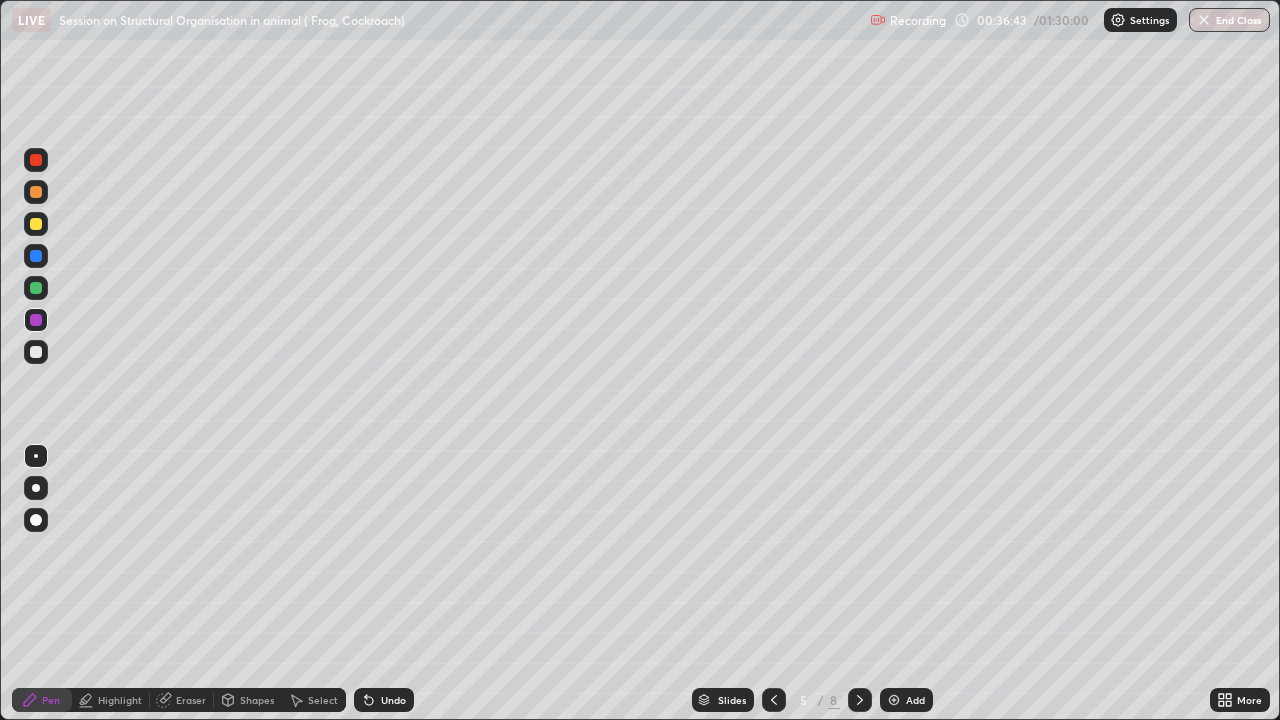 click on "Undo" at bounding box center (393, 700) 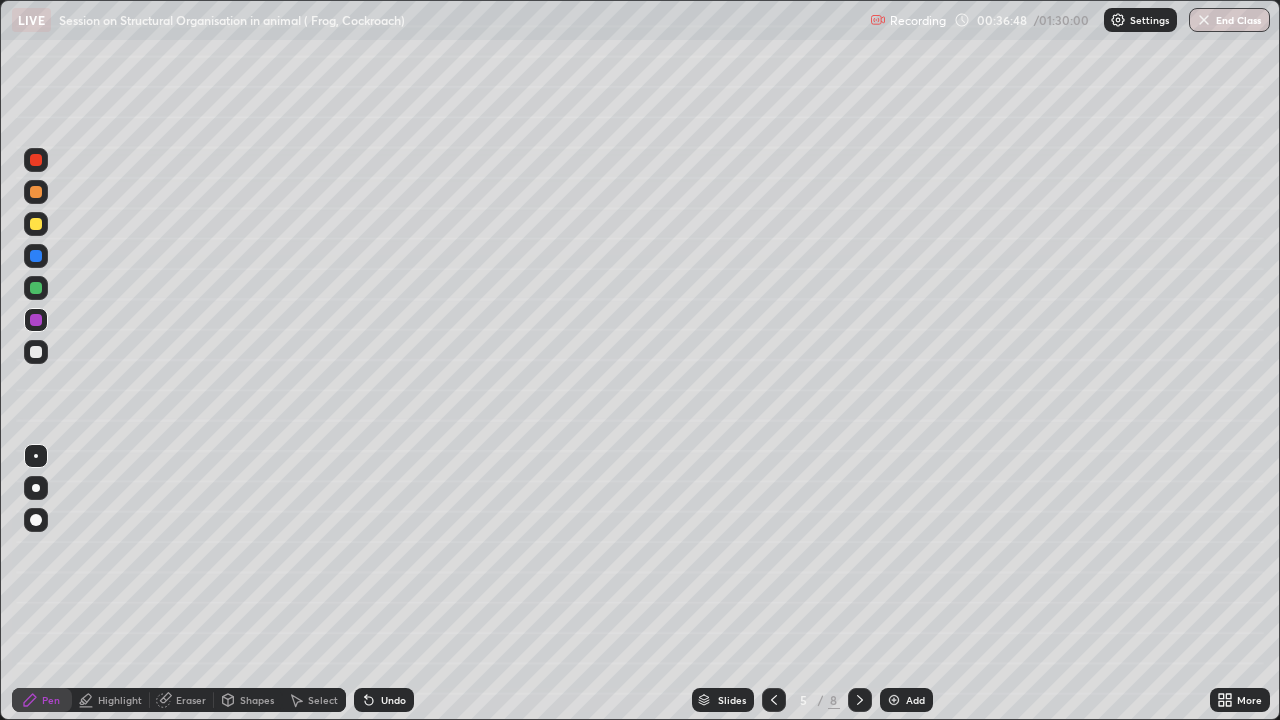 click on "Undo" at bounding box center (384, 700) 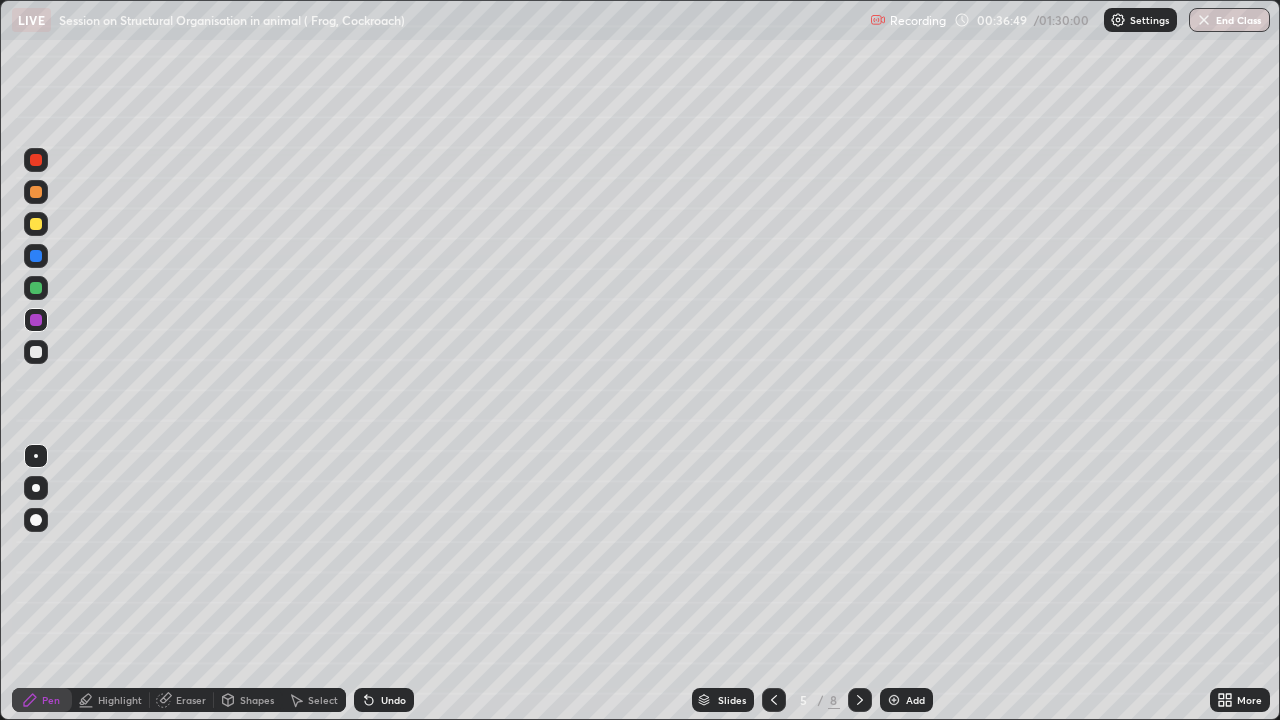 click on "Undo" at bounding box center (393, 700) 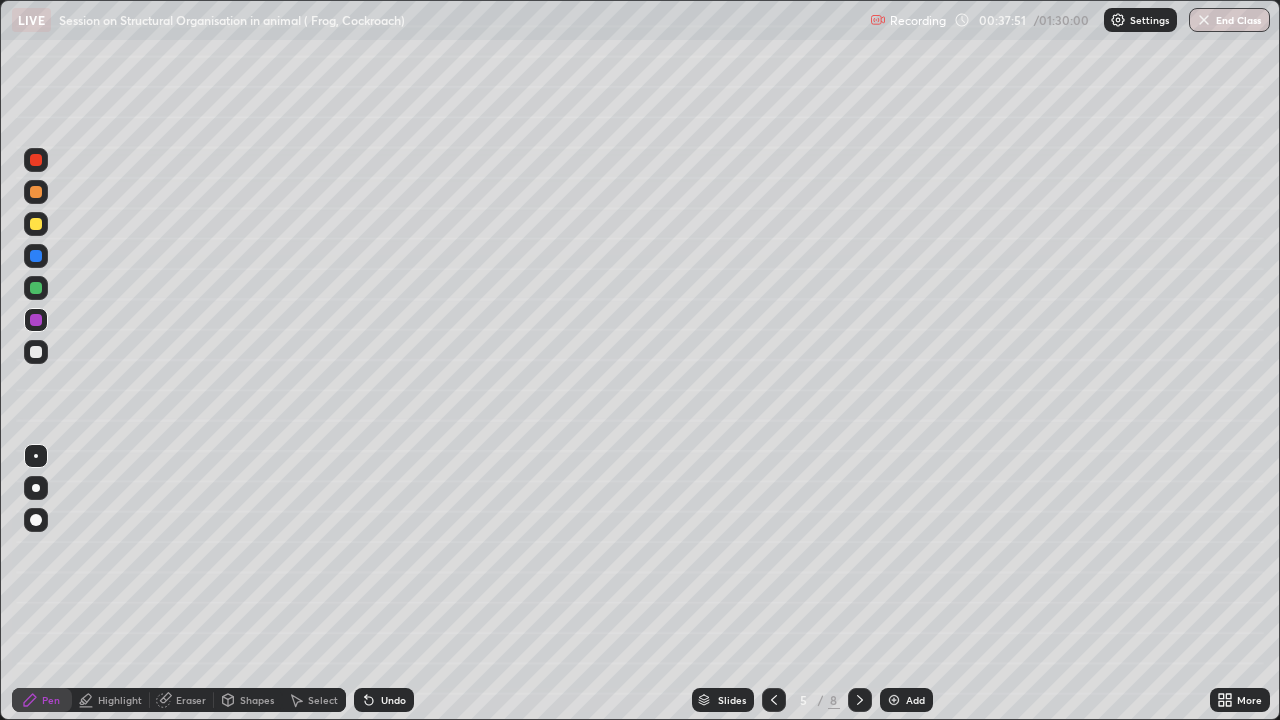 click at bounding box center [36, 288] 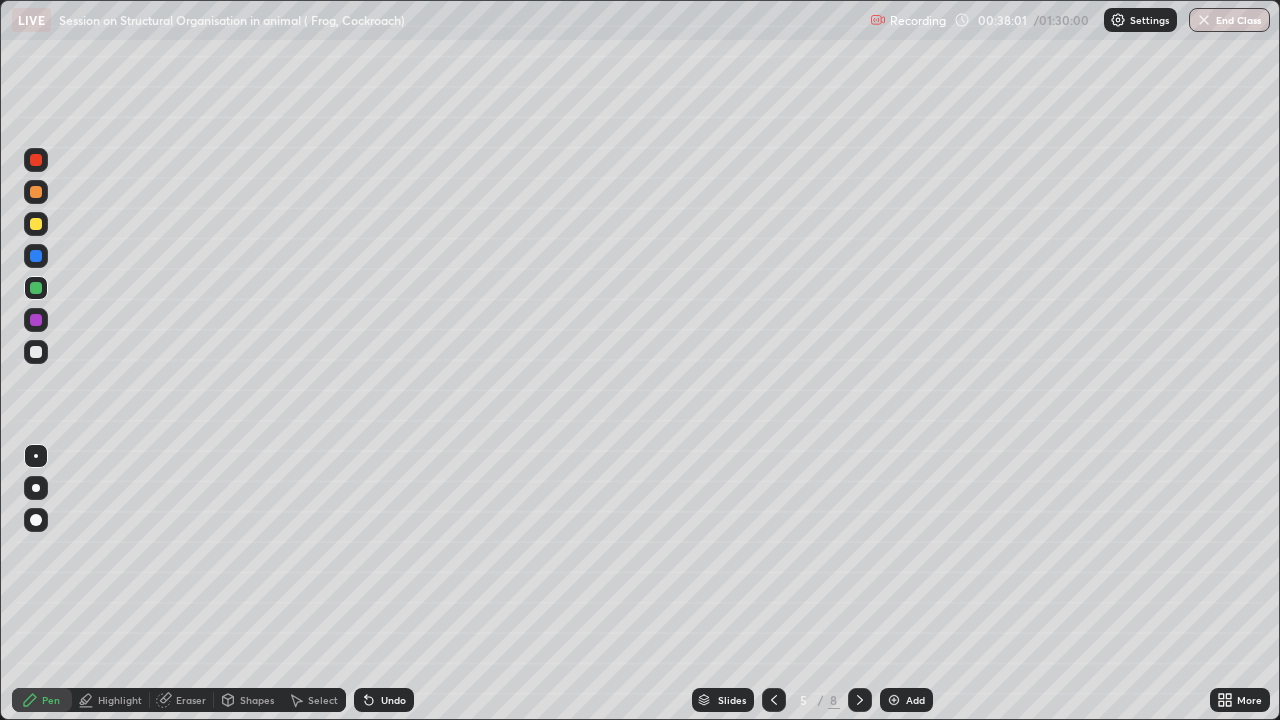 click on "Undo" at bounding box center (393, 700) 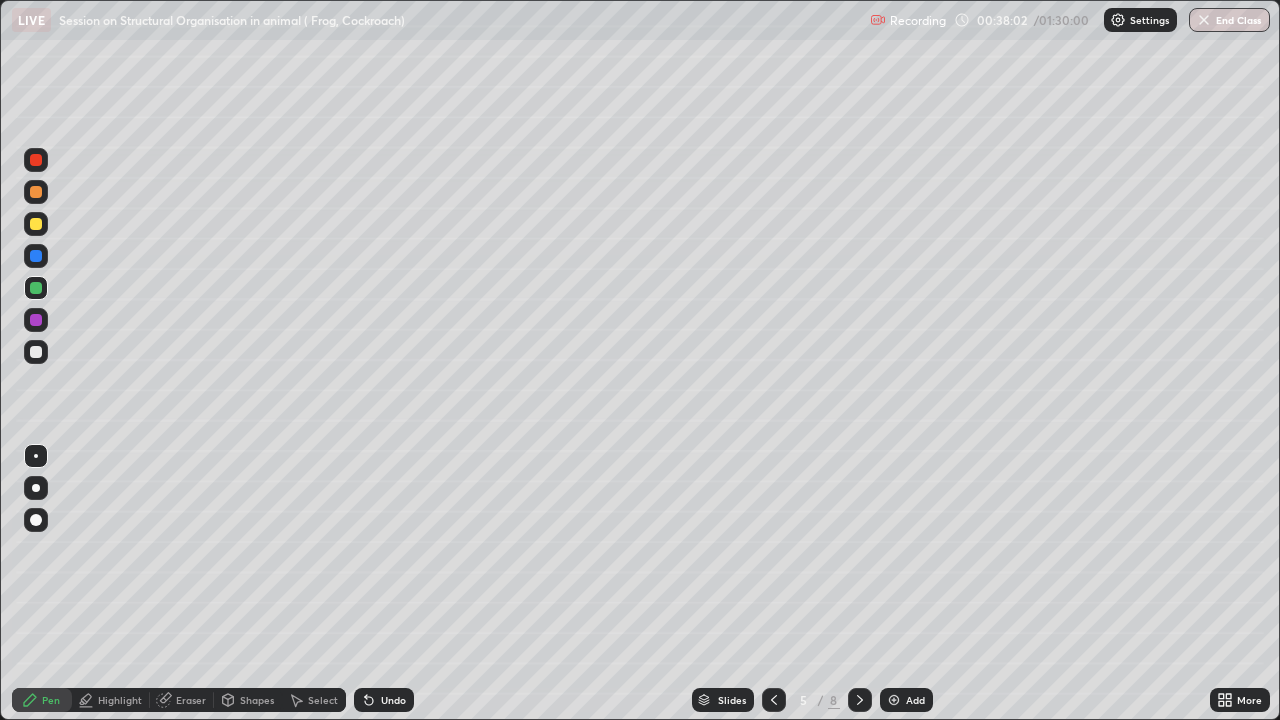 click on "Undo" at bounding box center [384, 700] 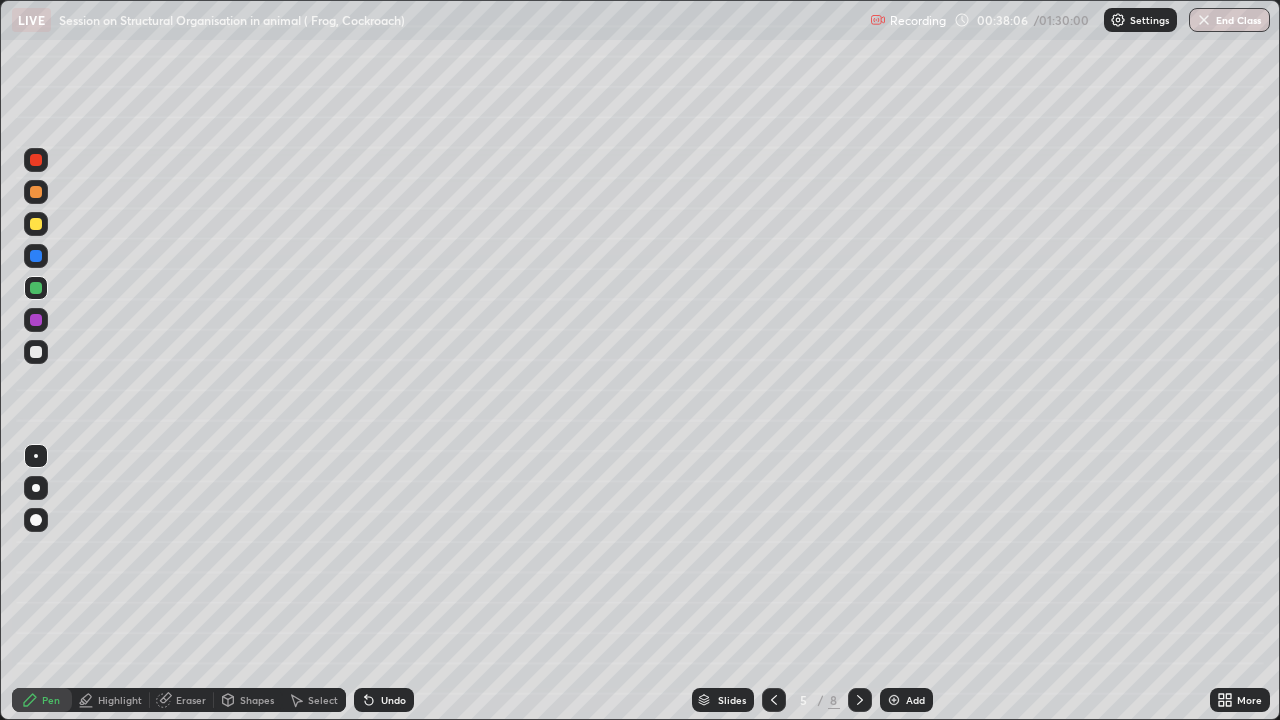 click on "Undo" at bounding box center (384, 700) 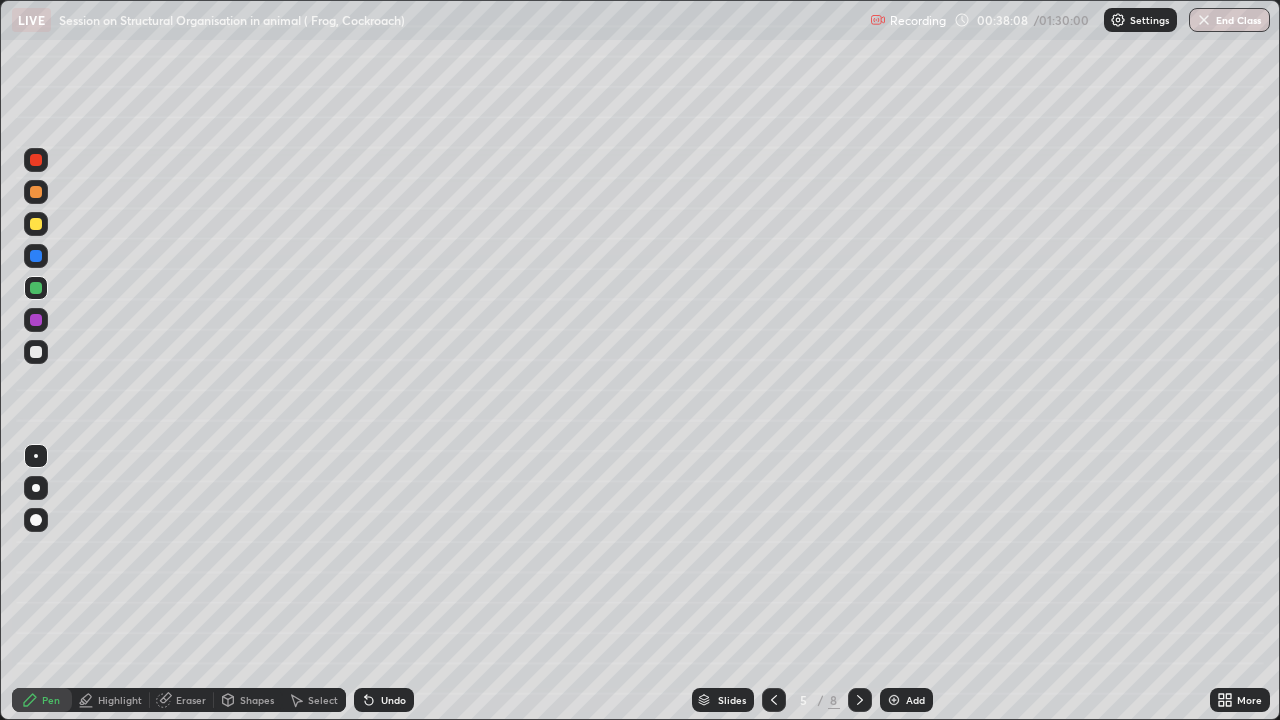 click on "Select" at bounding box center [314, 700] 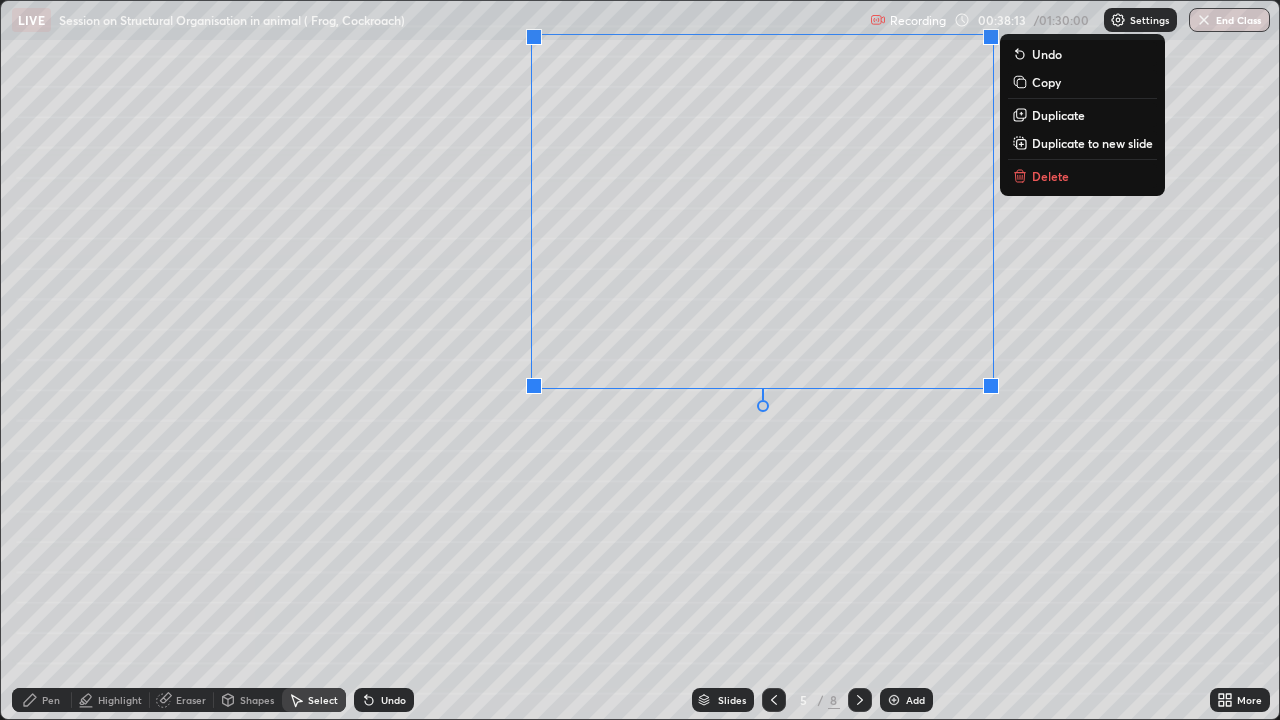 click on "0 ° Undo Copy Duplicate Duplicate to new slide Delete" at bounding box center [640, 360] 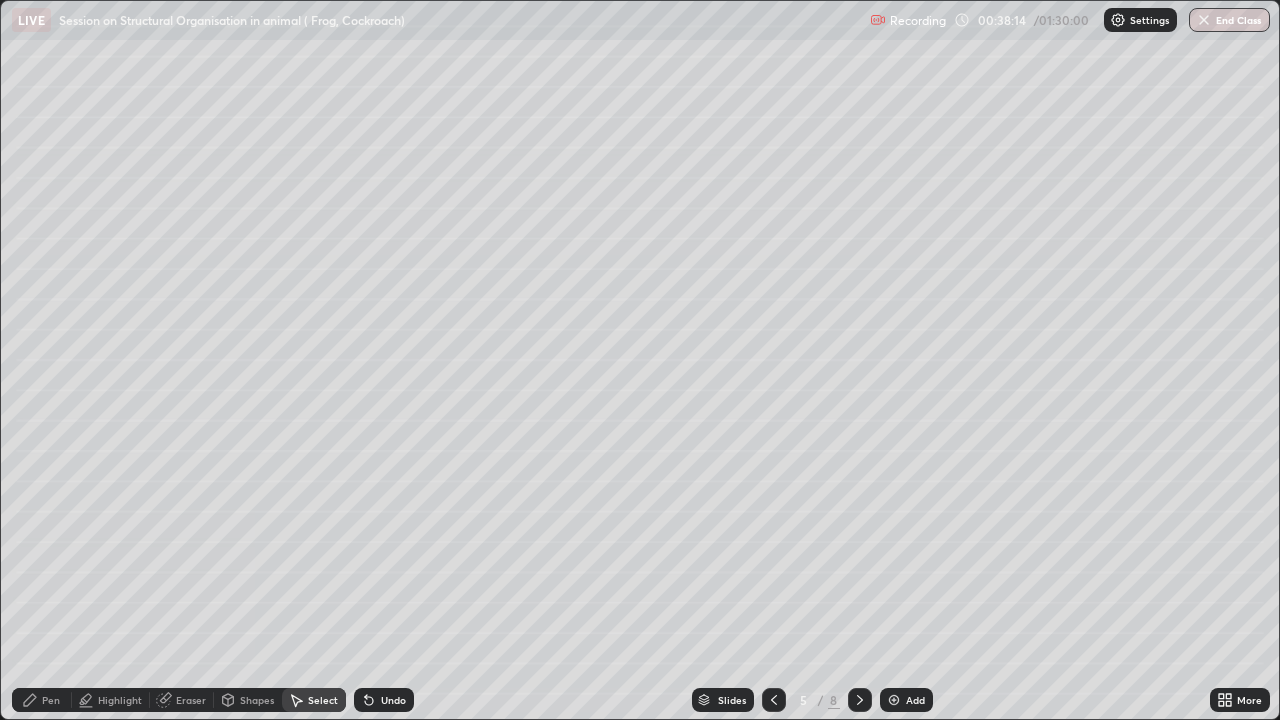 click on "Pen" at bounding box center [51, 700] 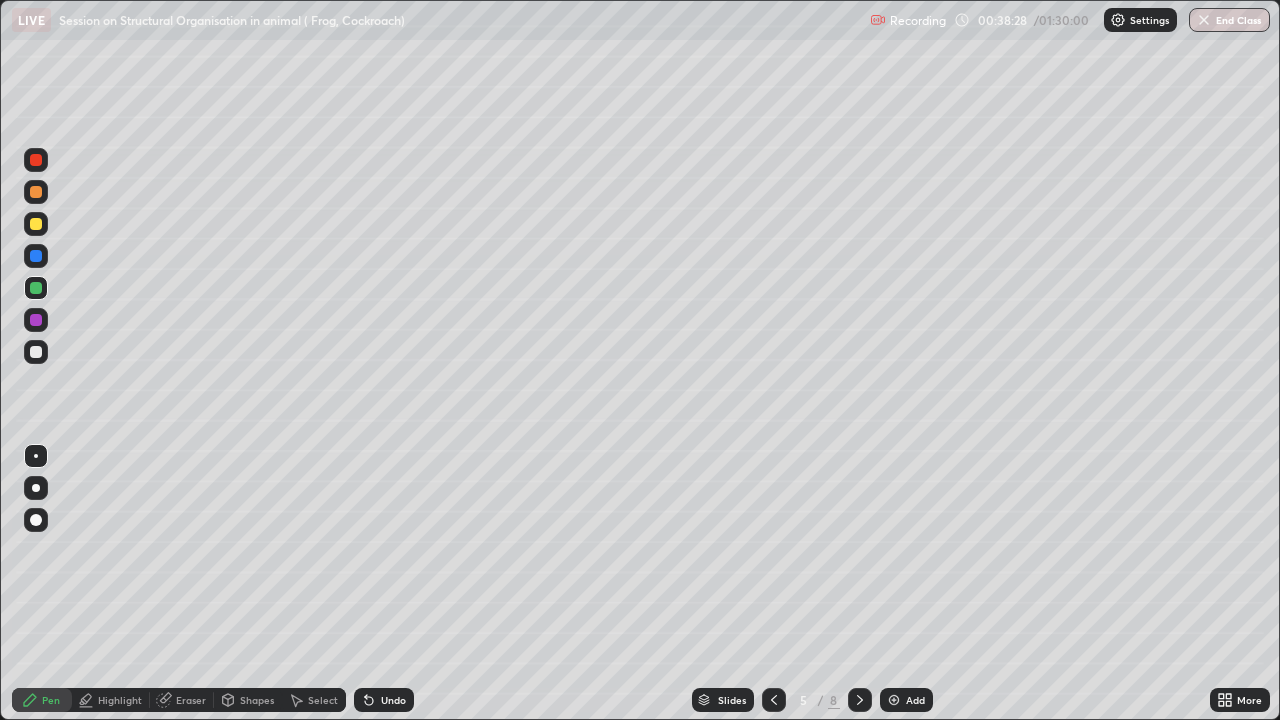 click at bounding box center [36, 352] 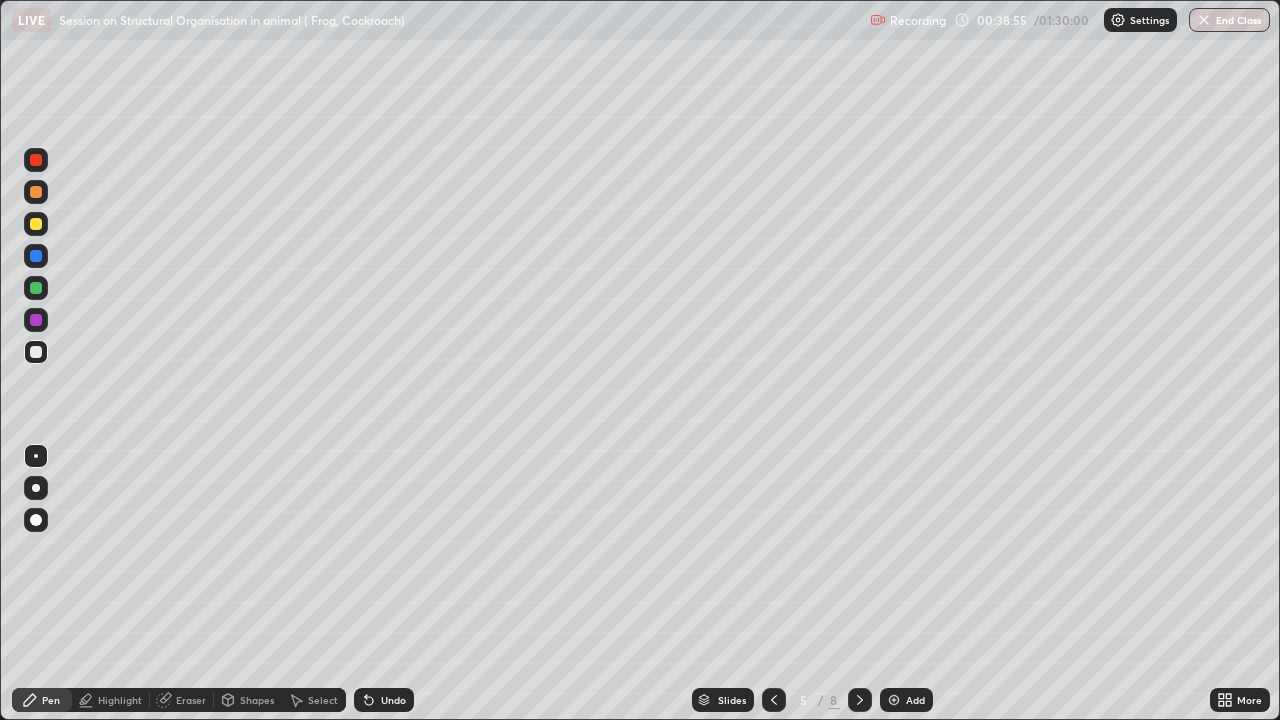 click on "Eraser" at bounding box center [191, 700] 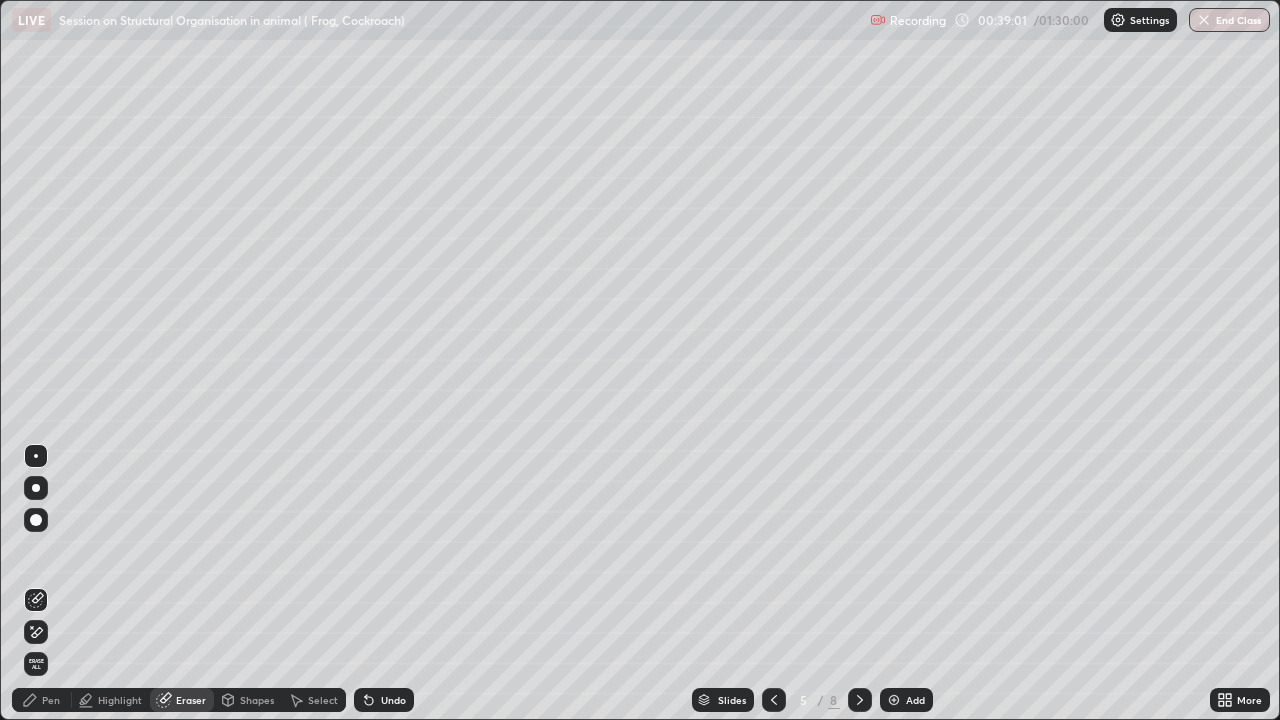 click on "Pen" at bounding box center [42, 700] 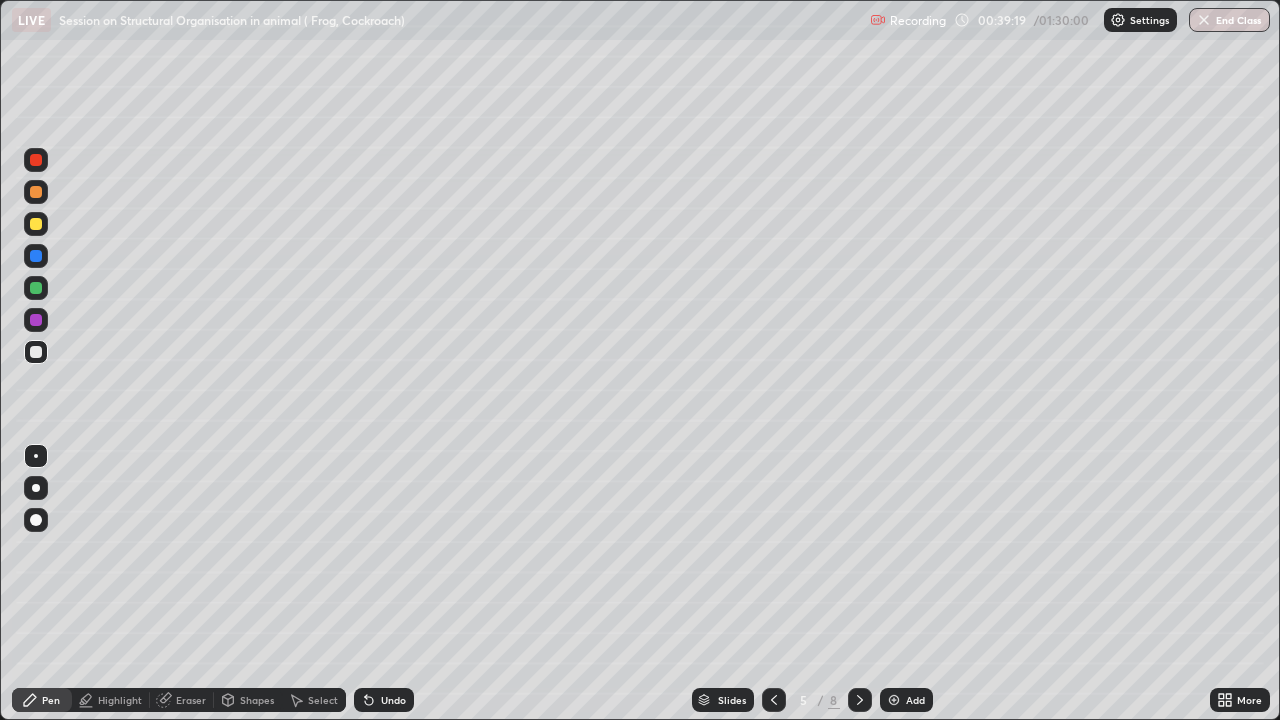 click at bounding box center (36, 320) 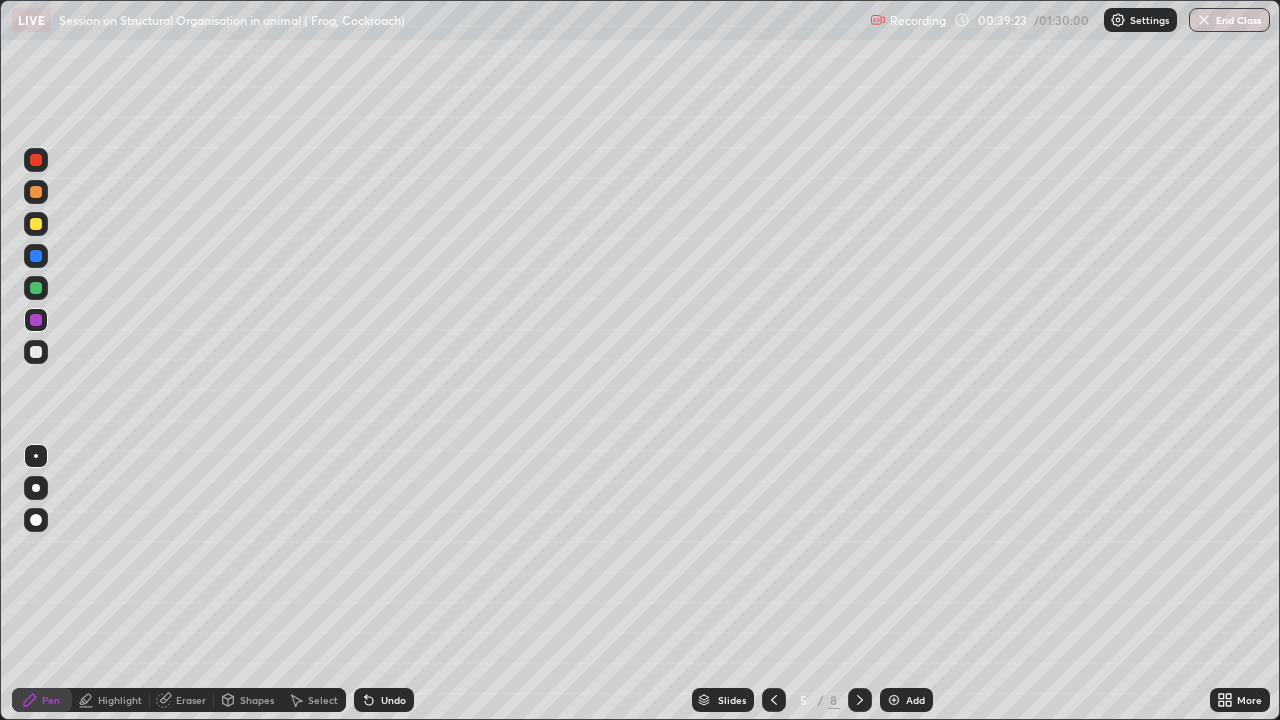 click on "Undo" at bounding box center [393, 700] 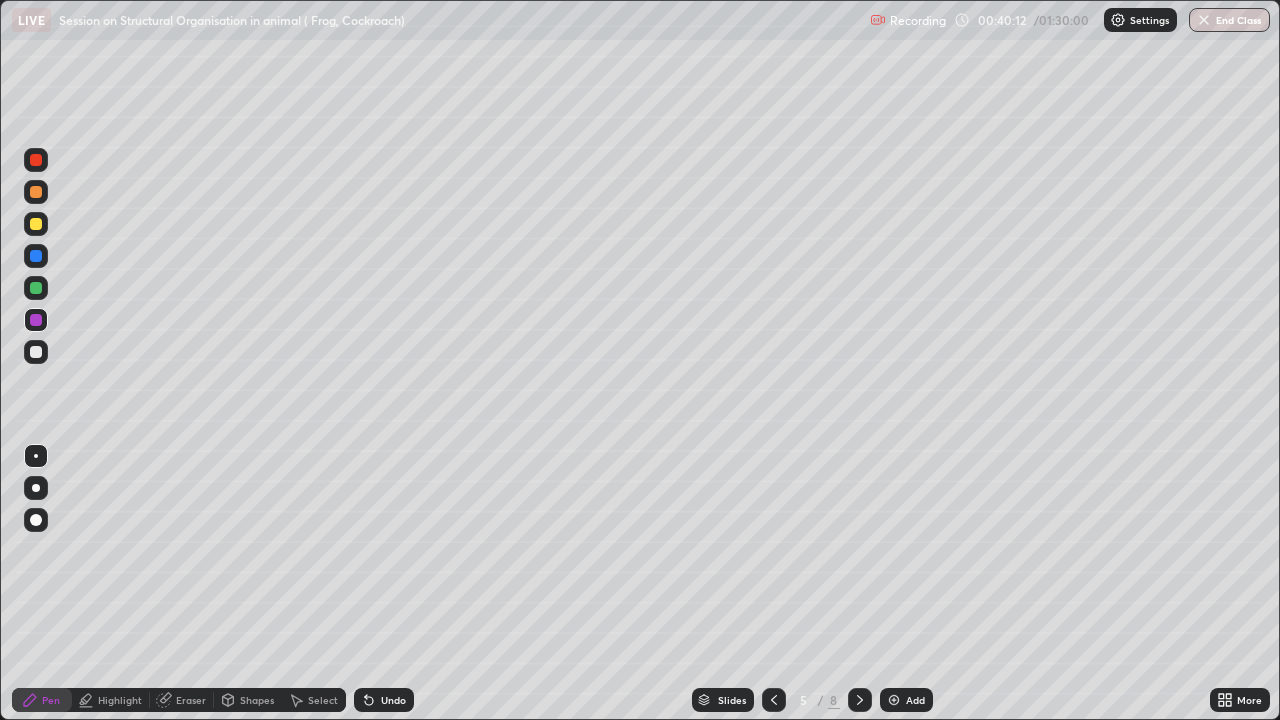 click at bounding box center [36, 352] 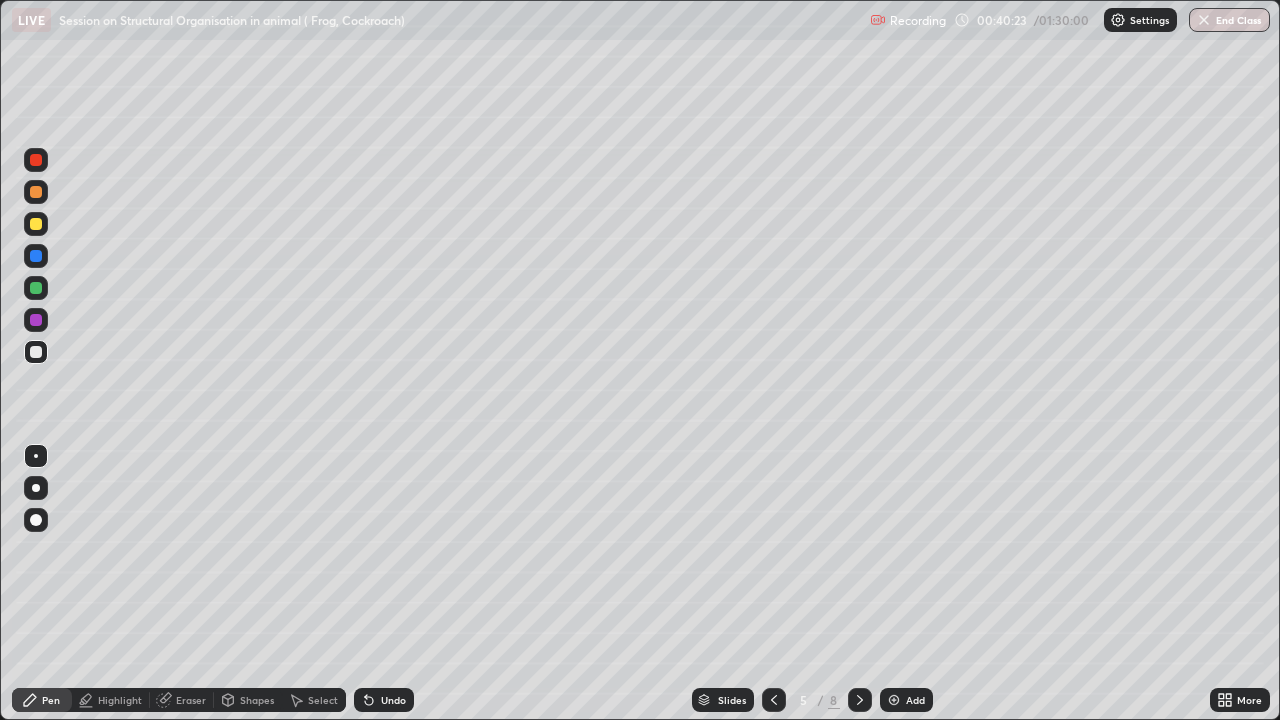 click at bounding box center (36, 288) 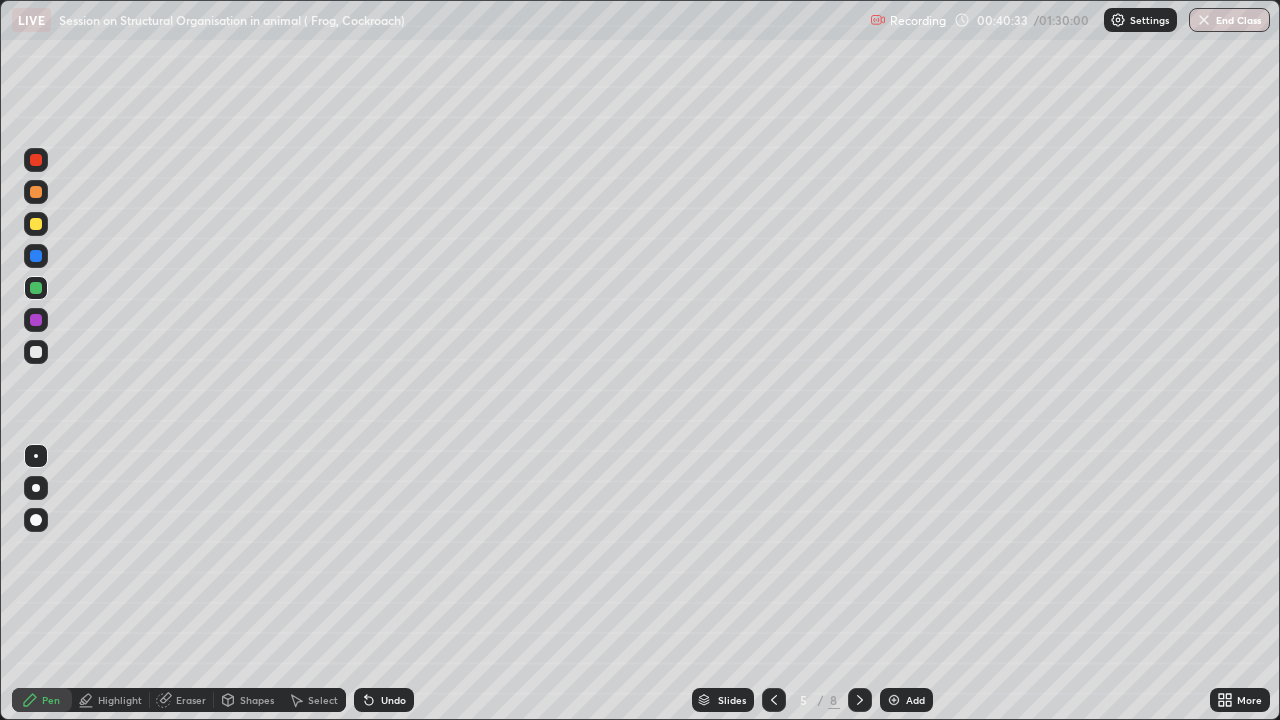 click at bounding box center [36, 352] 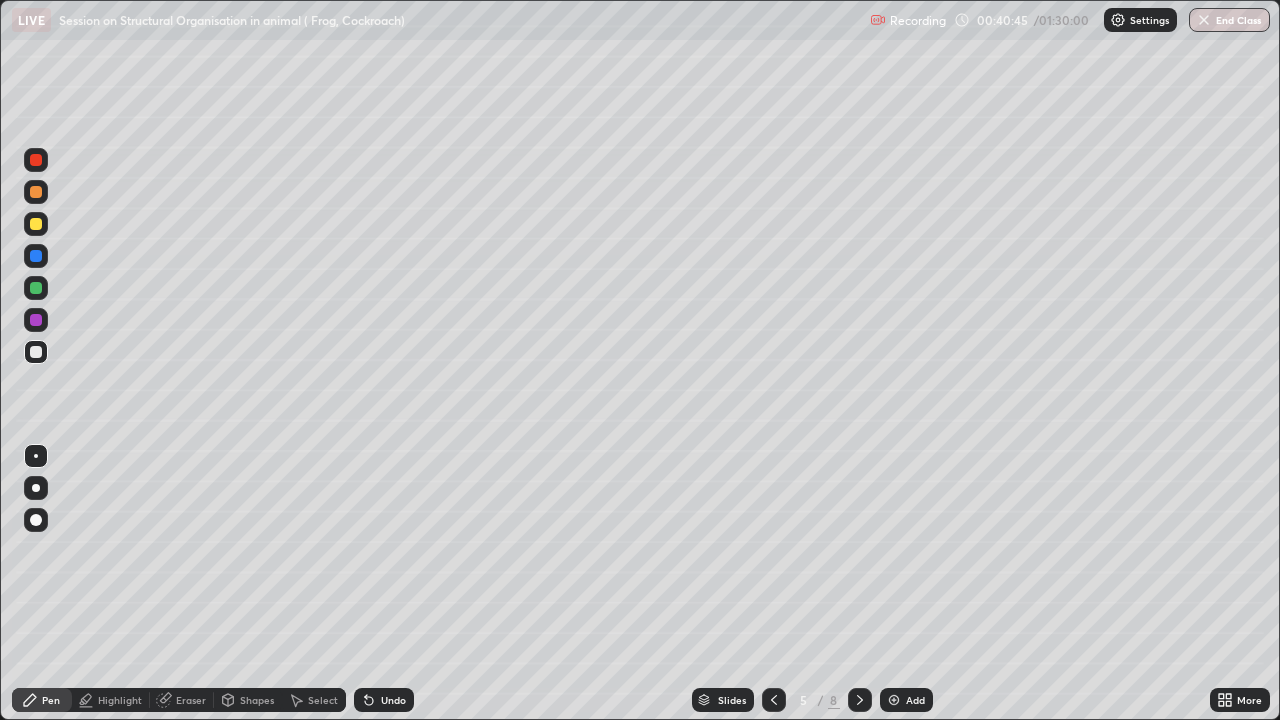 click at bounding box center [36, 320] 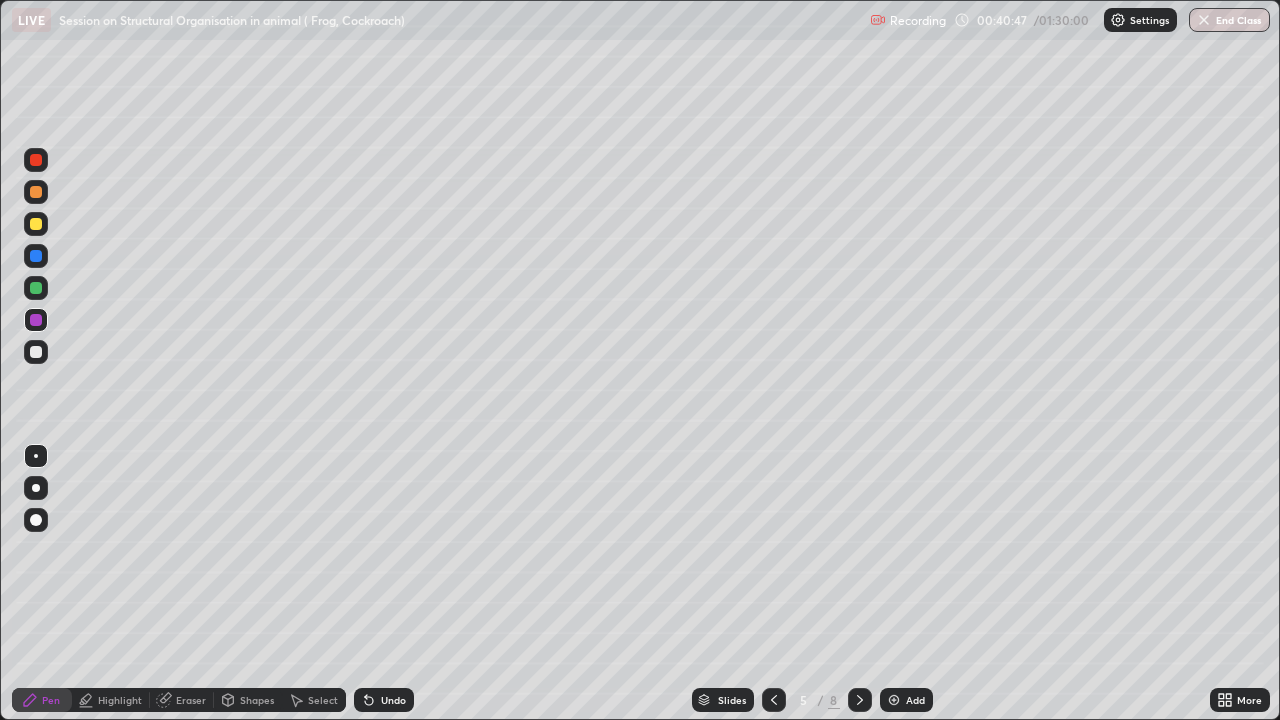click at bounding box center [36, 288] 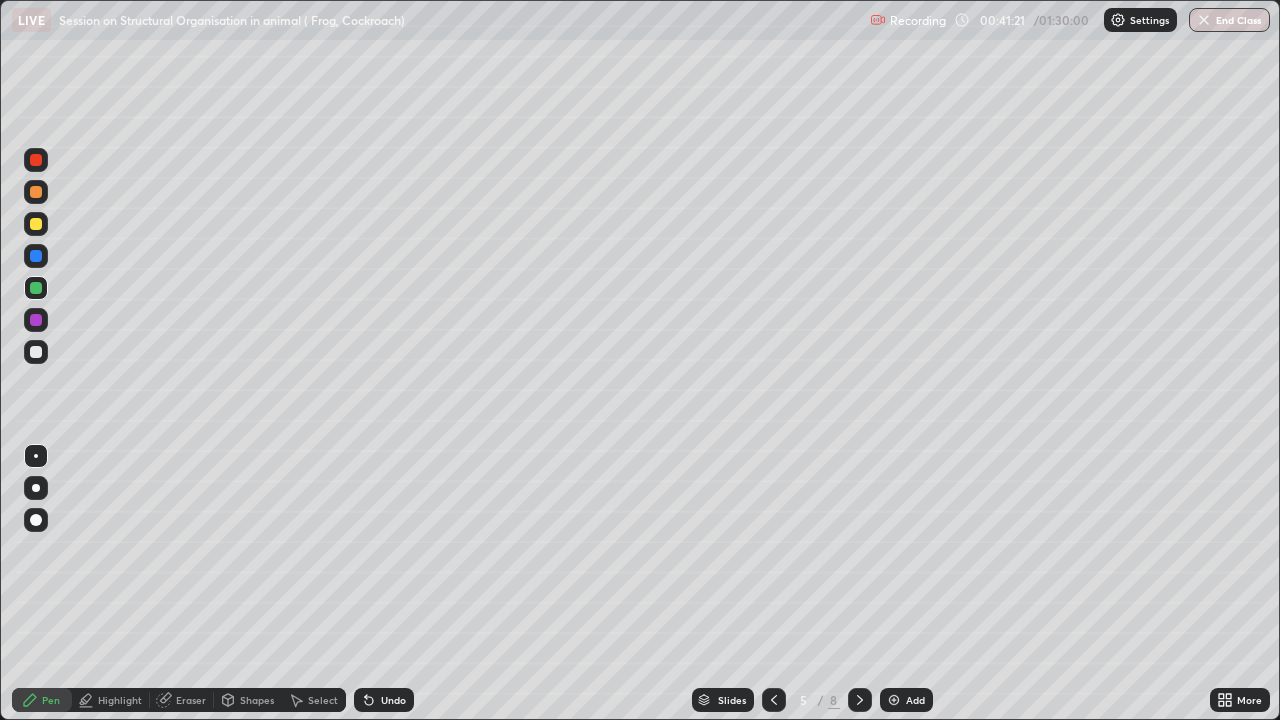 click at bounding box center [36, 352] 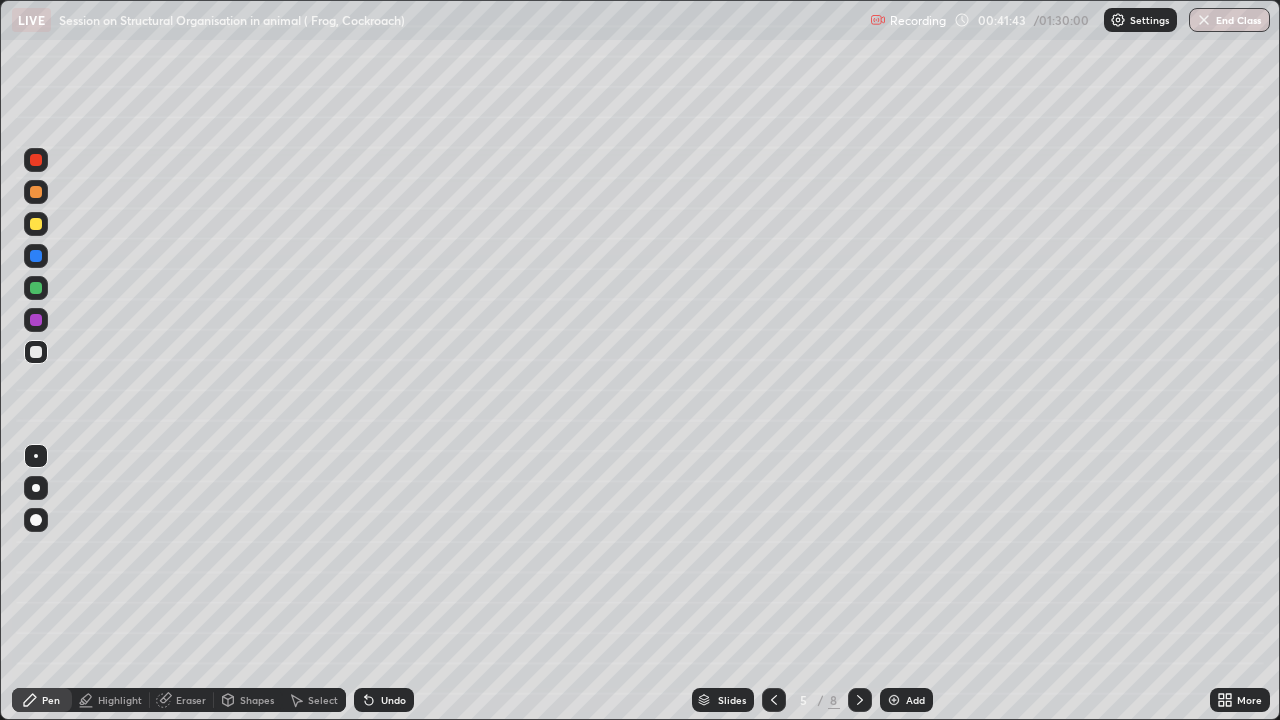 click on "Eraser" at bounding box center (182, 700) 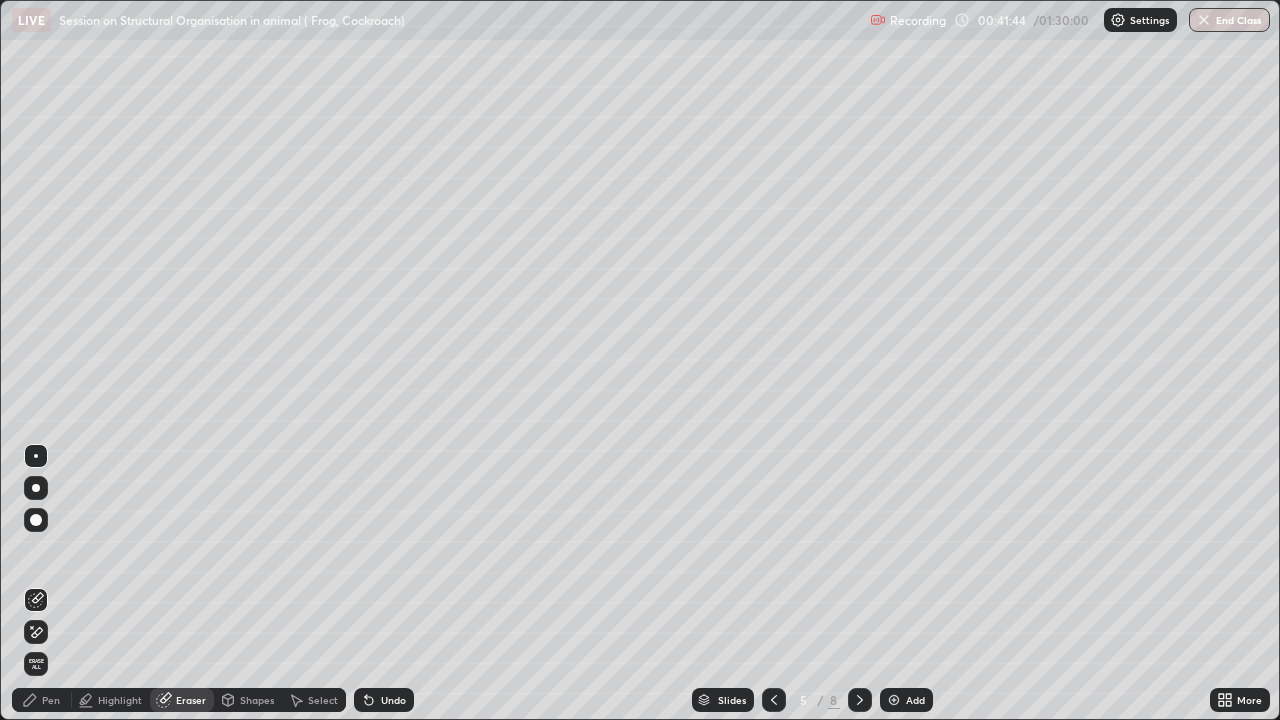 click 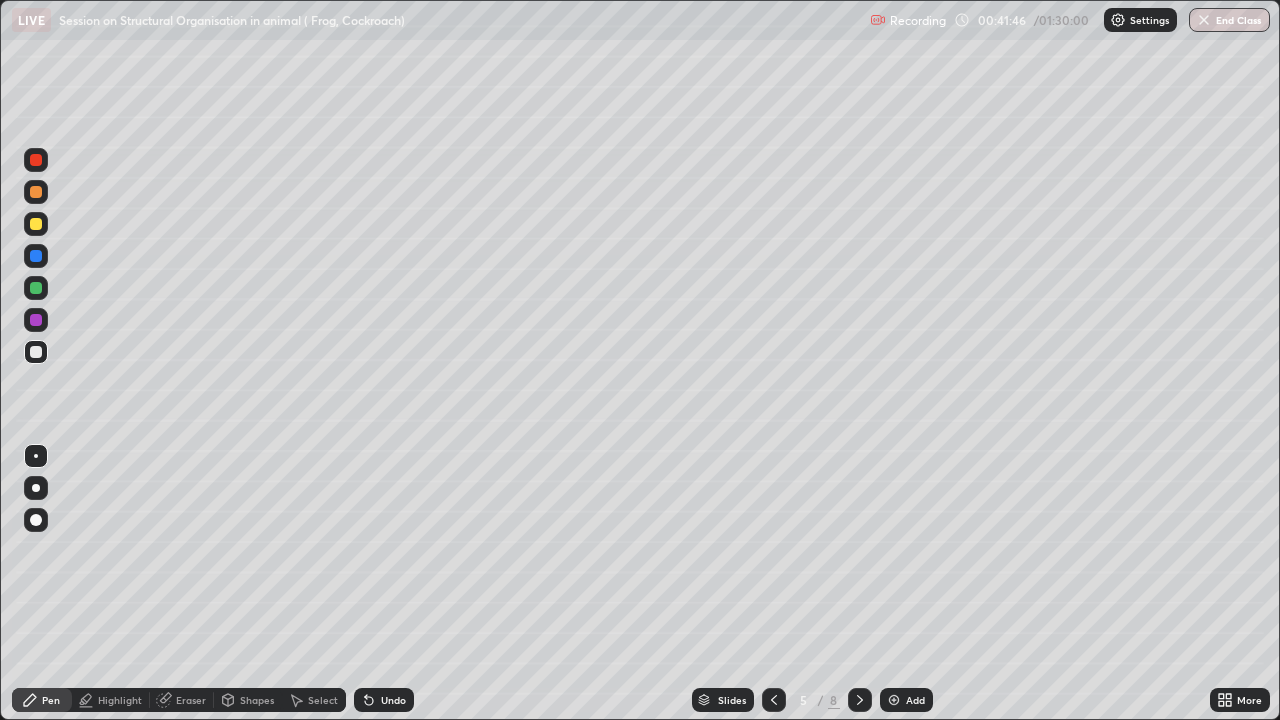 click at bounding box center [36, 192] 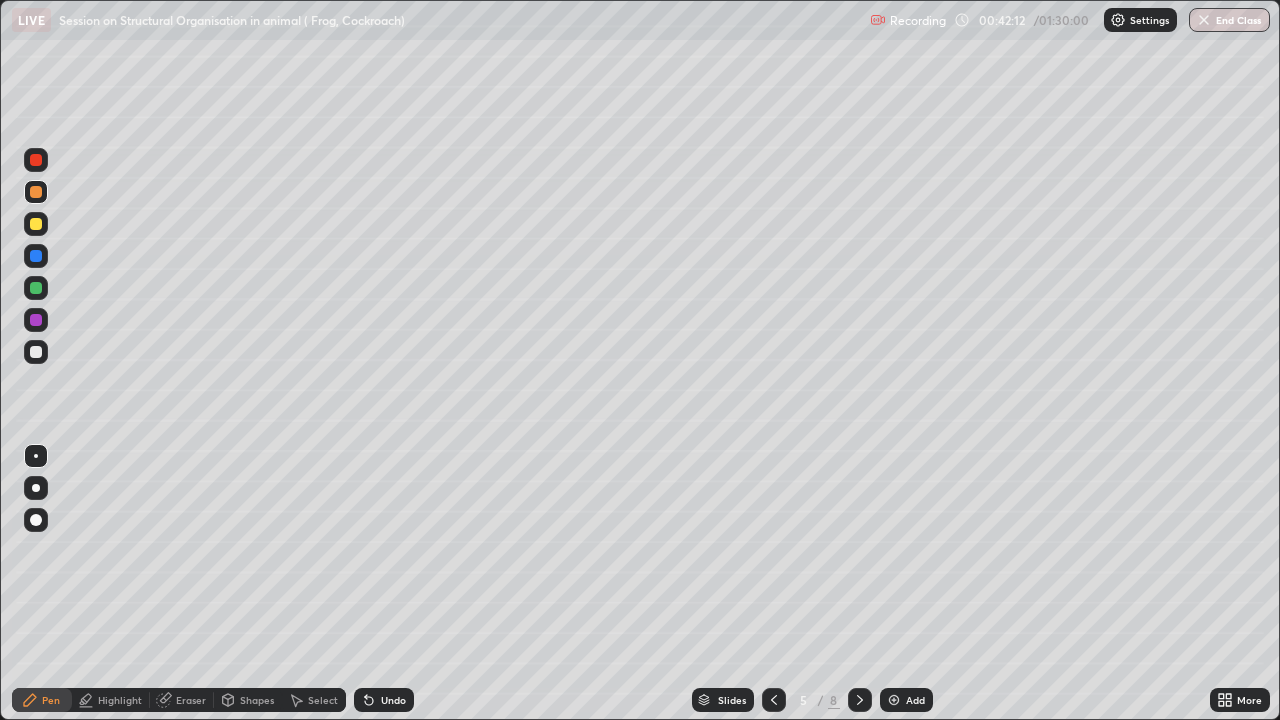 click at bounding box center [36, 352] 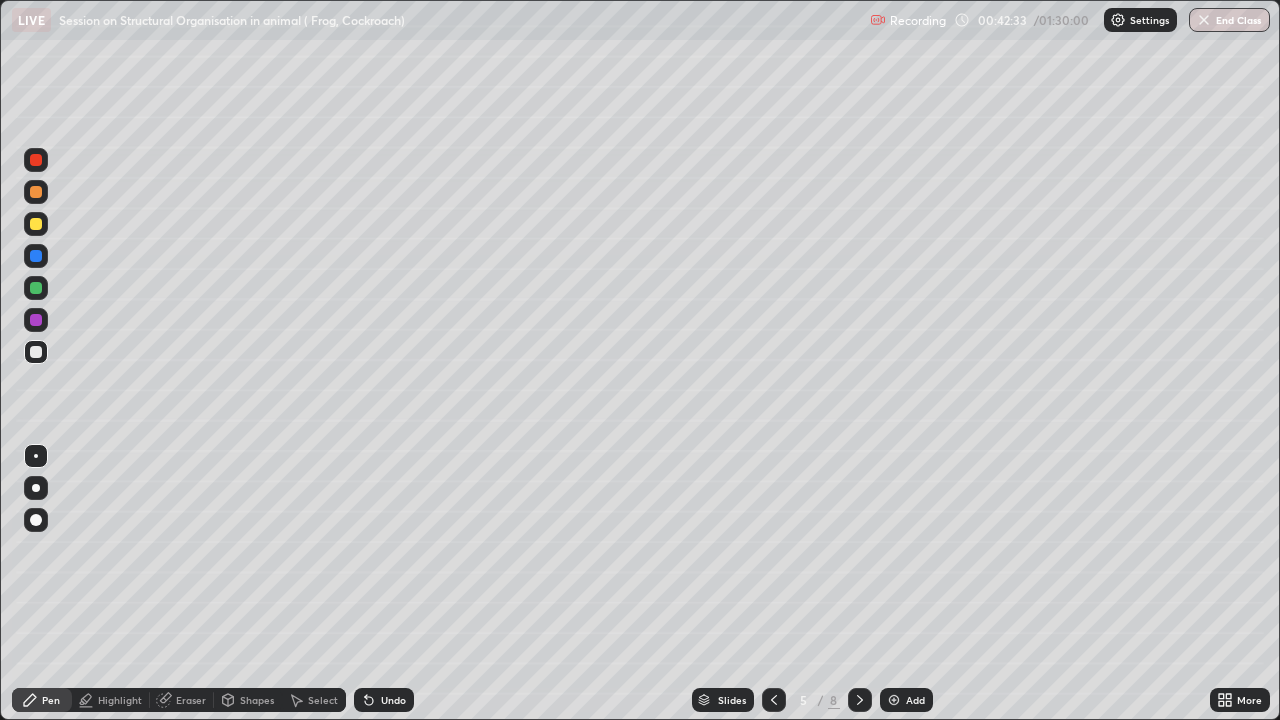 click on "Undo" at bounding box center (384, 700) 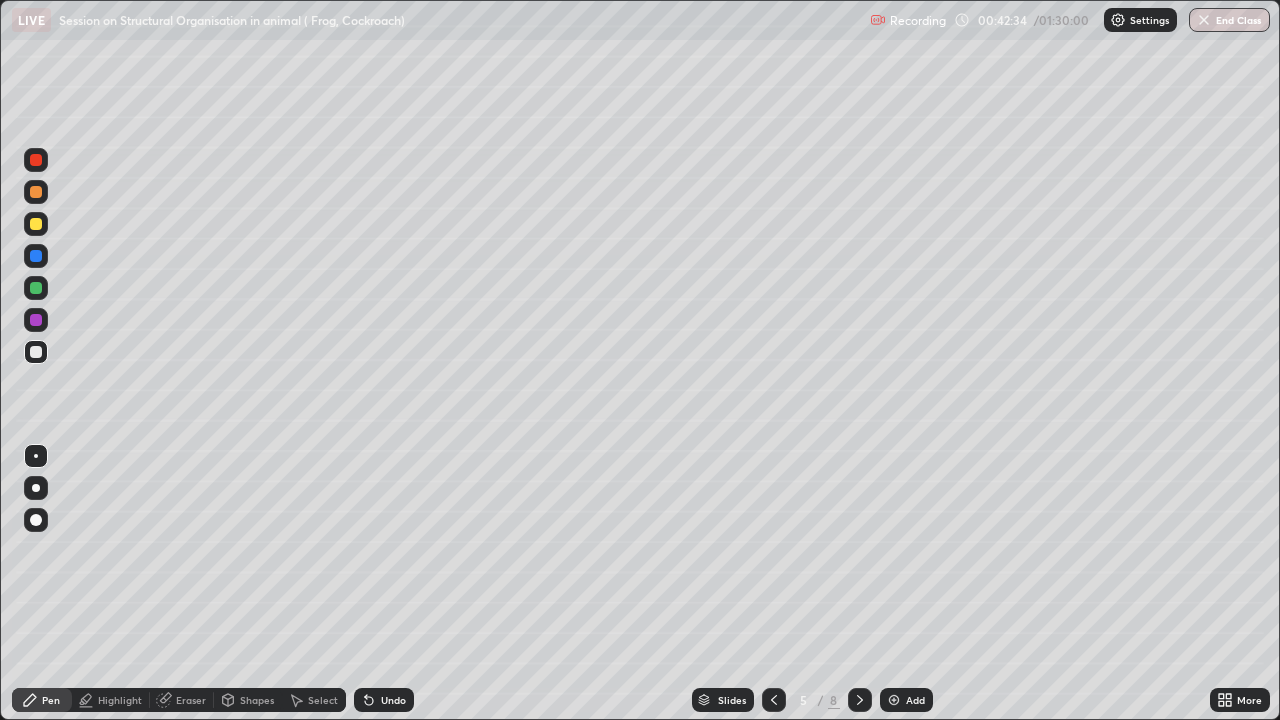 click on "Undo" at bounding box center (393, 700) 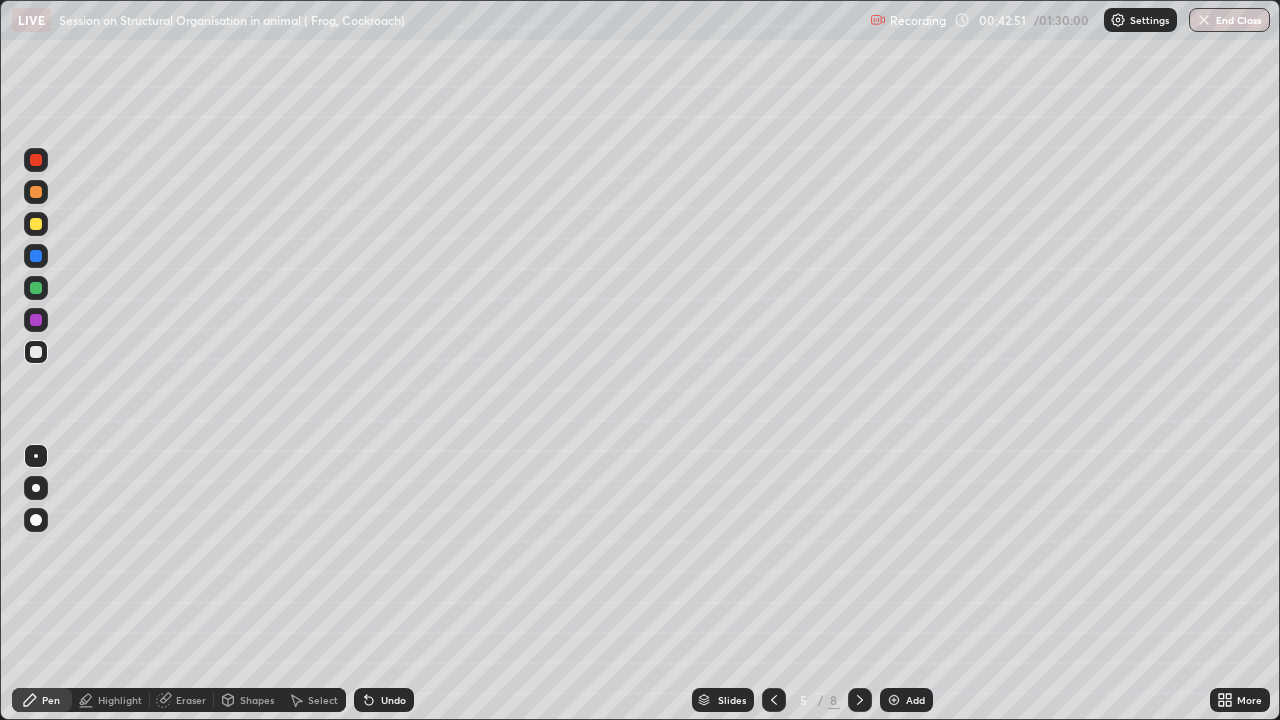 click on "Eraser" at bounding box center [191, 700] 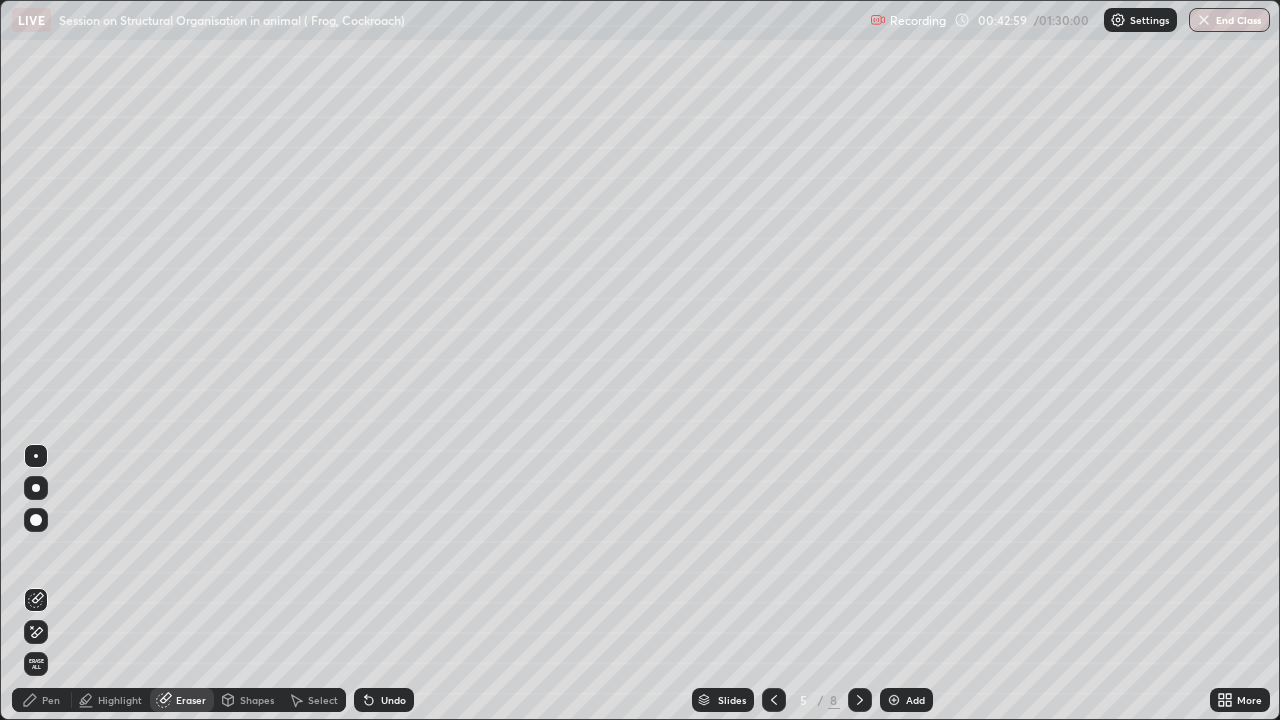 click on "Pen" at bounding box center (42, 700) 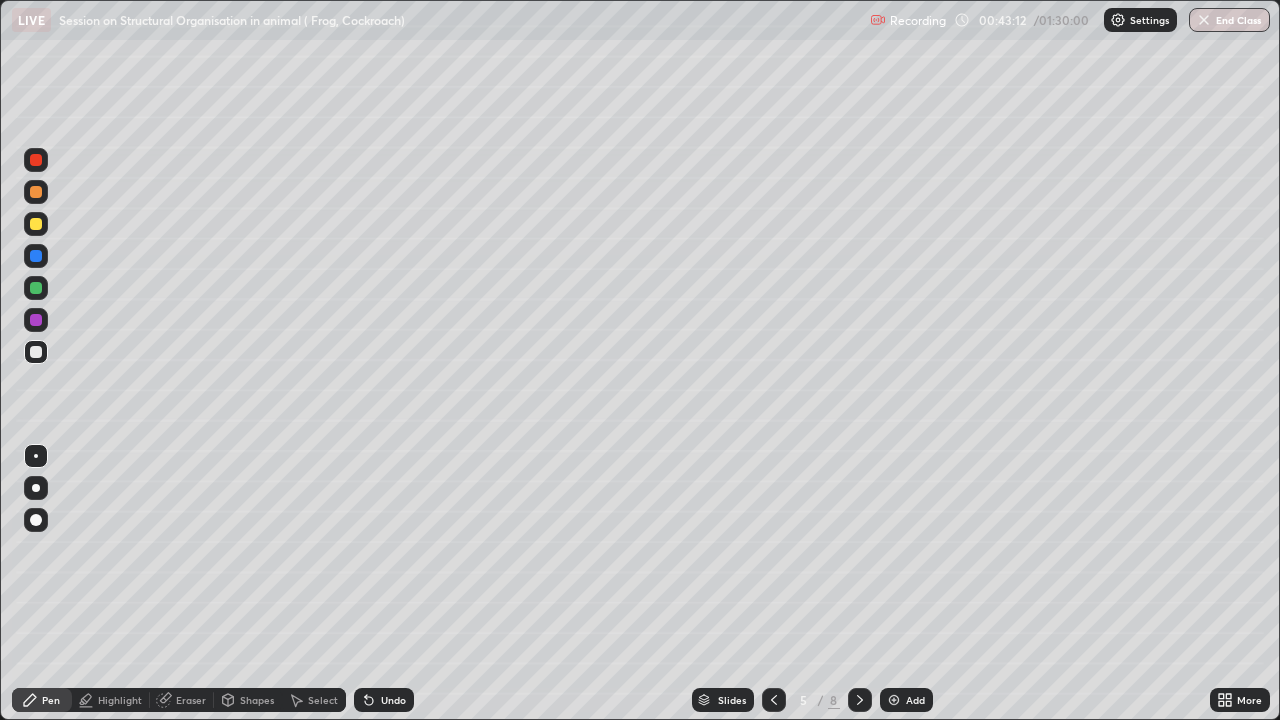 click on "Undo" at bounding box center [393, 700] 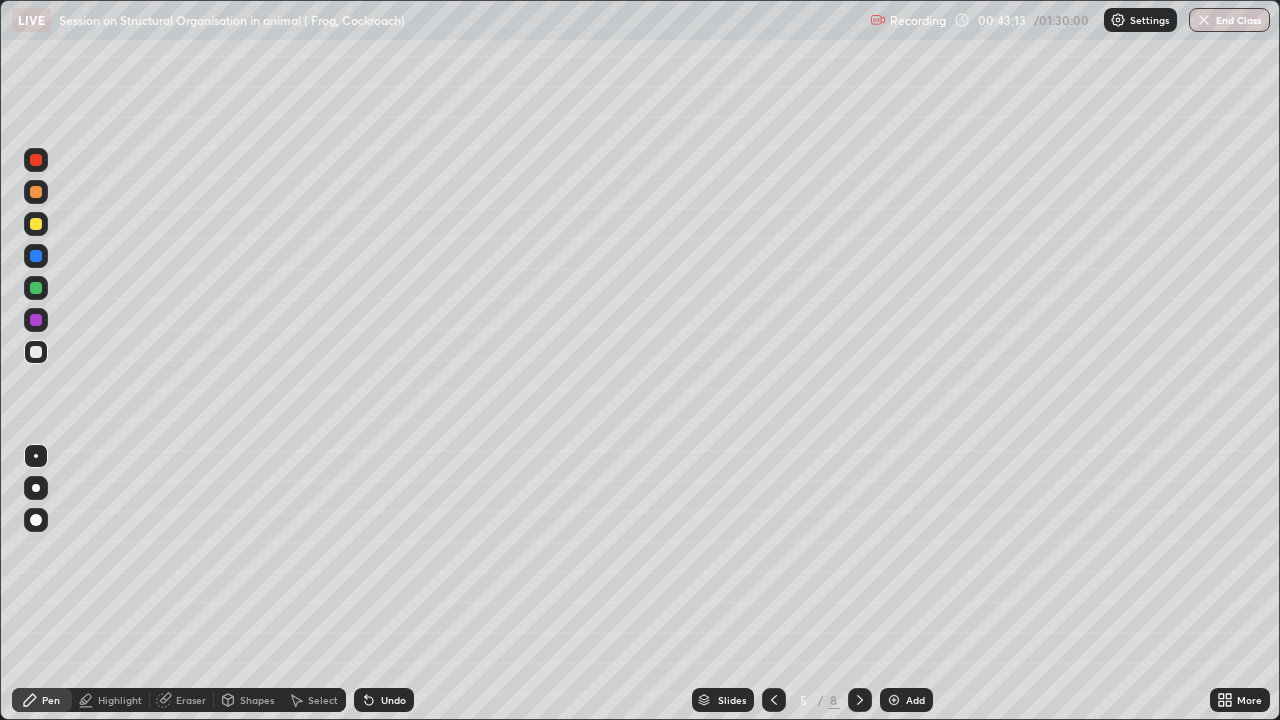 click on "Undo" at bounding box center (384, 700) 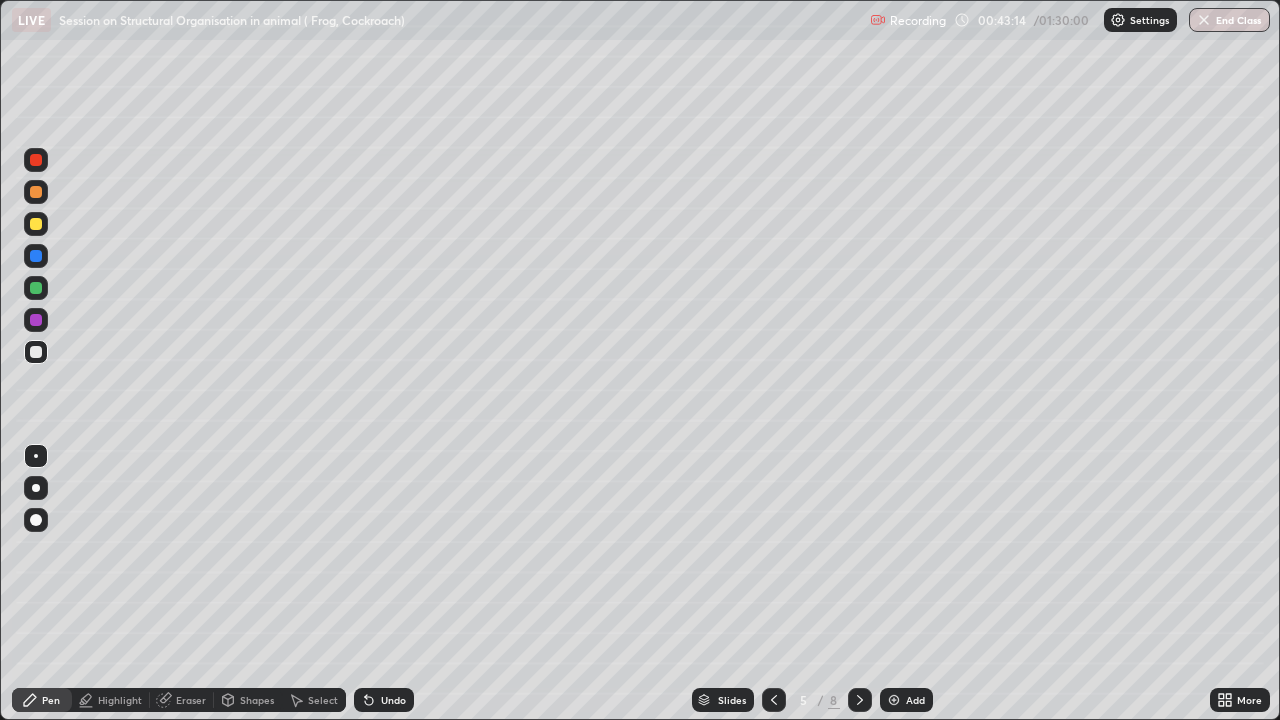 click on "Undo" at bounding box center (384, 700) 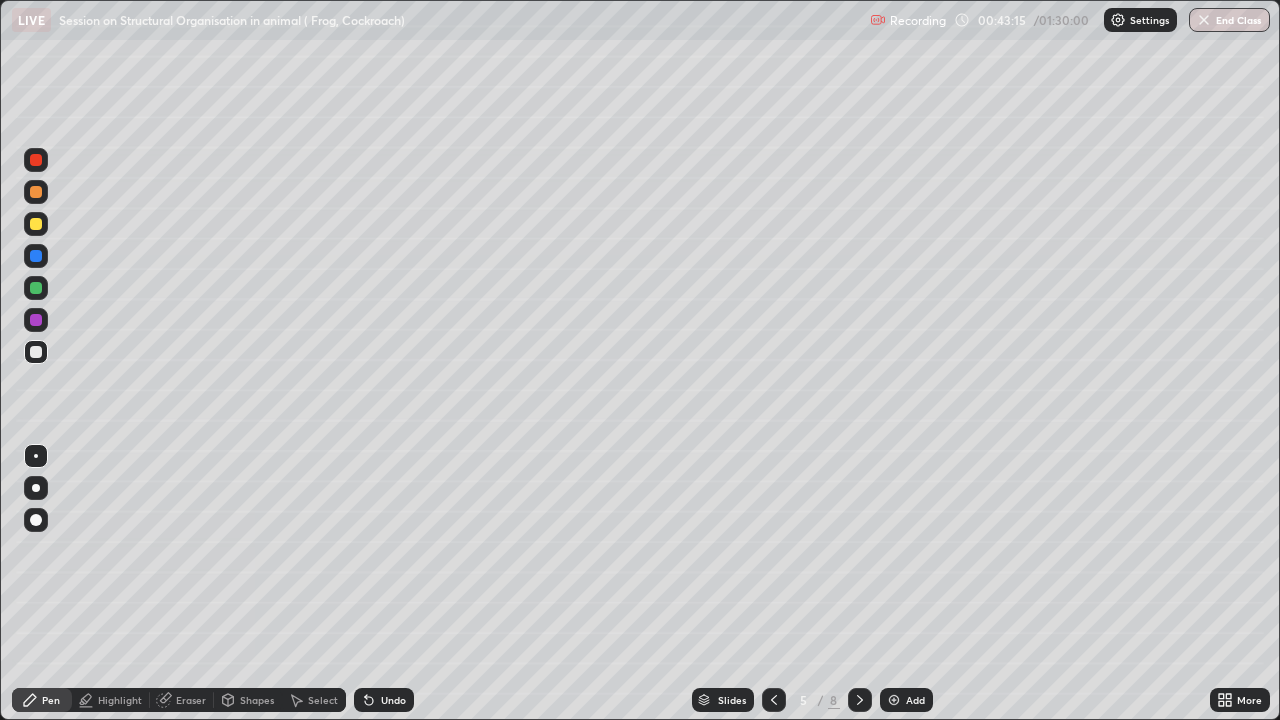 click on "Eraser" at bounding box center [191, 700] 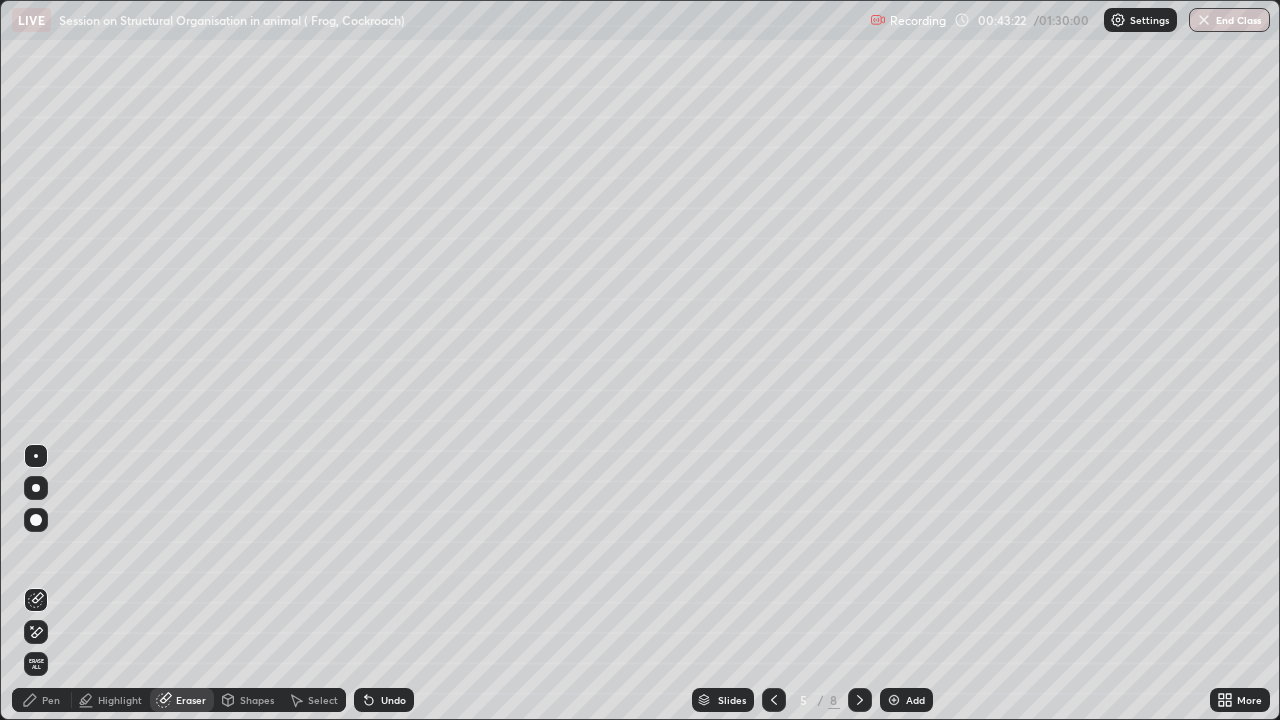 click on "Pen" at bounding box center [51, 700] 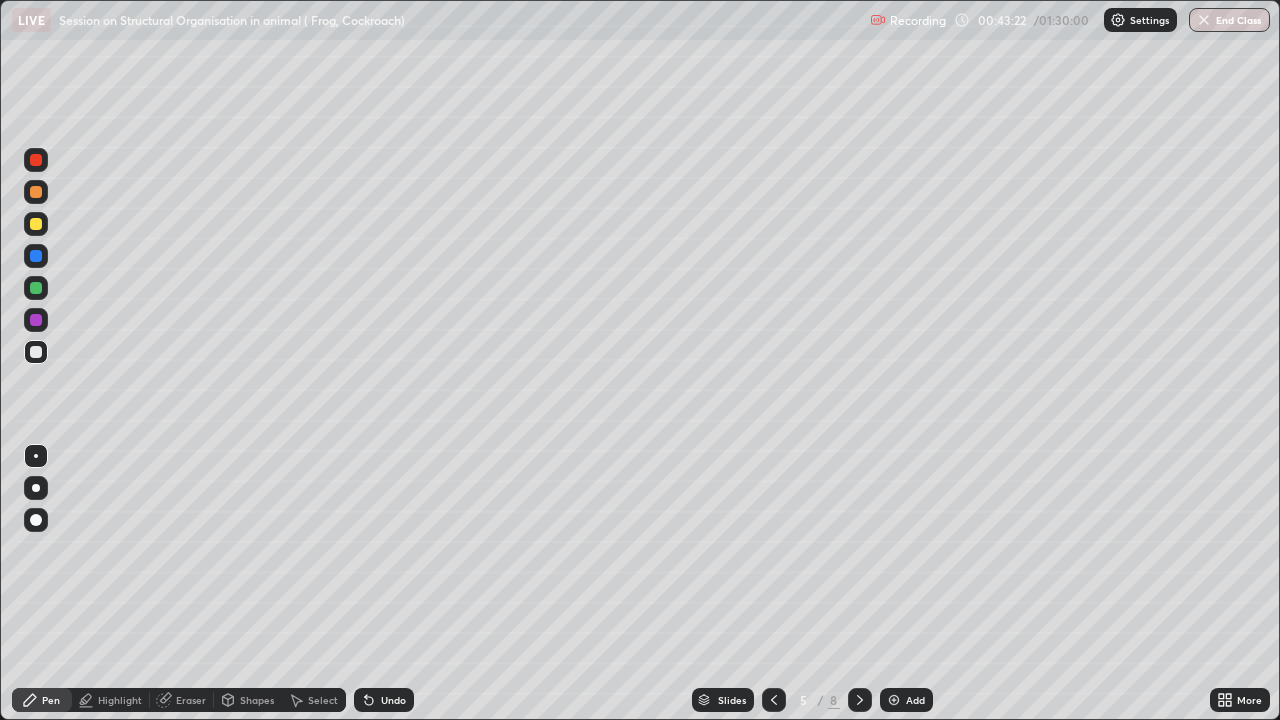 click at bounding box center (36, 288) 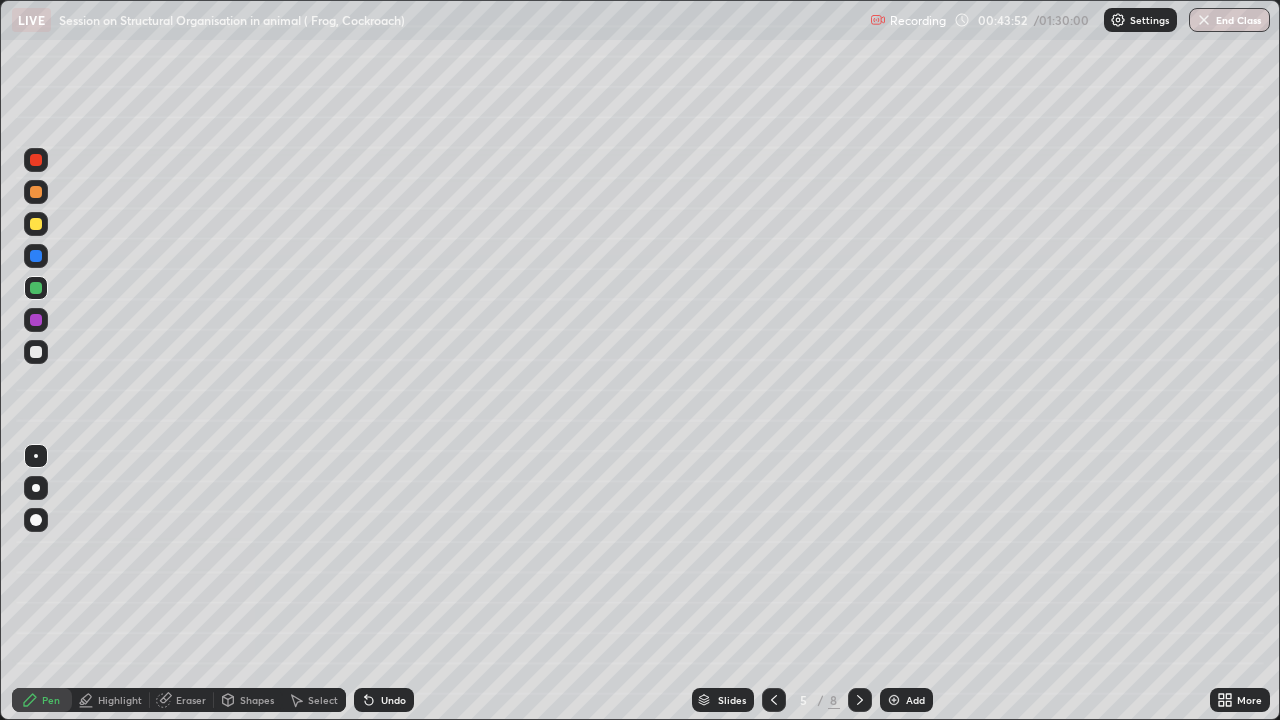 click at bounding box center (36, 352) 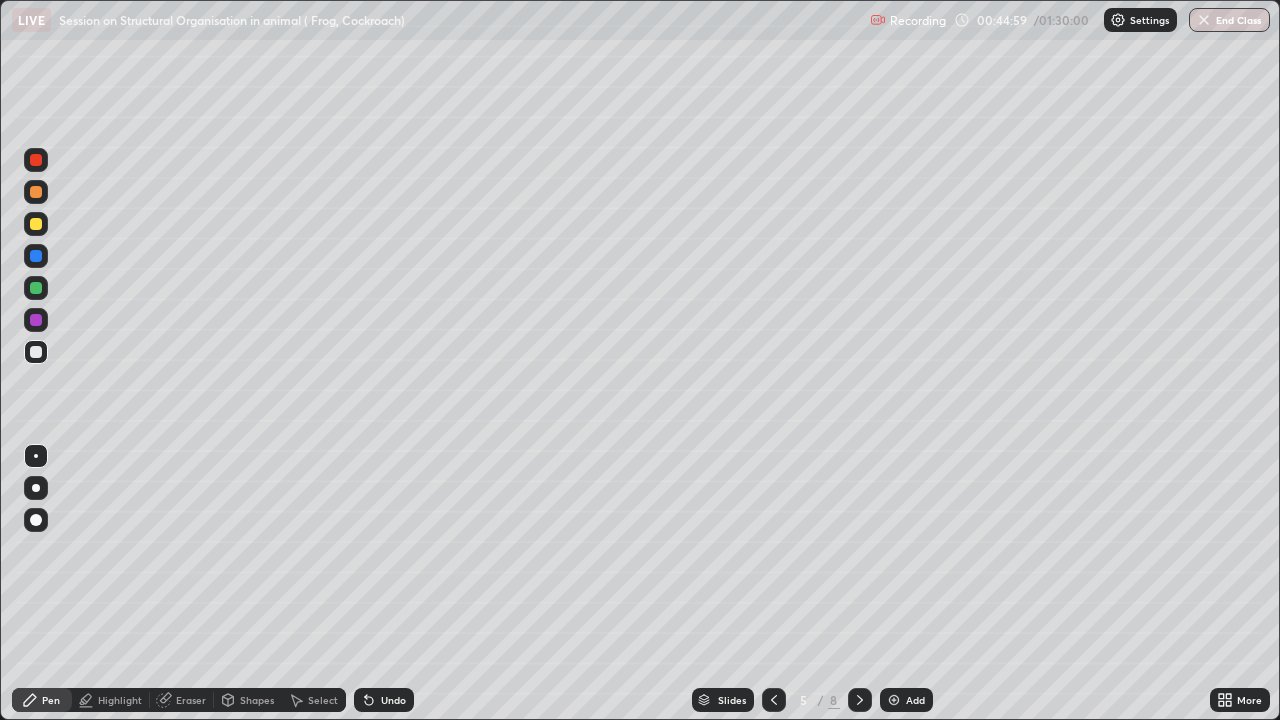 click at bounding box center [36, 160] 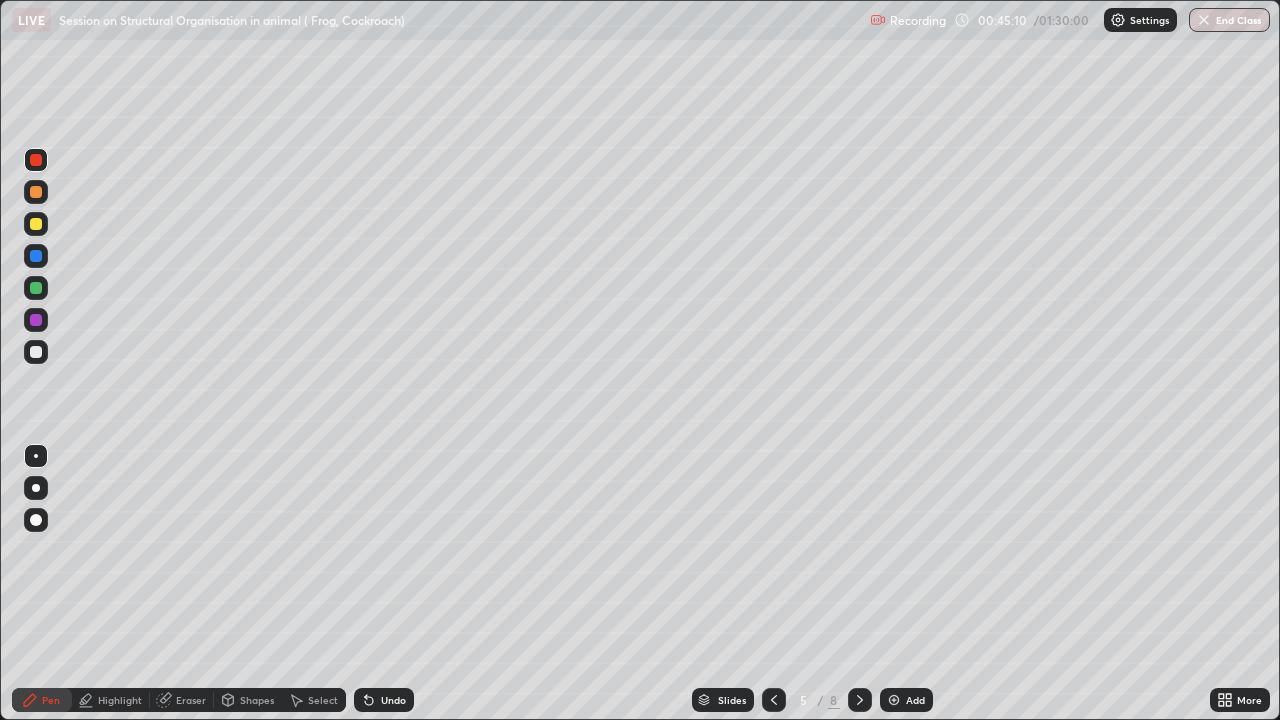 click at bounding box center [36, 352] 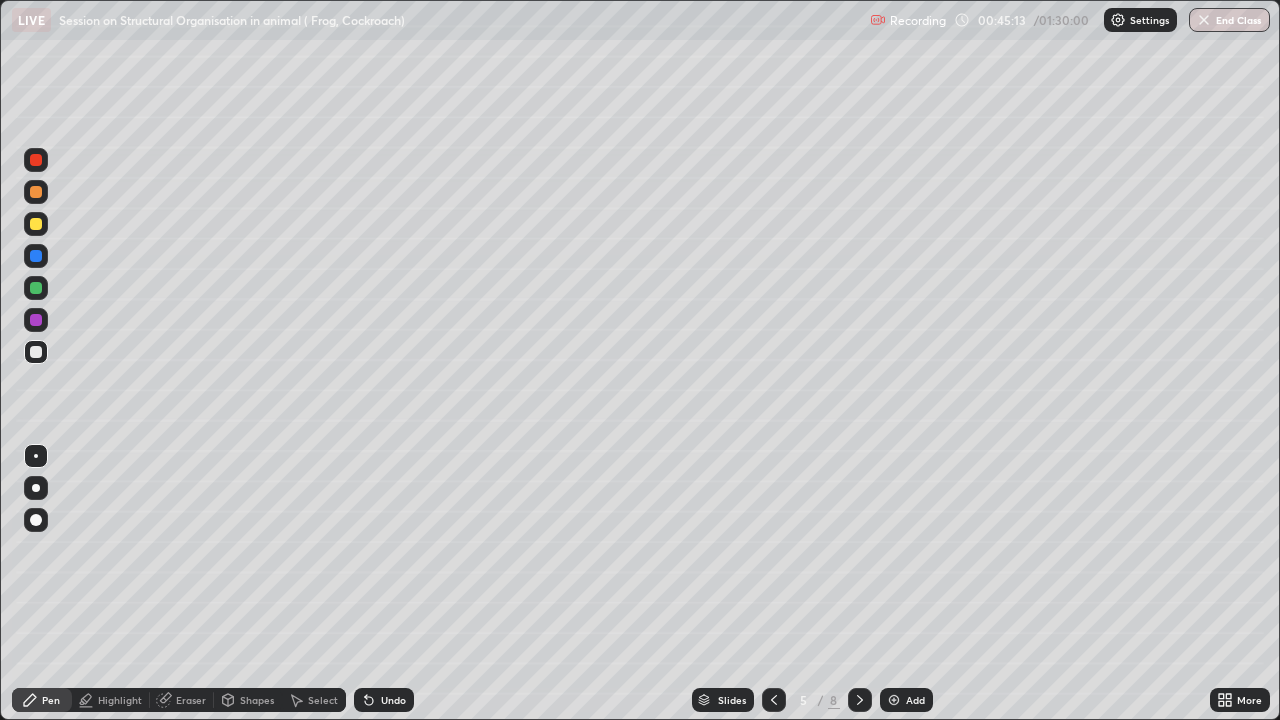 click at bounding box center [36, 256] 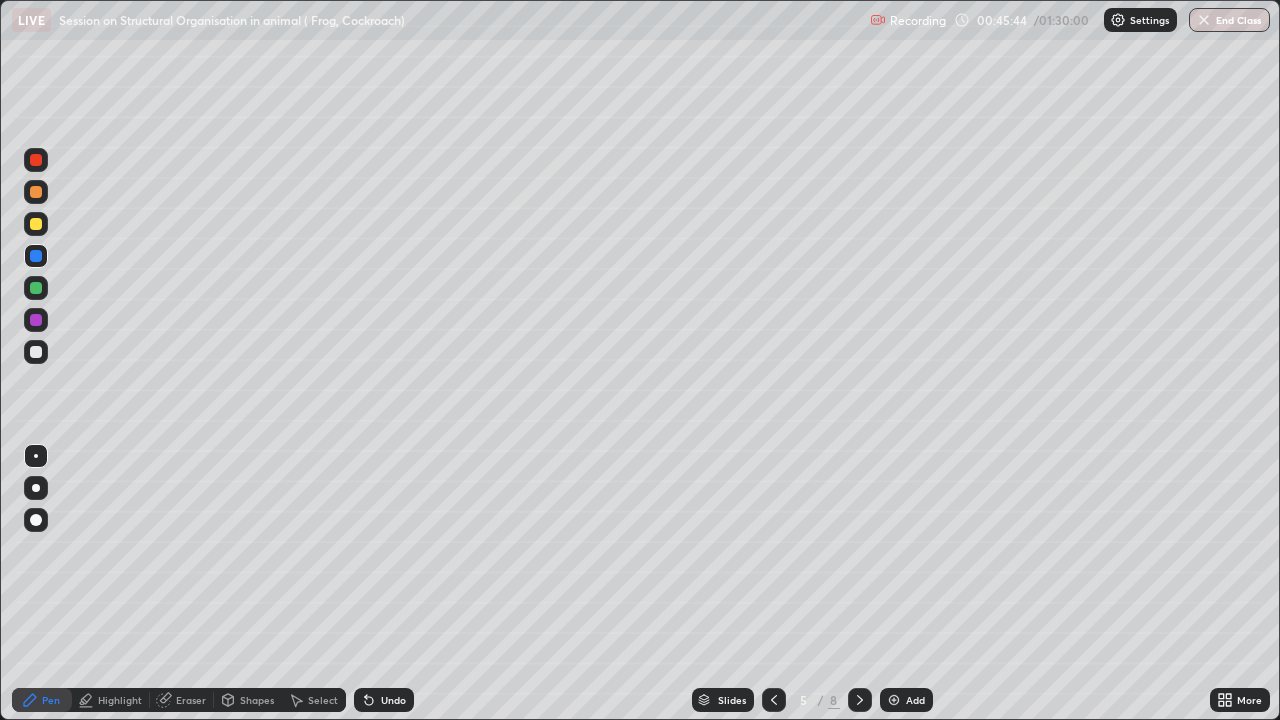 click at bounding box center [36, 288] 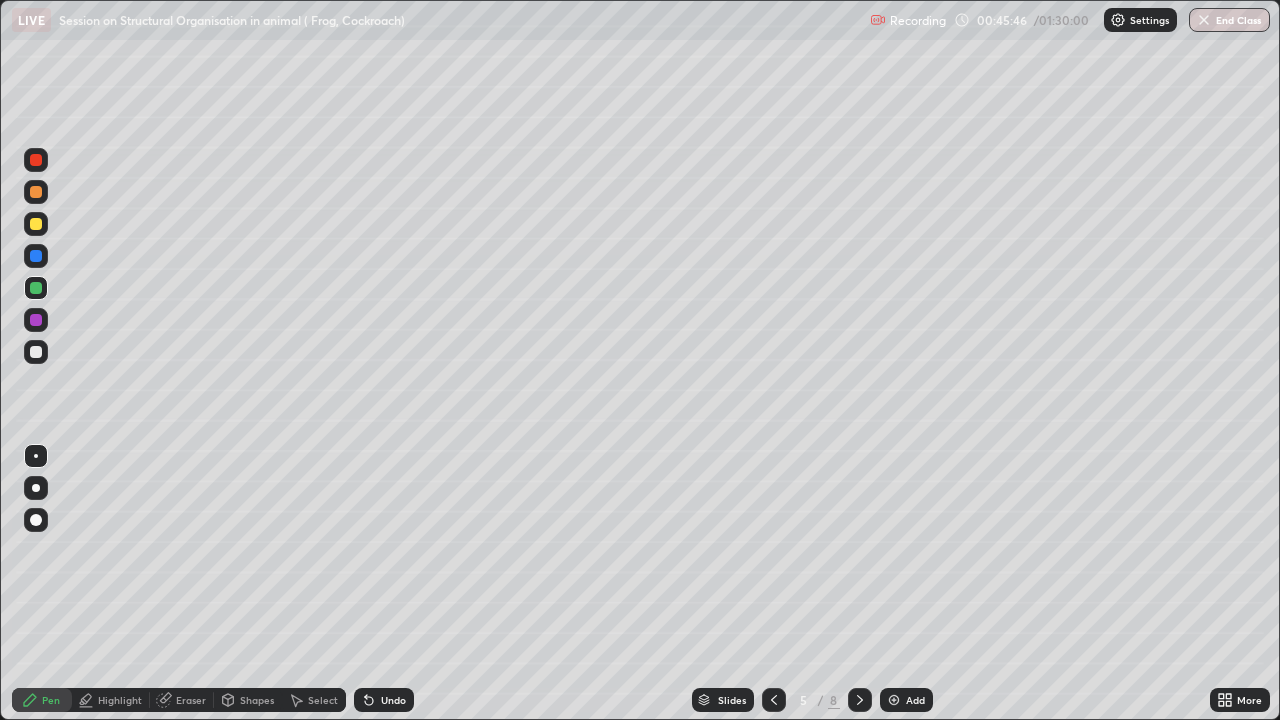 click at bounding box center (36, 352) 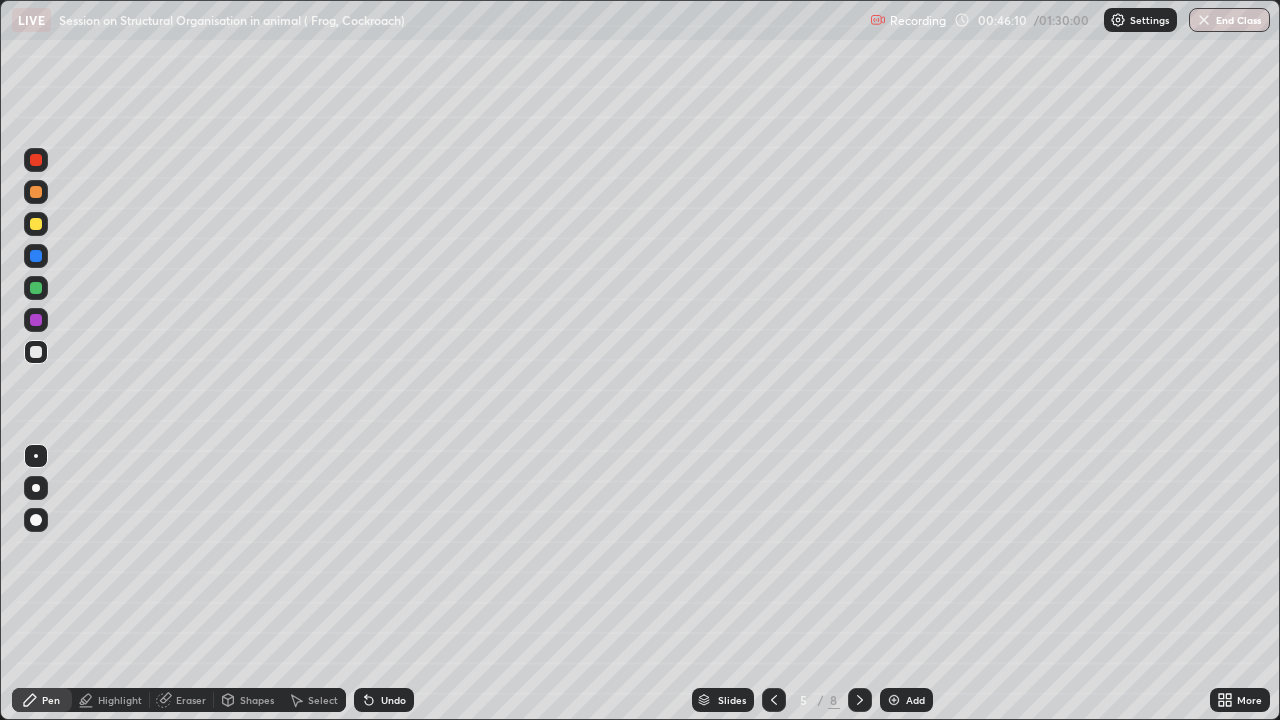 click on "Slides 5 / 8 Add" at bounding box center [812, 700] 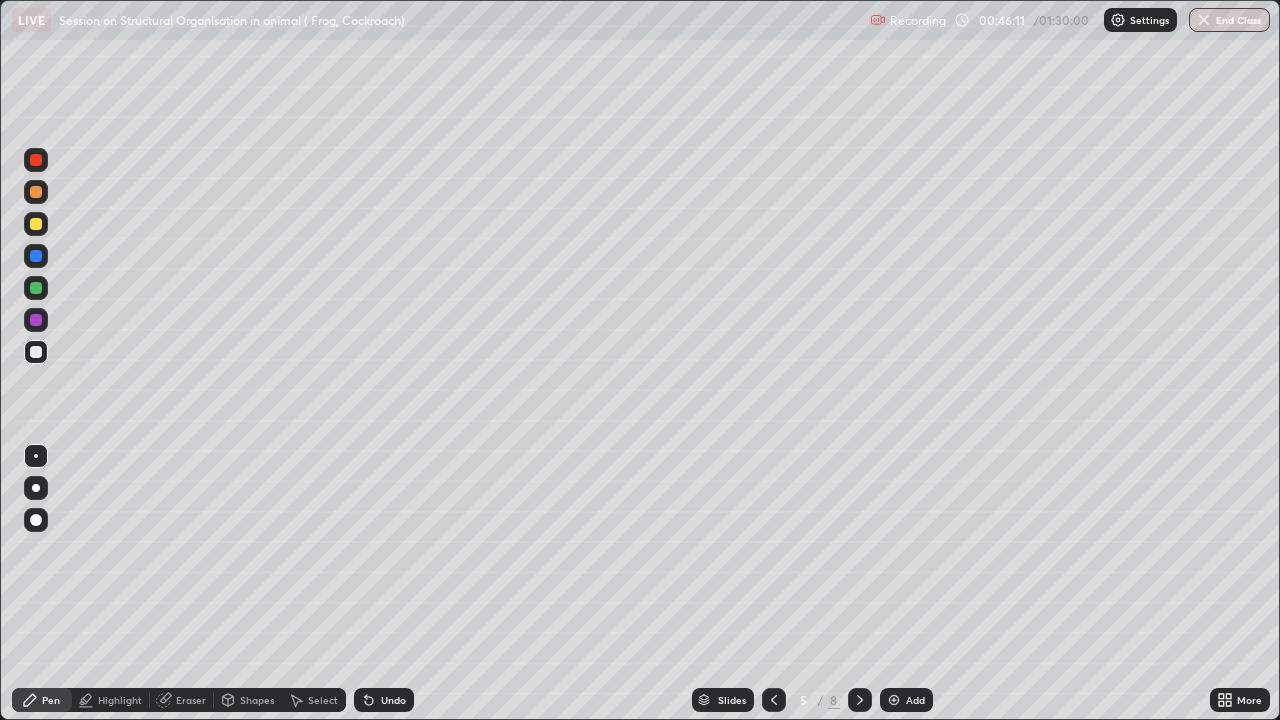 click on "Slides 5 / 8 Add" at bounding box center [812, 700] 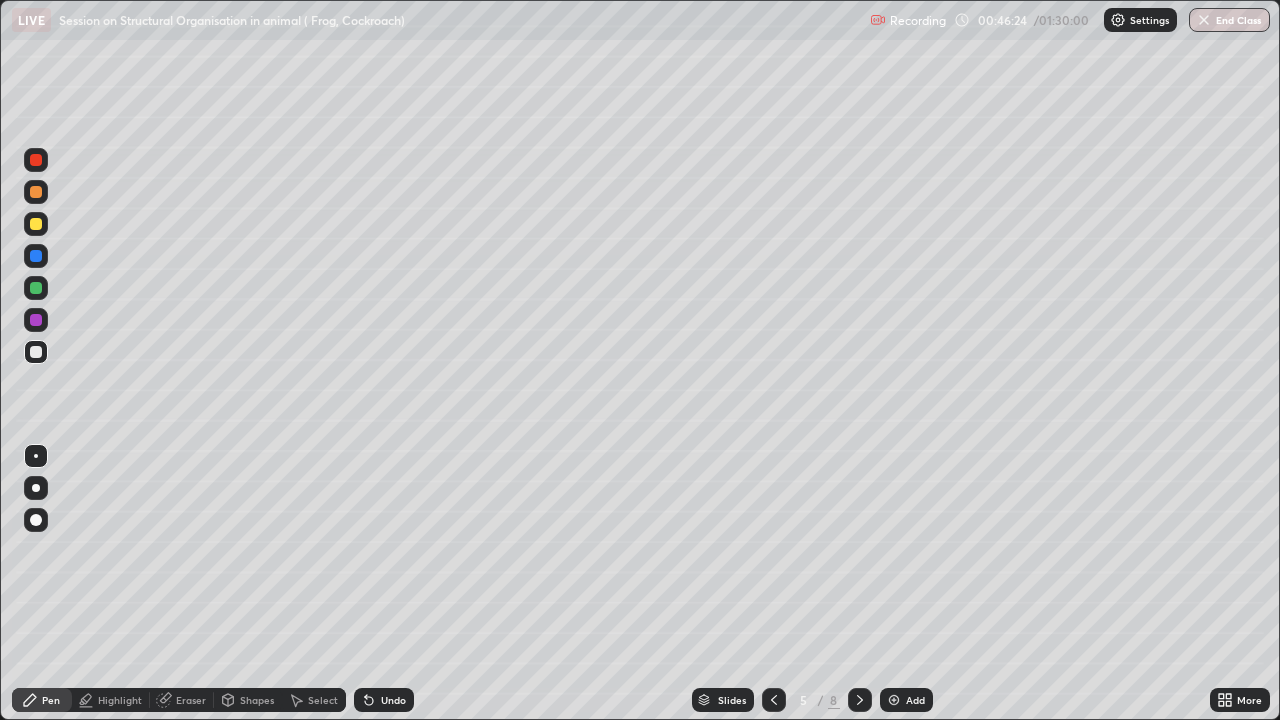 click at bounding box center [36, 224] 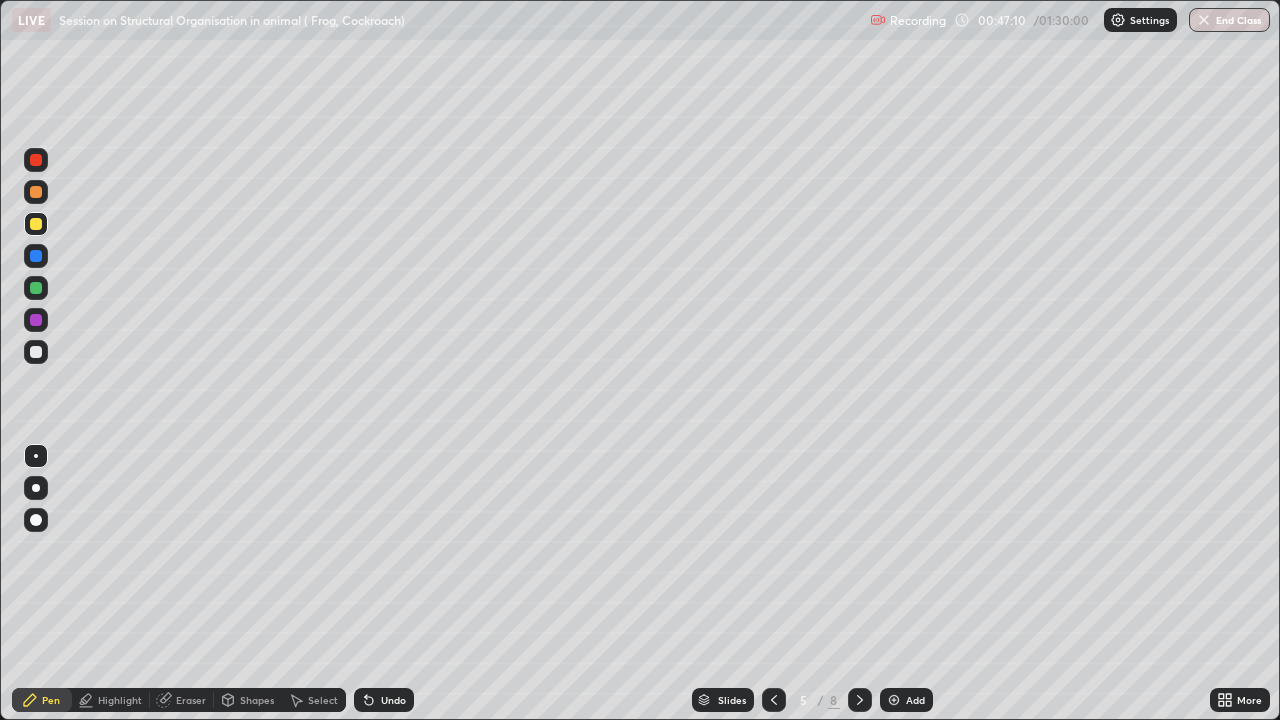 click 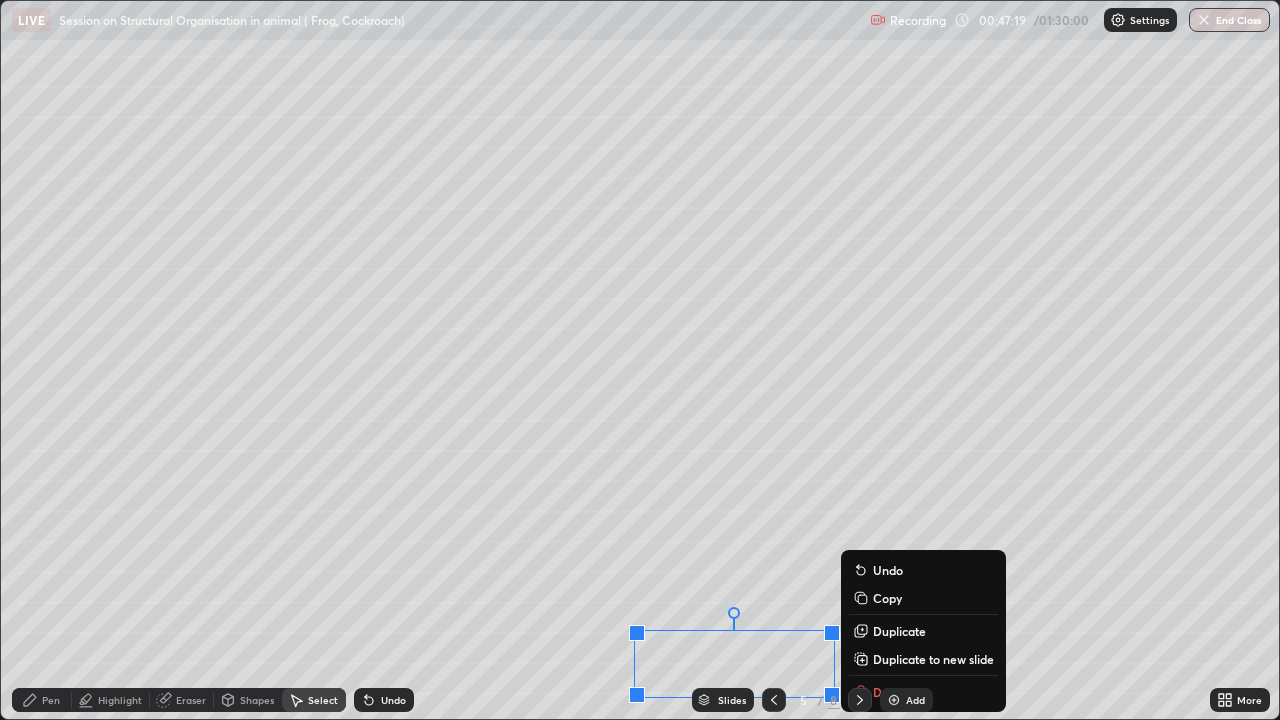 click on "0 ° Undo Copy Duplicate Duplicate to new slide Delete" at bounding box center [640, 360] 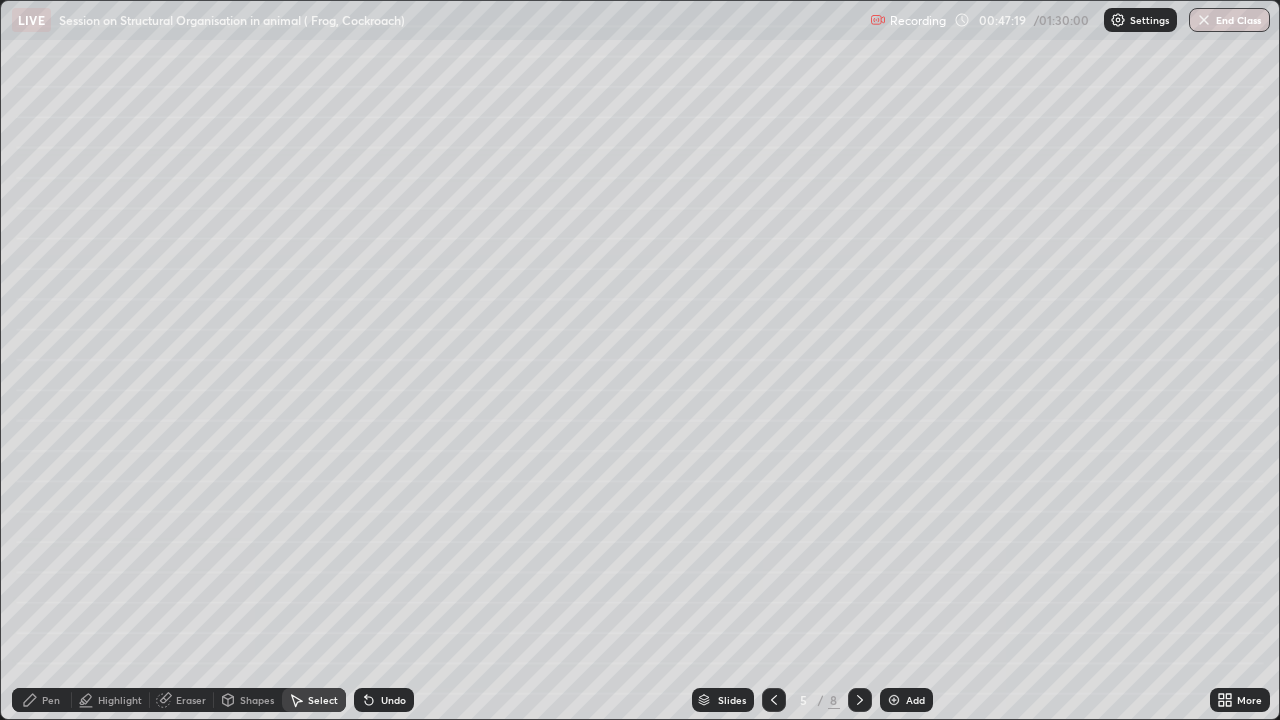 click on "Pen" at bounding box center (51, 700) 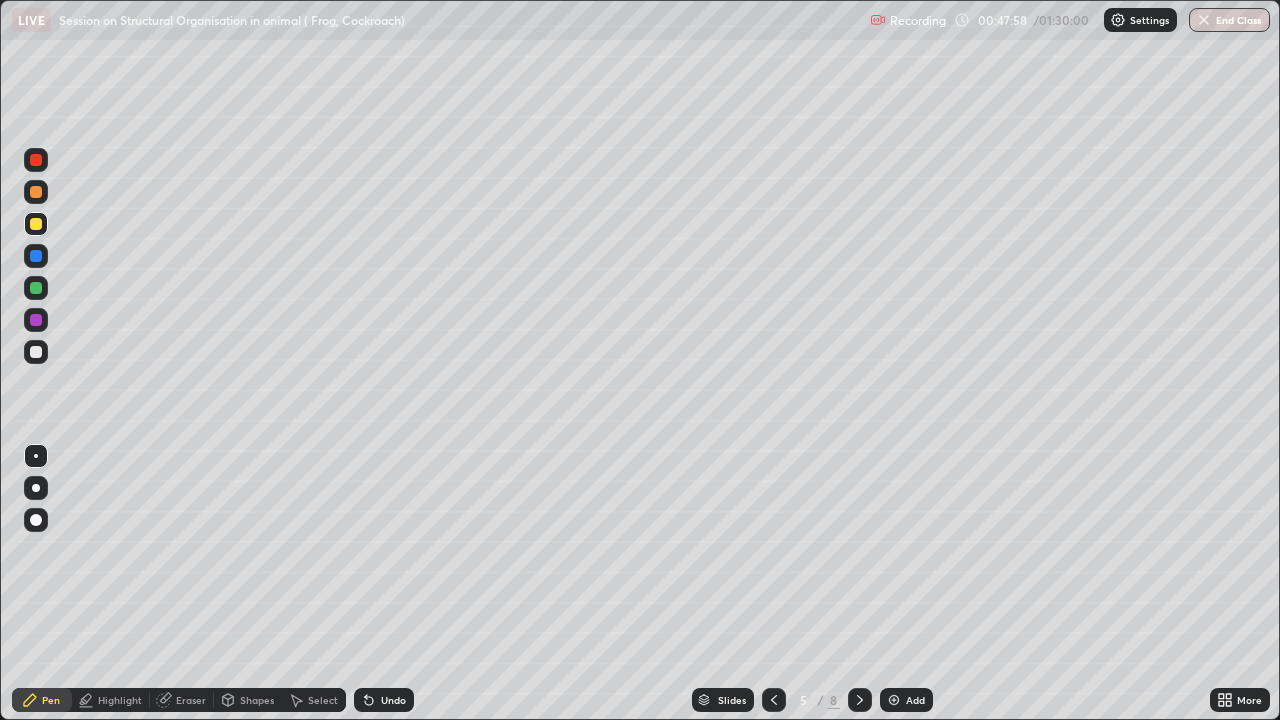 click at bounding box center (36, 352) 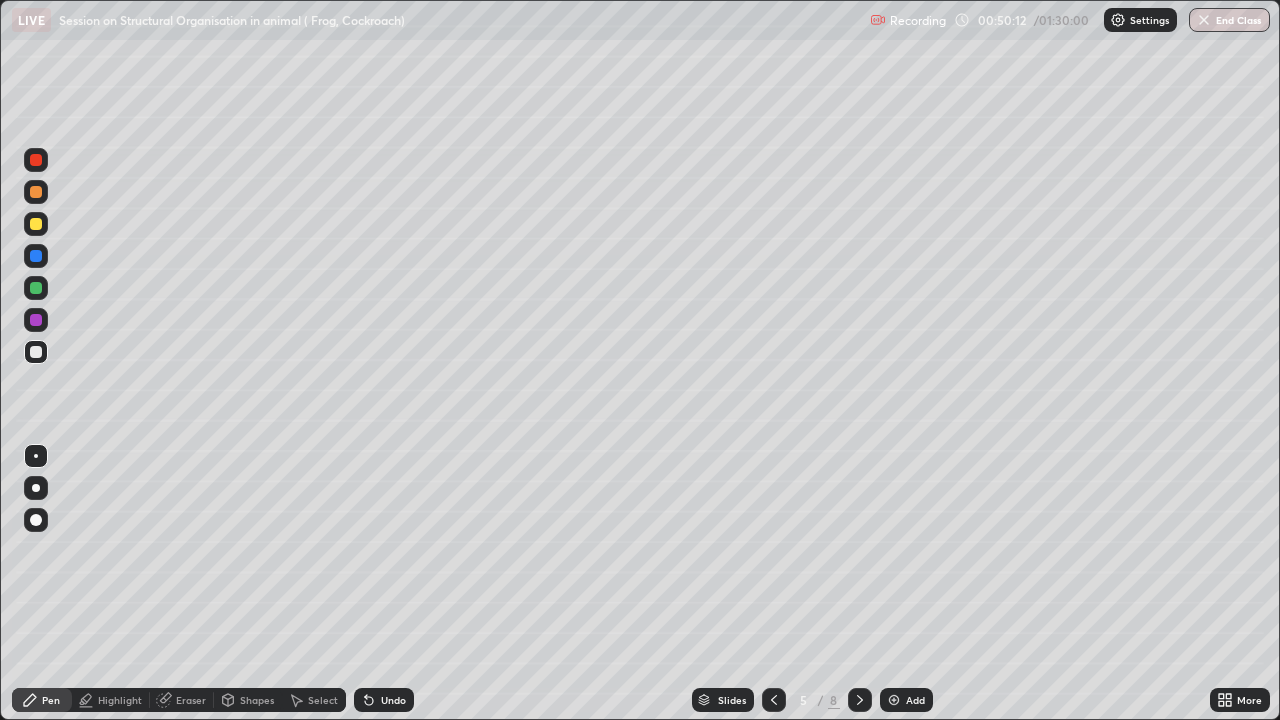 click 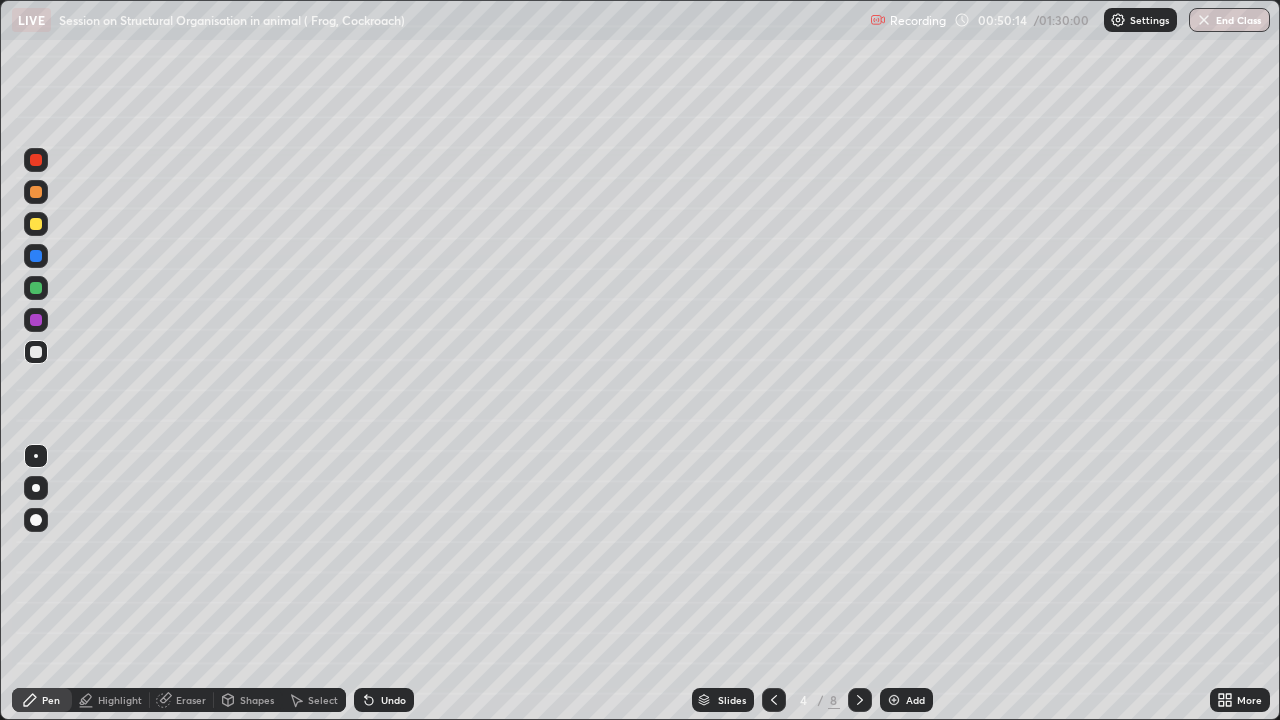 click 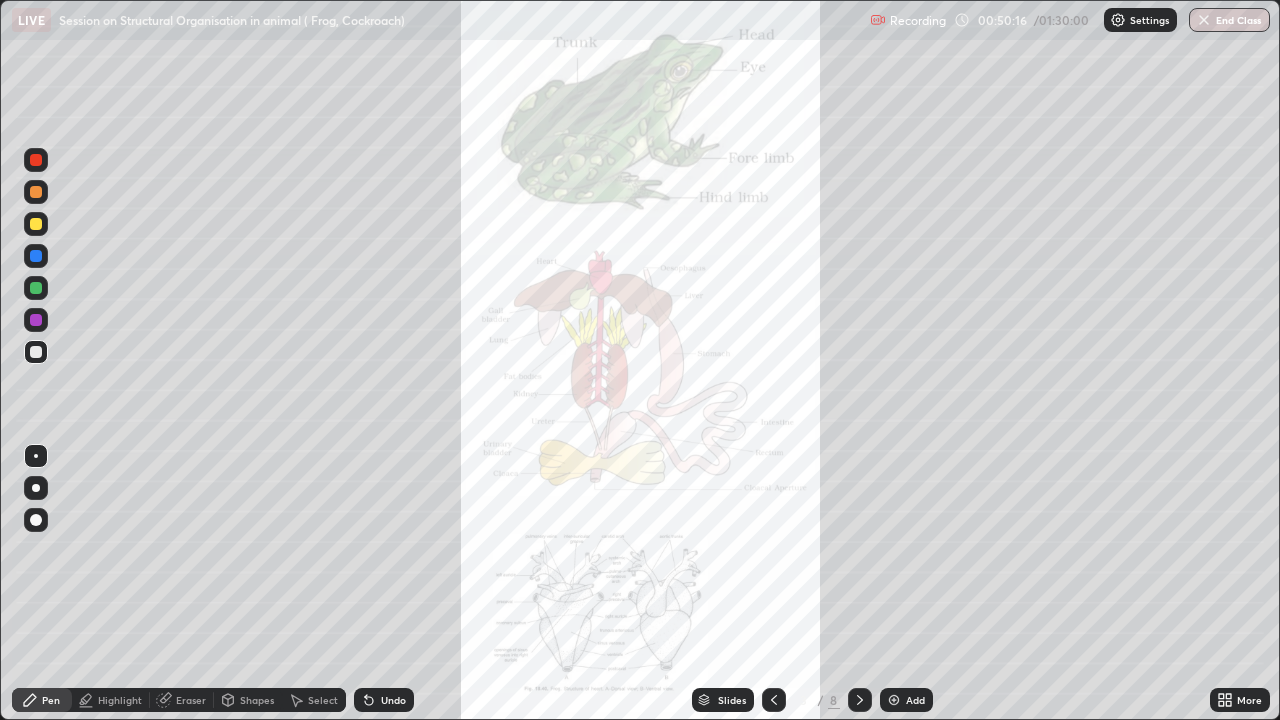 click 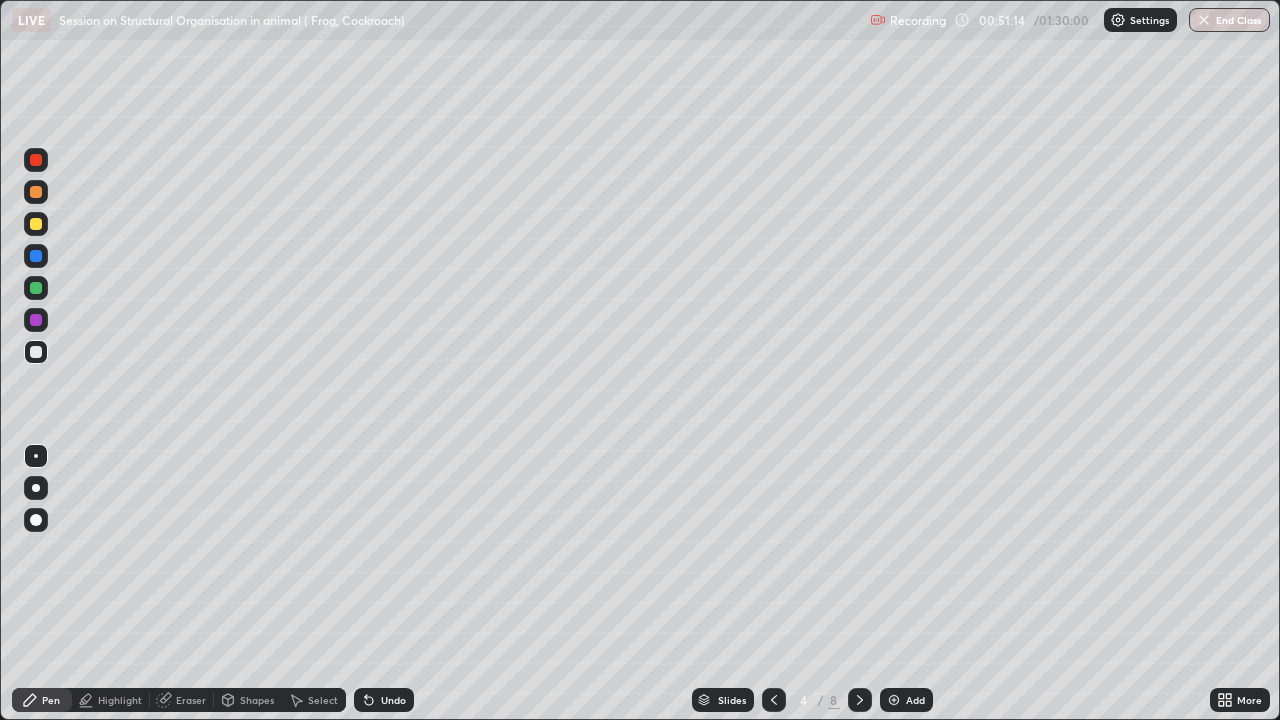 click at bounding box center [36, 160] 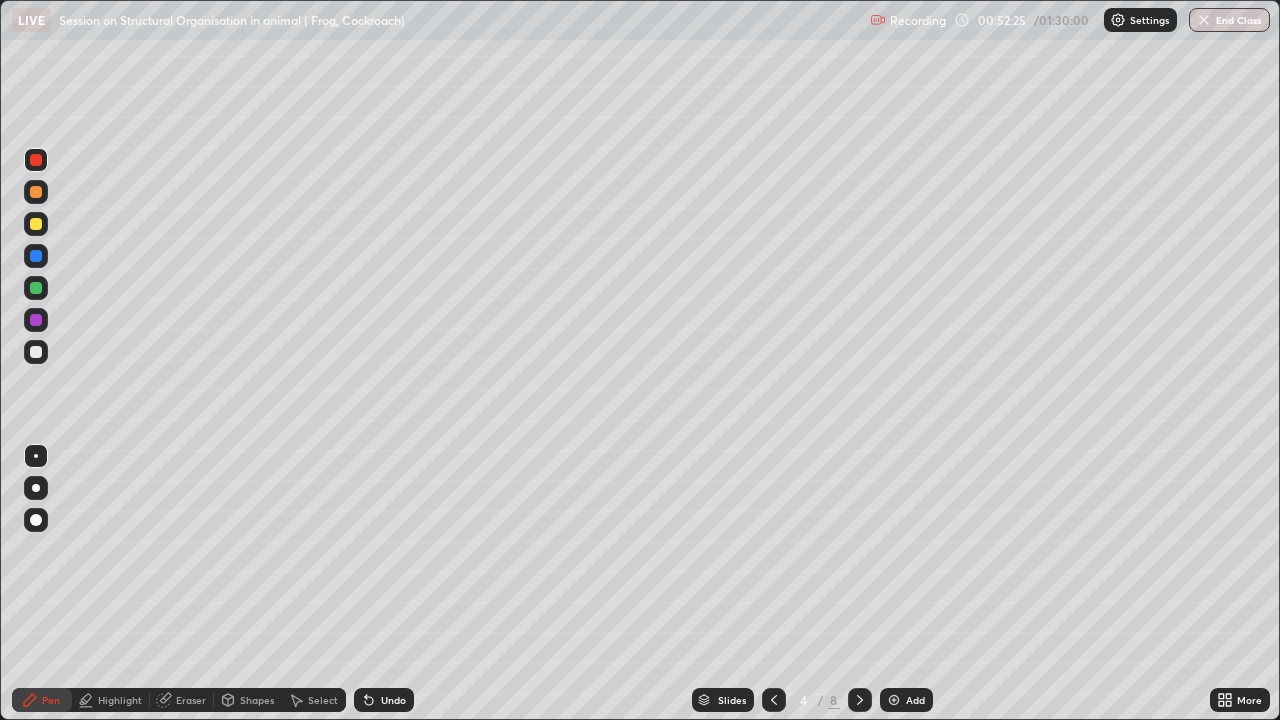 click 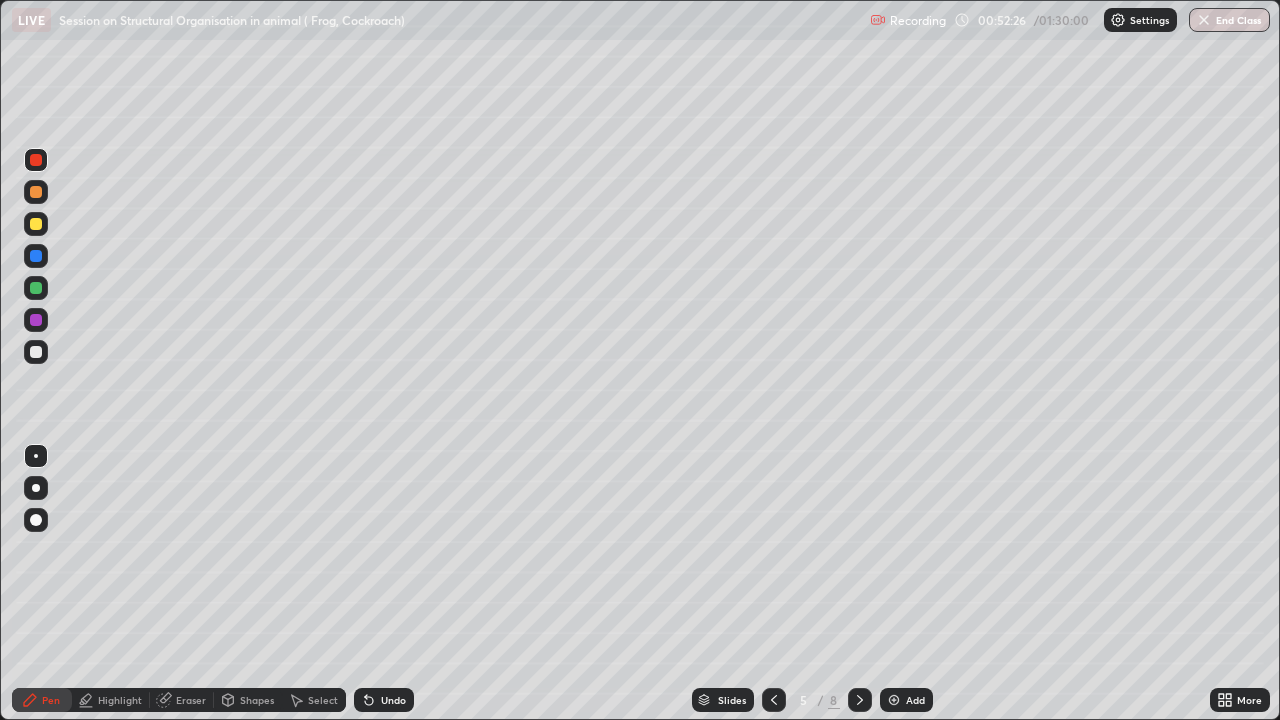 click 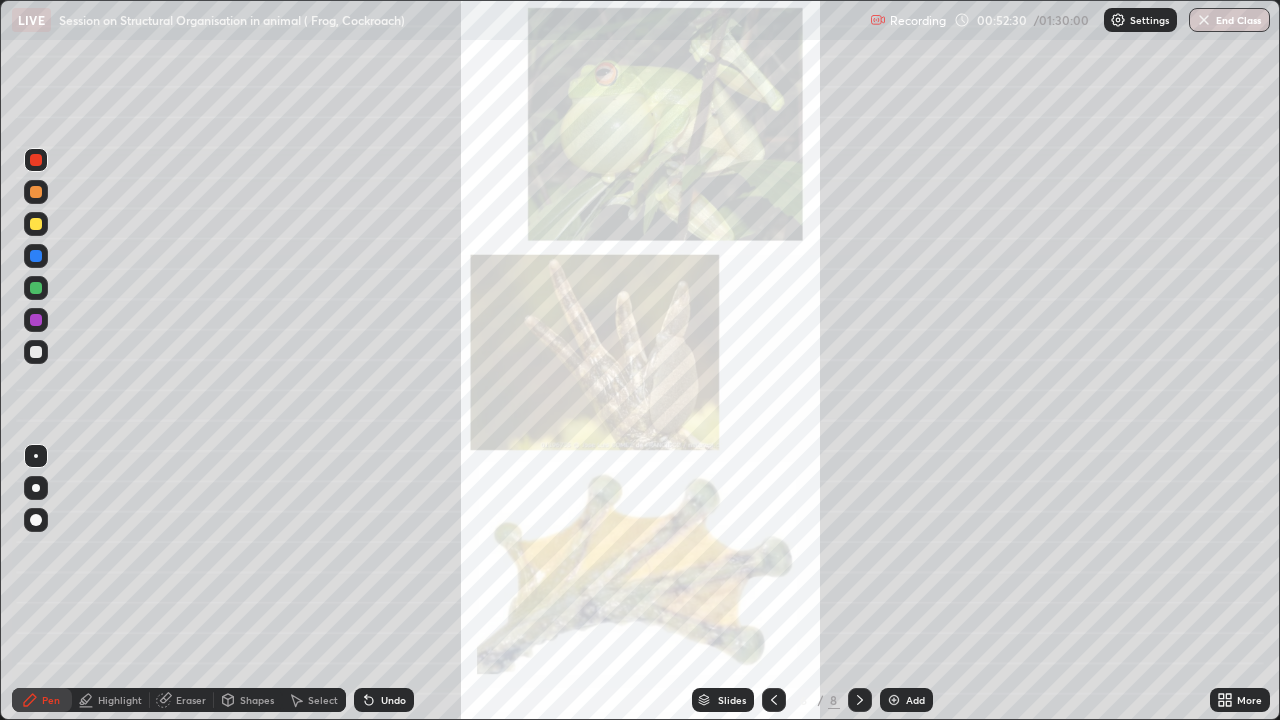 click at bounding box center [36, 352] 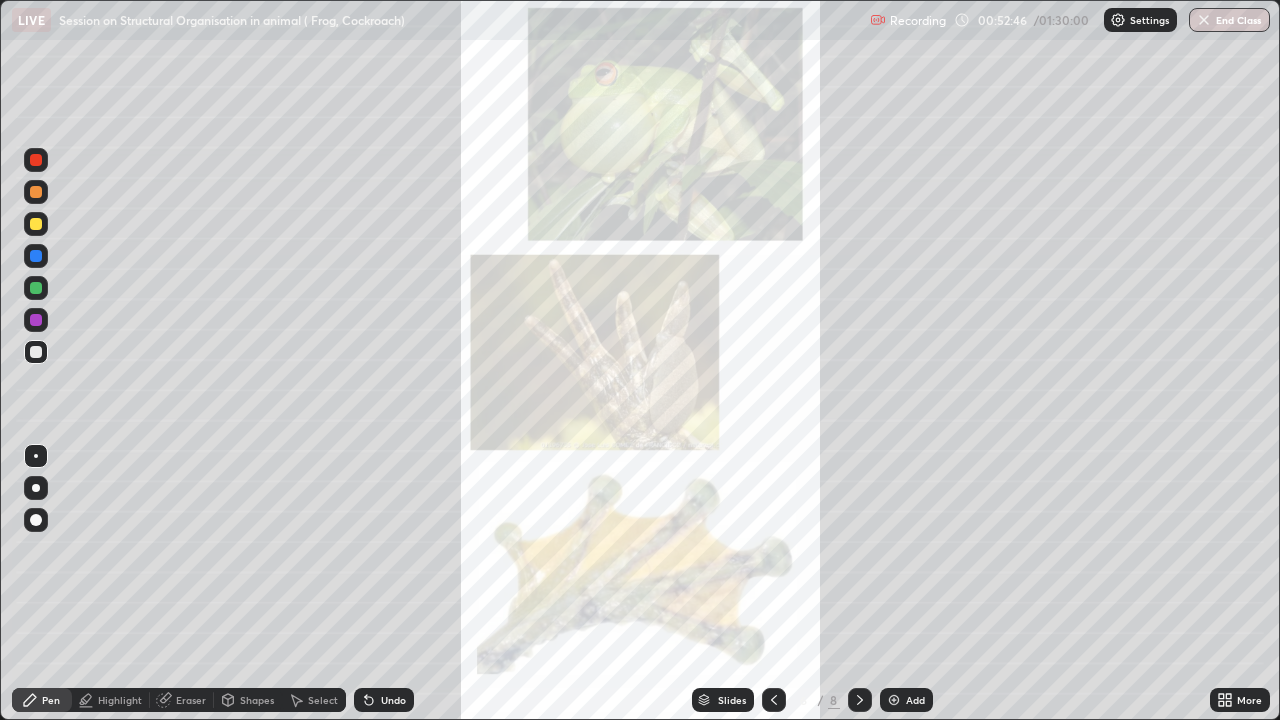 click at bounding box center [36, 256] 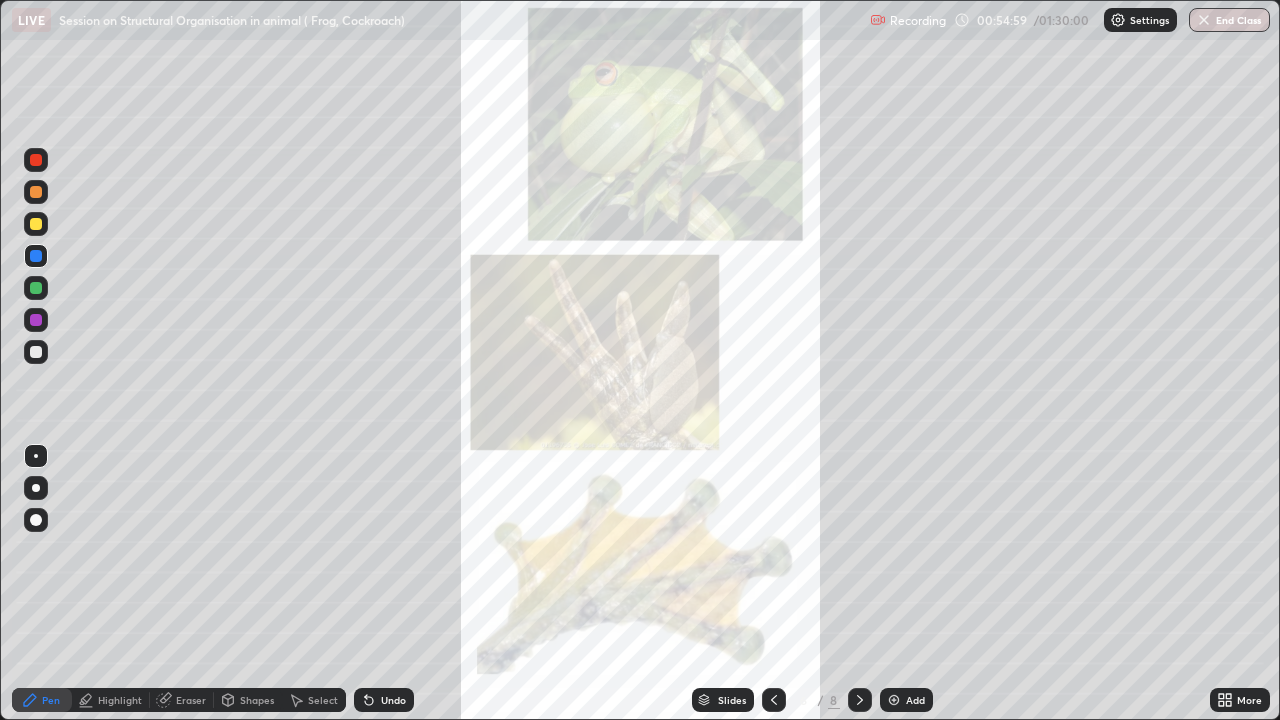 click at bounding box center [36, 160] 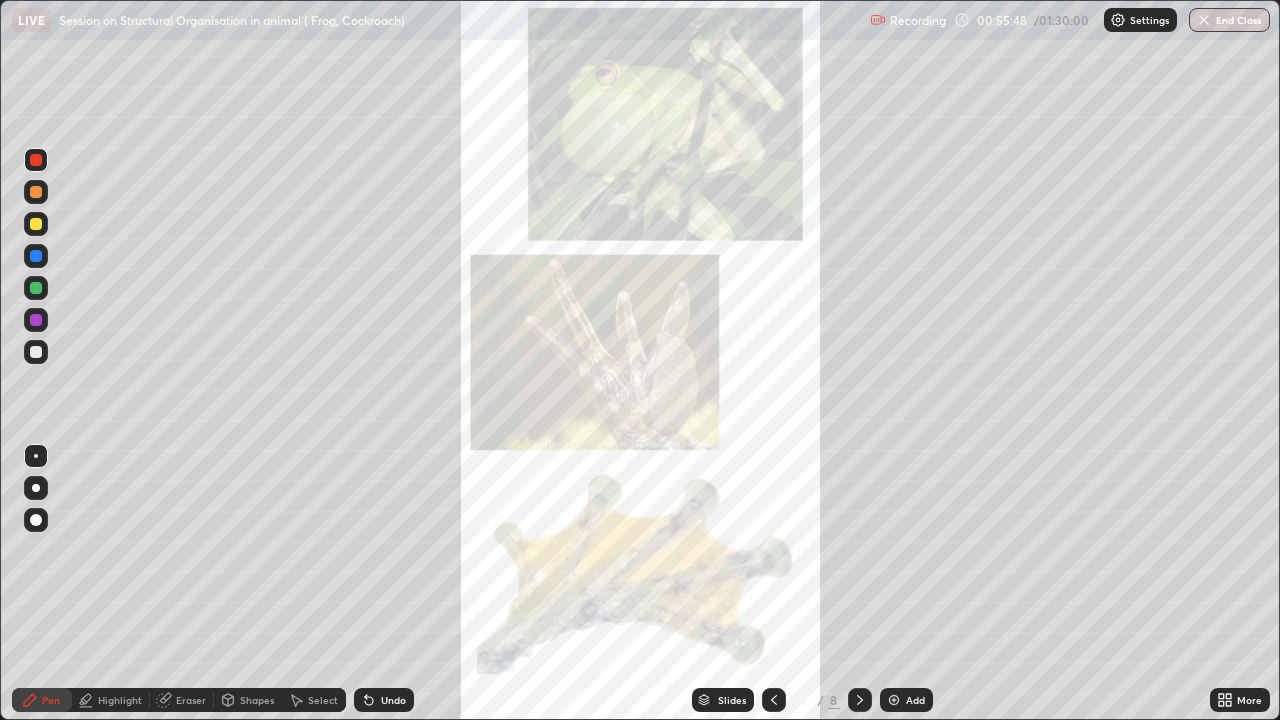 click at bounding box center (36, 352) 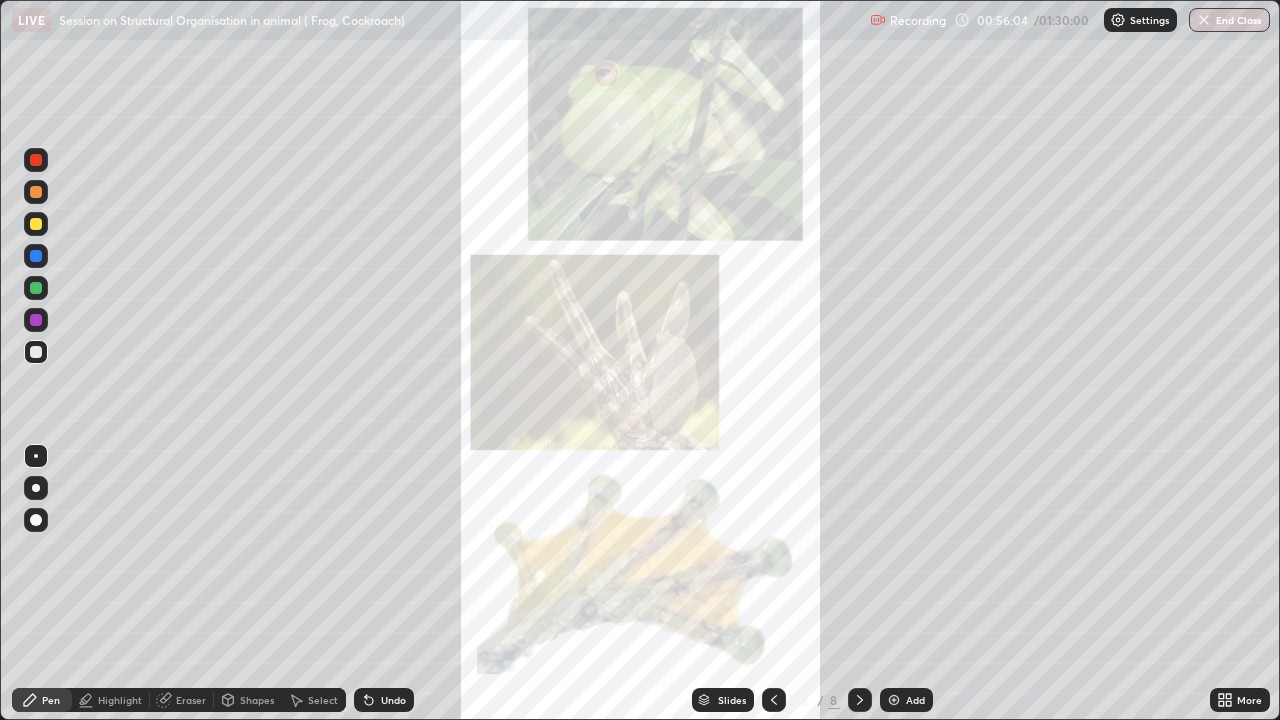 click at bounding box center [774, 700] 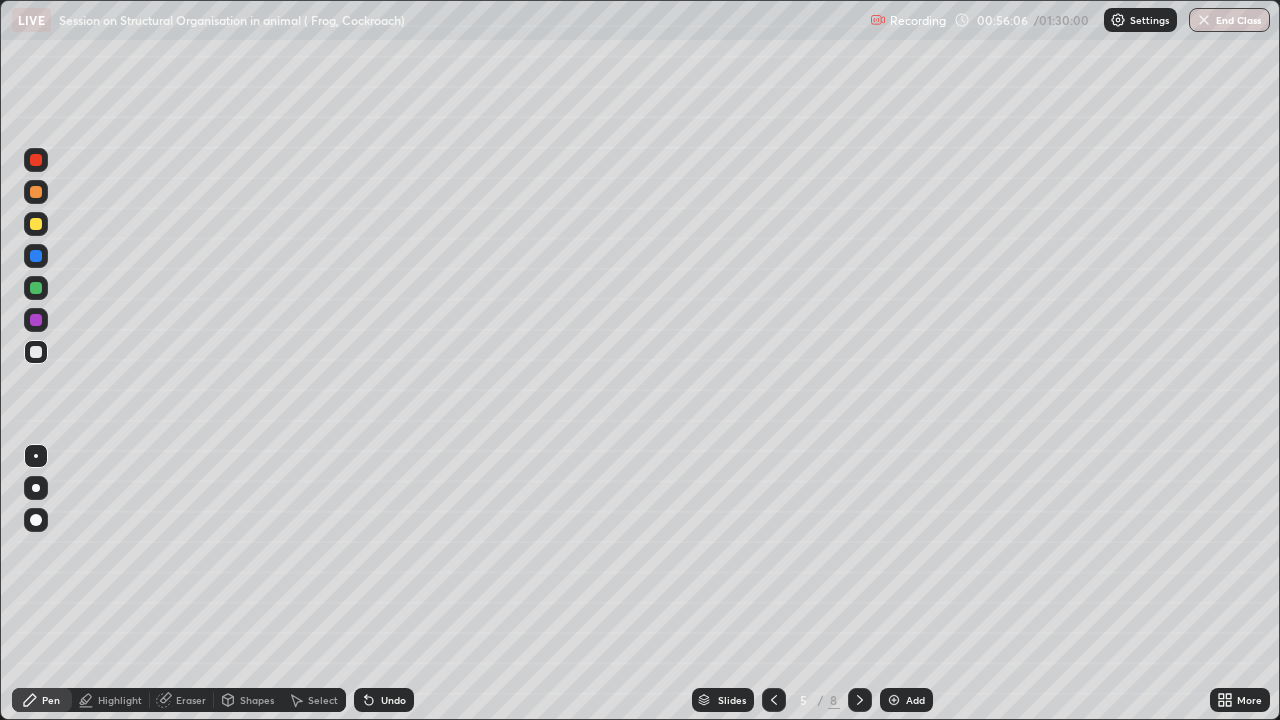 click 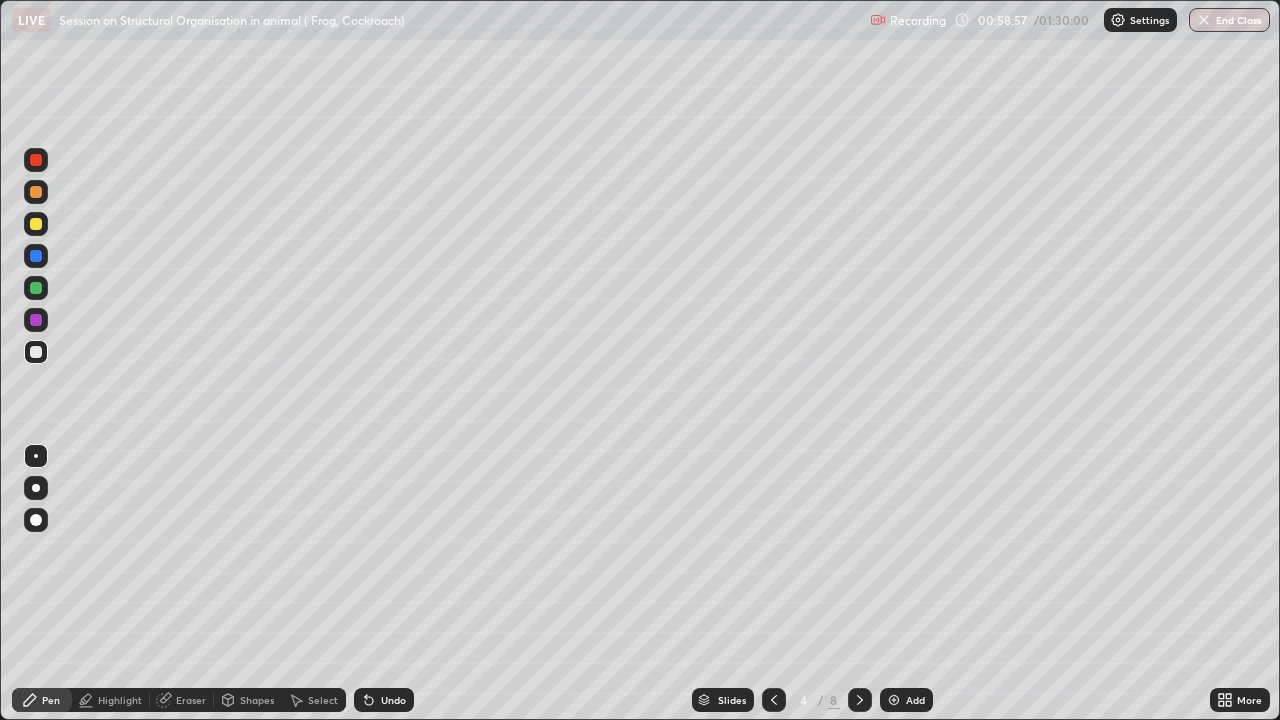 click at bounding box center [36, 160] 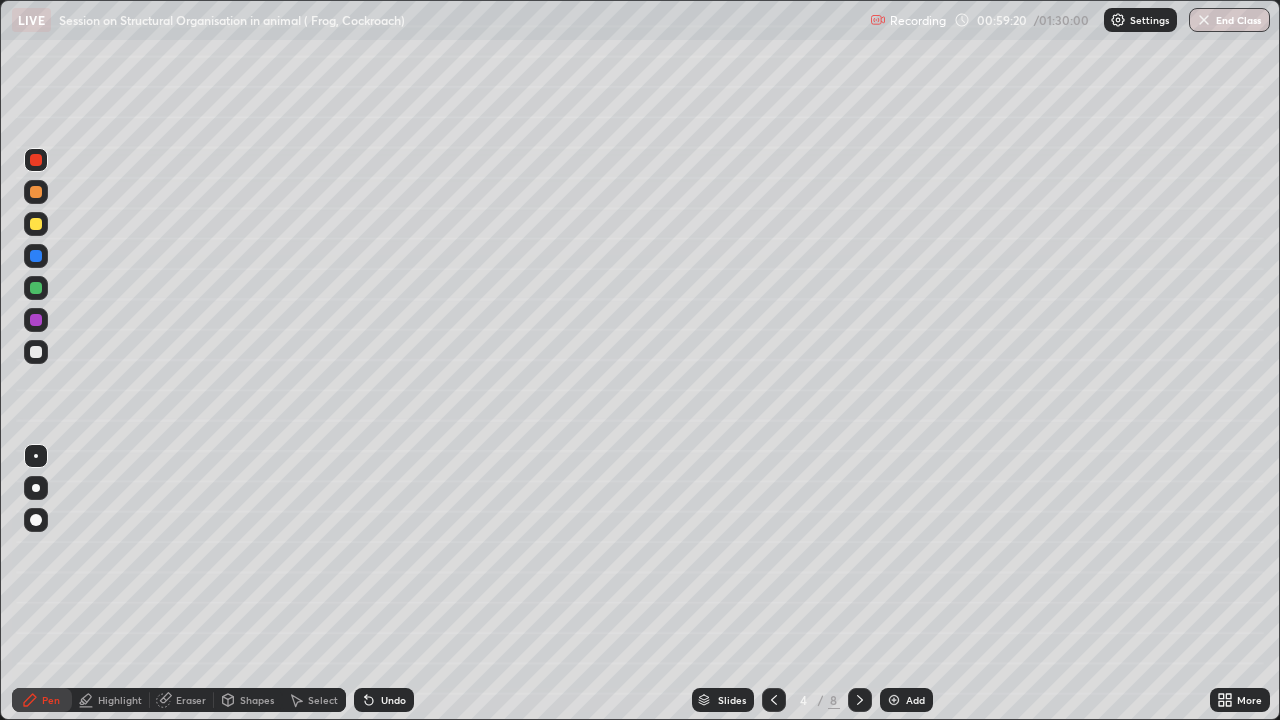 click on "Undo" at bounding box center (384, 700) 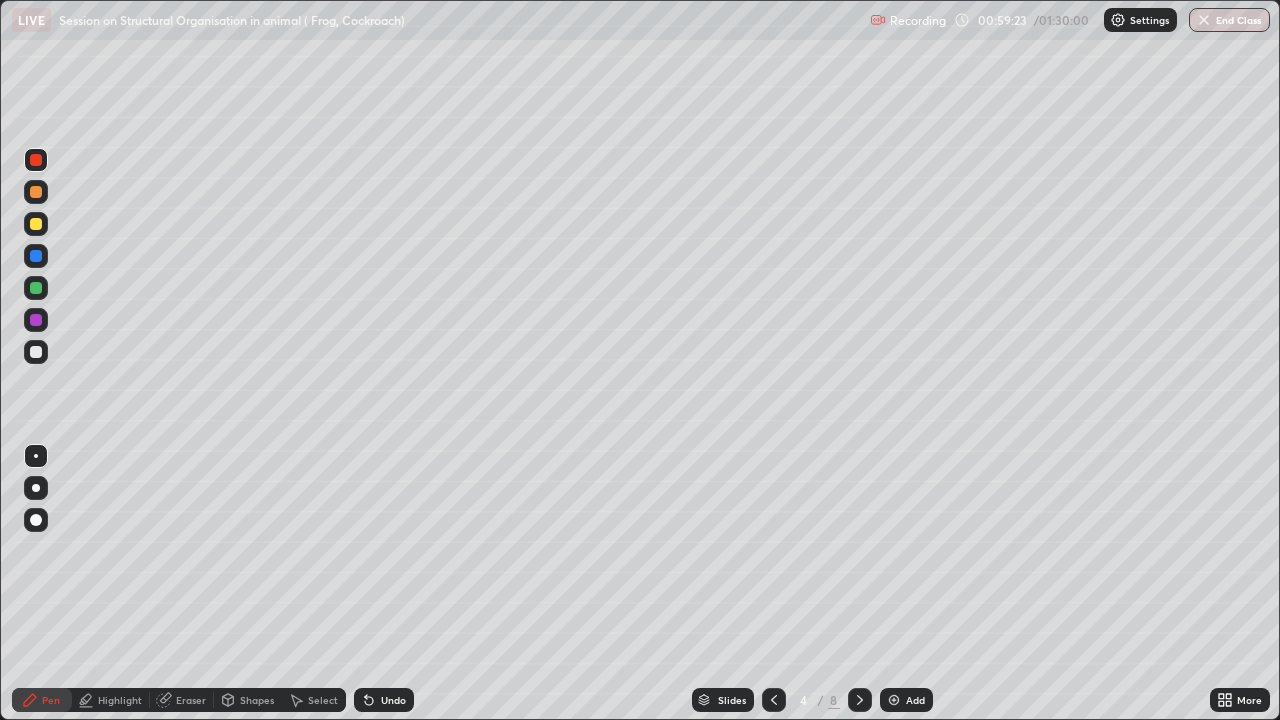 click at bounding box center (36, 256) 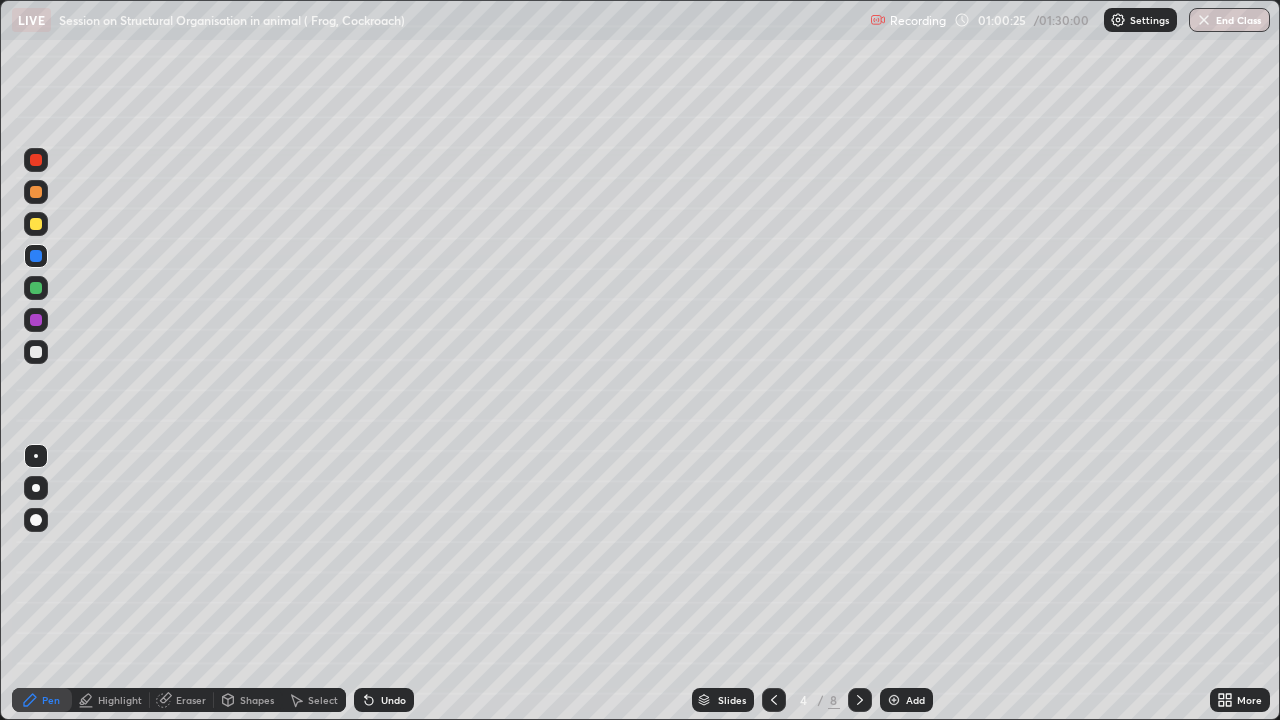 click at bounding box center [36, 160] 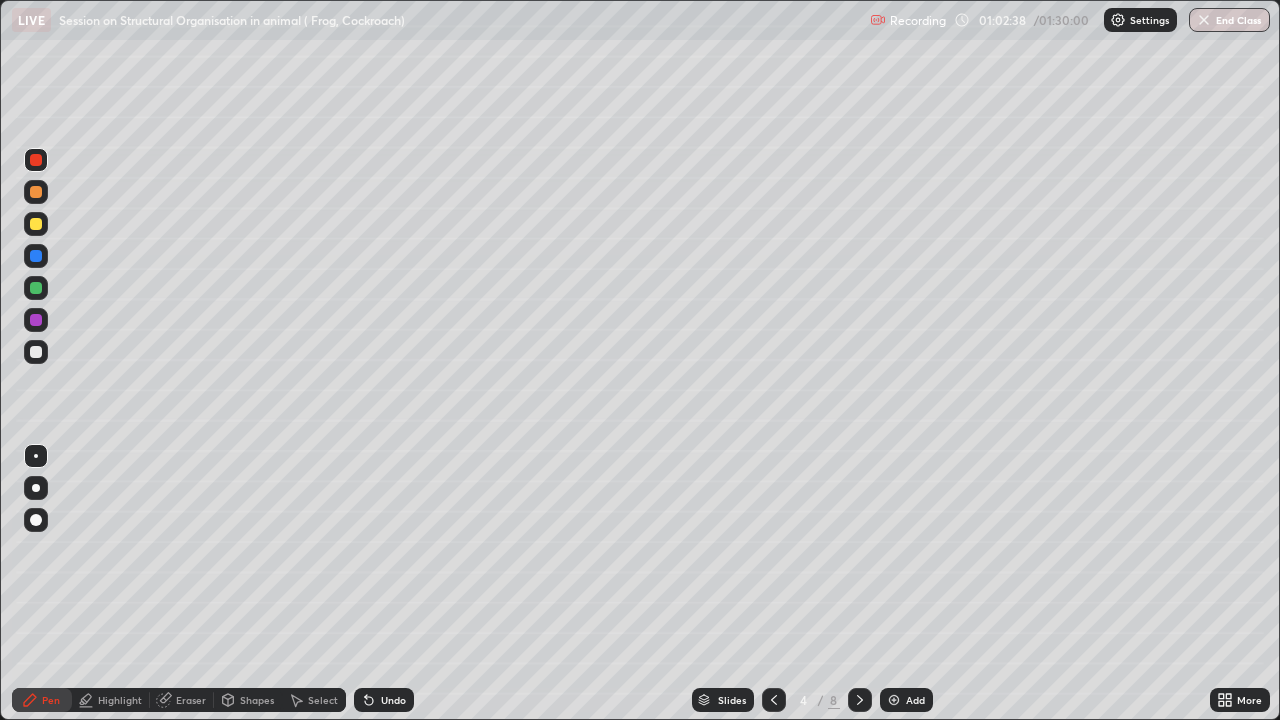 click on "Undo" at bounding box center (384, 700) 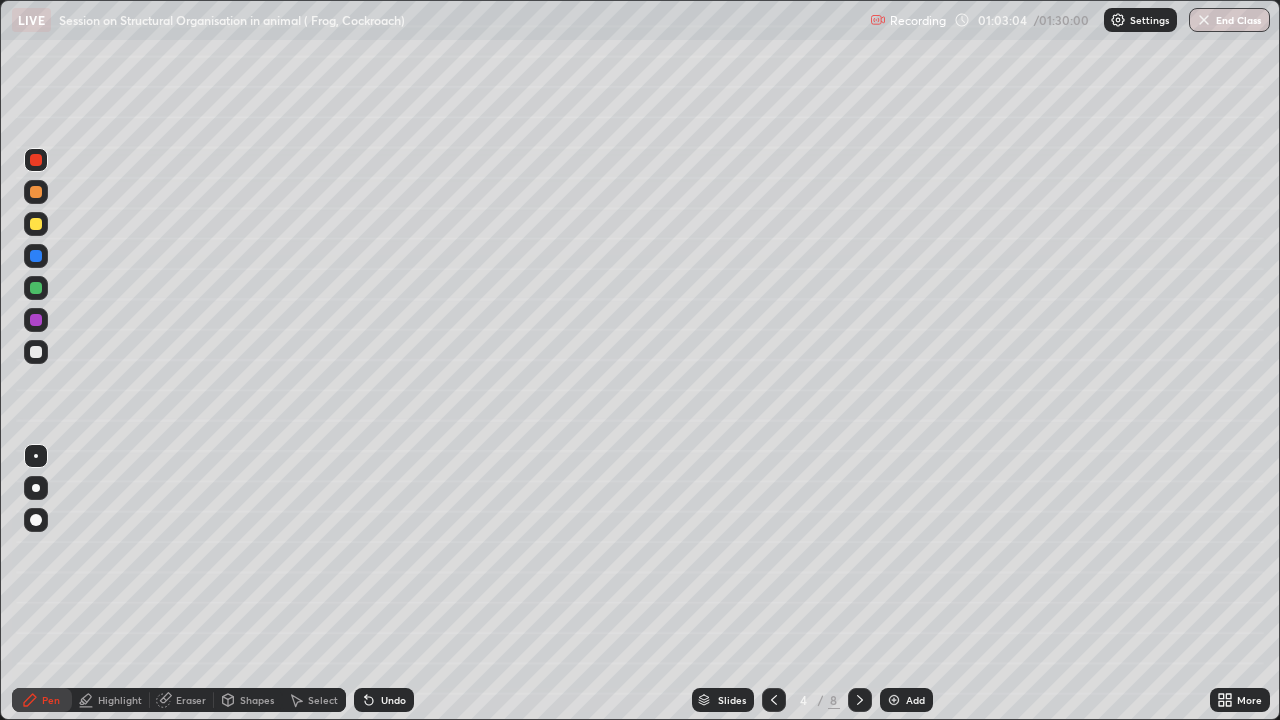 click on "Undo" at bounding box center [393, 700] 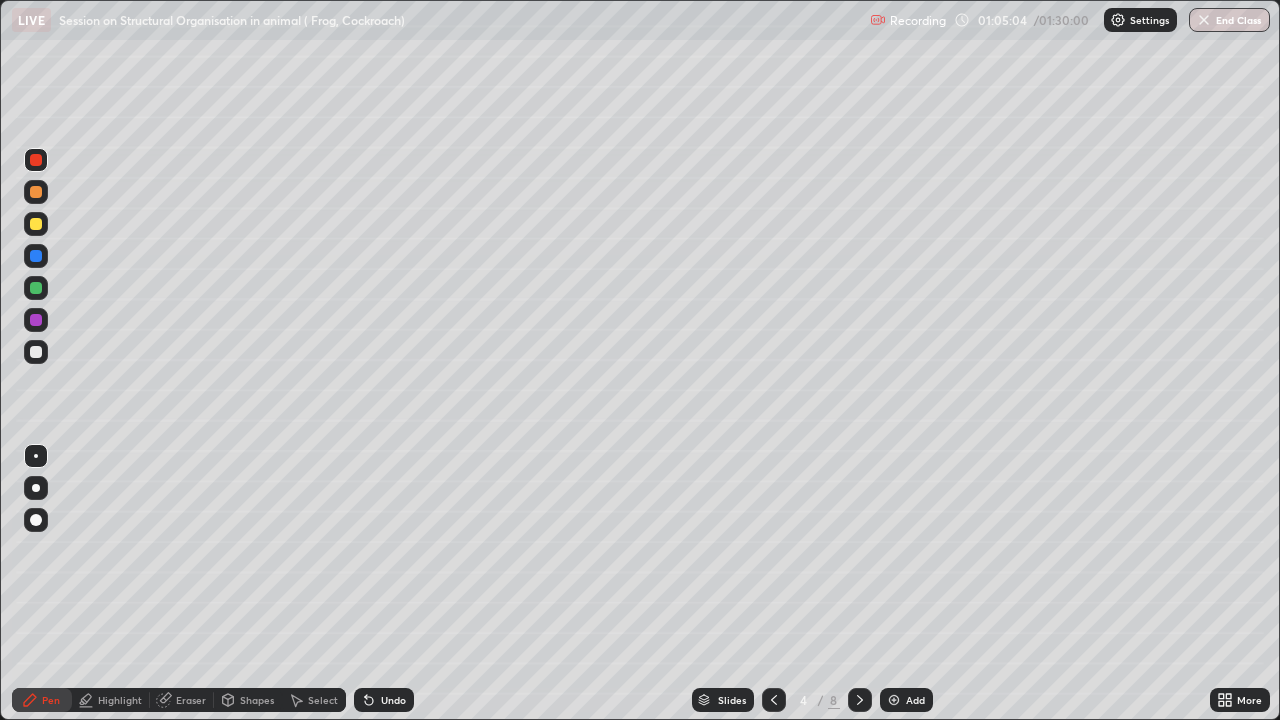 click 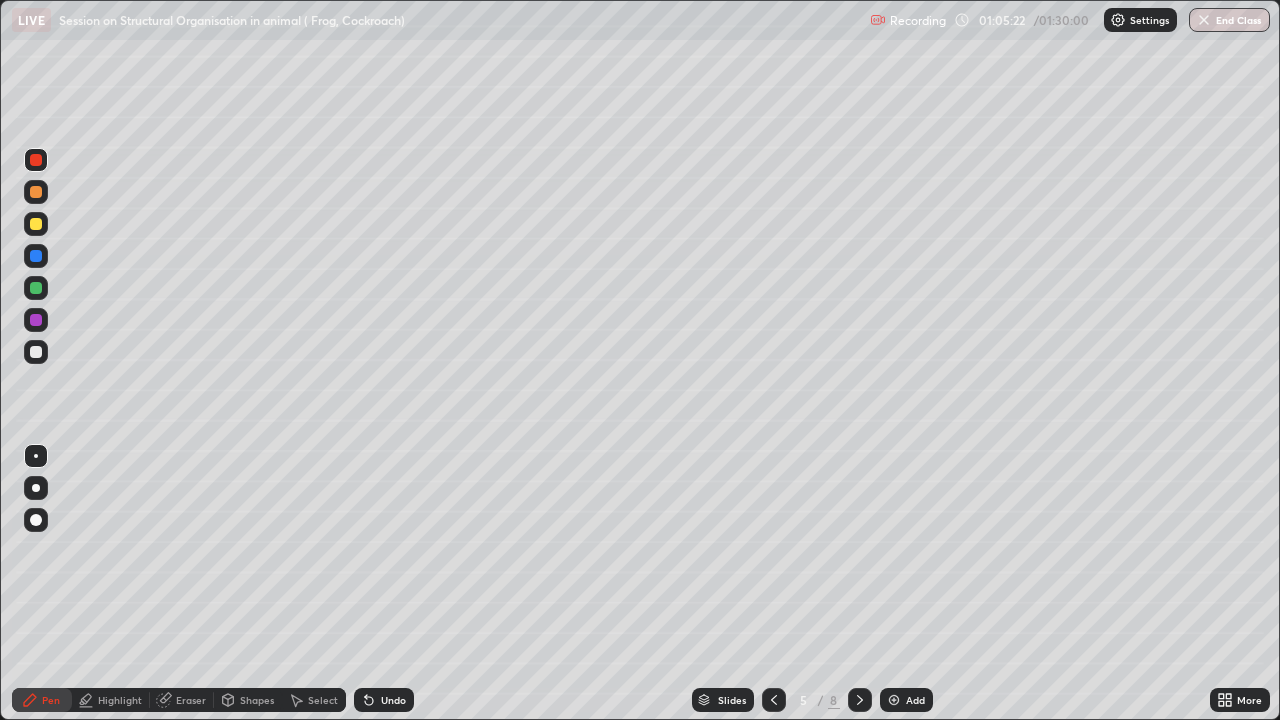 click on "More" at bounding box center [1240, 700] 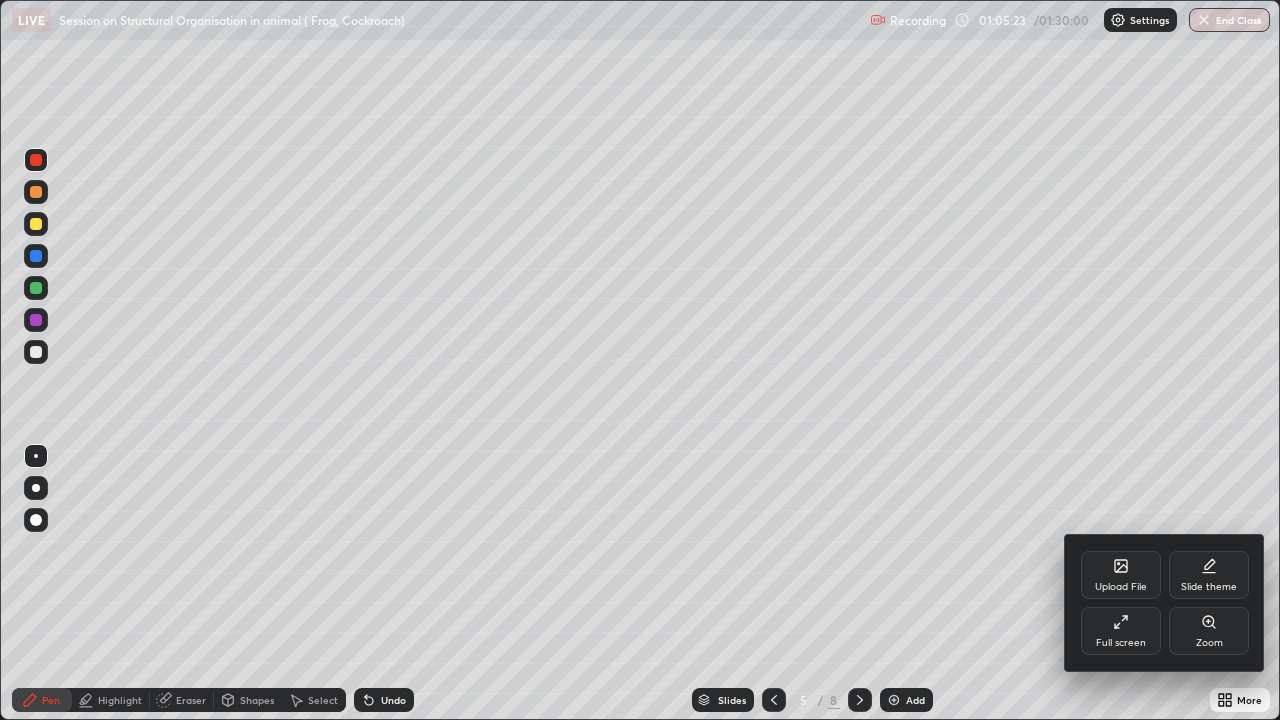 click on "Zoom" at bounding box center (1209, 643) 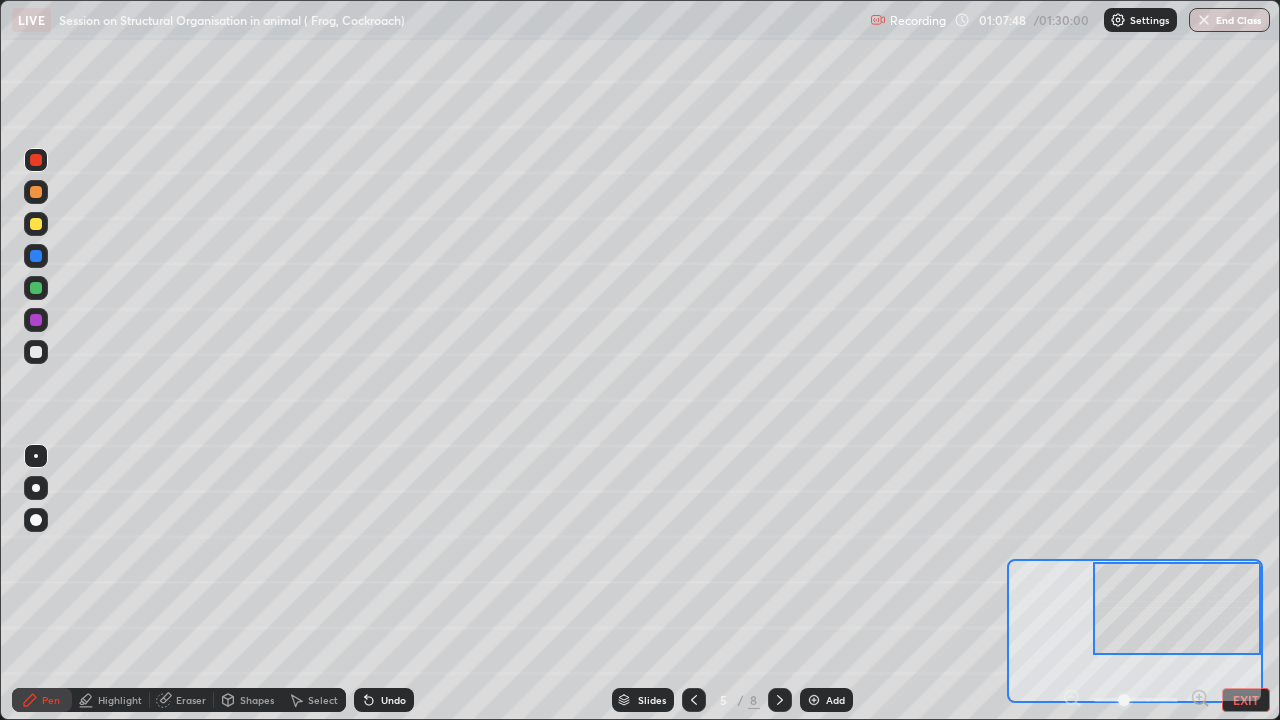 click on "EXIT" at bounding box center (1246, 700) 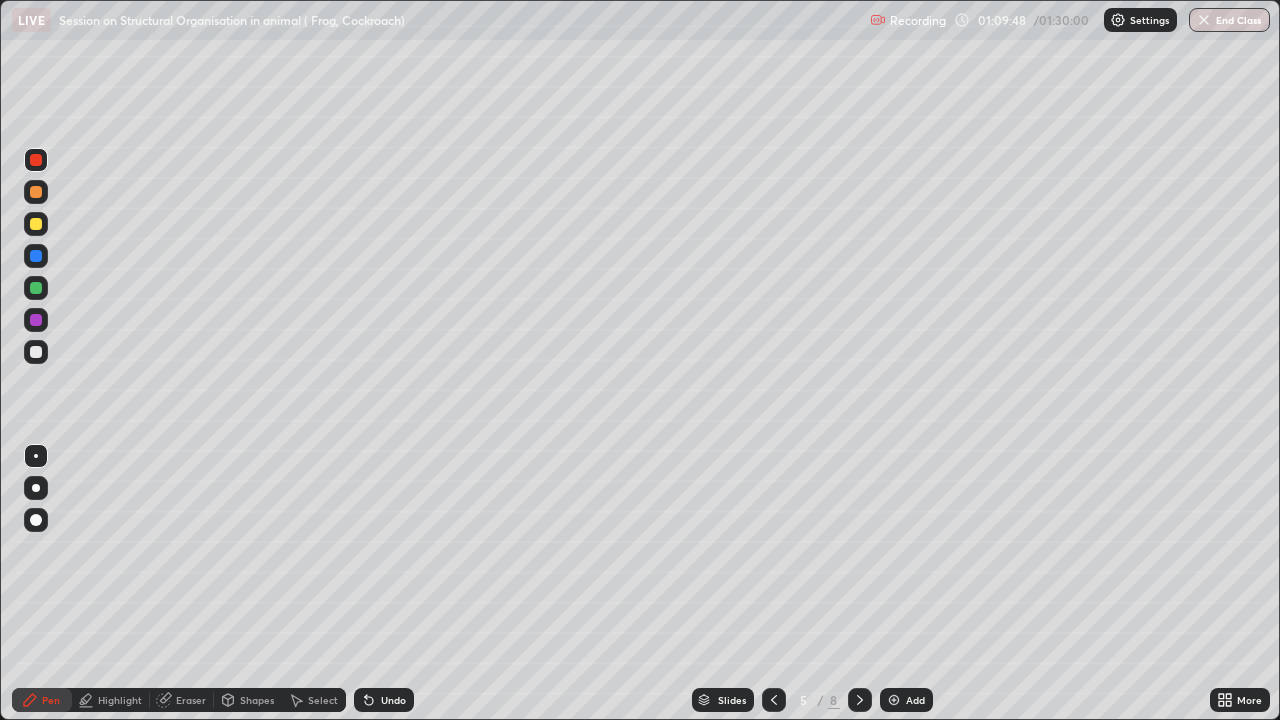 click 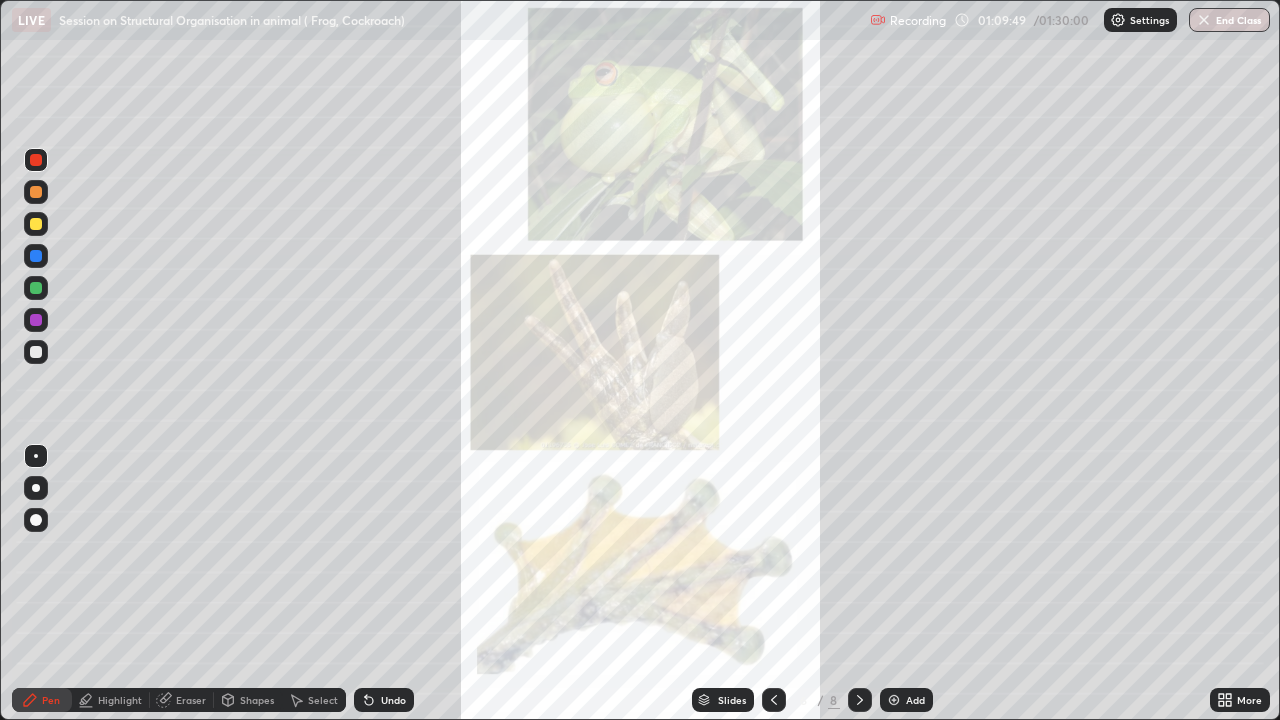 click 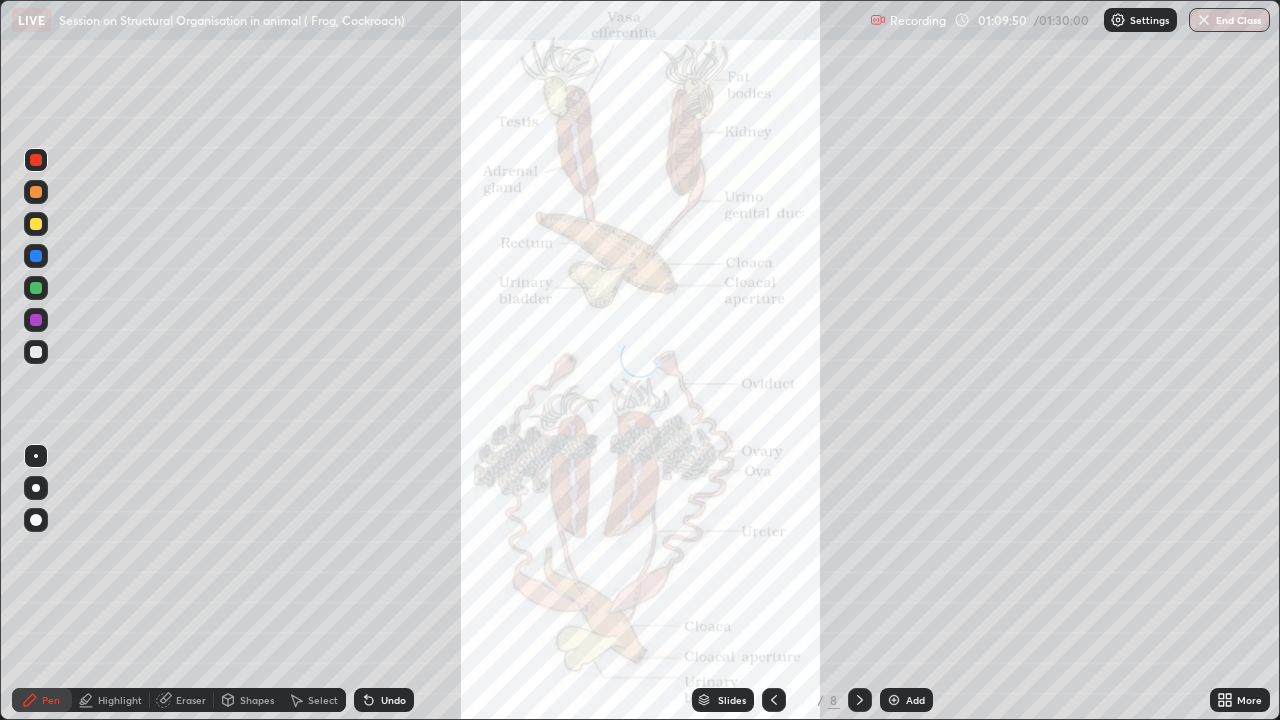 click 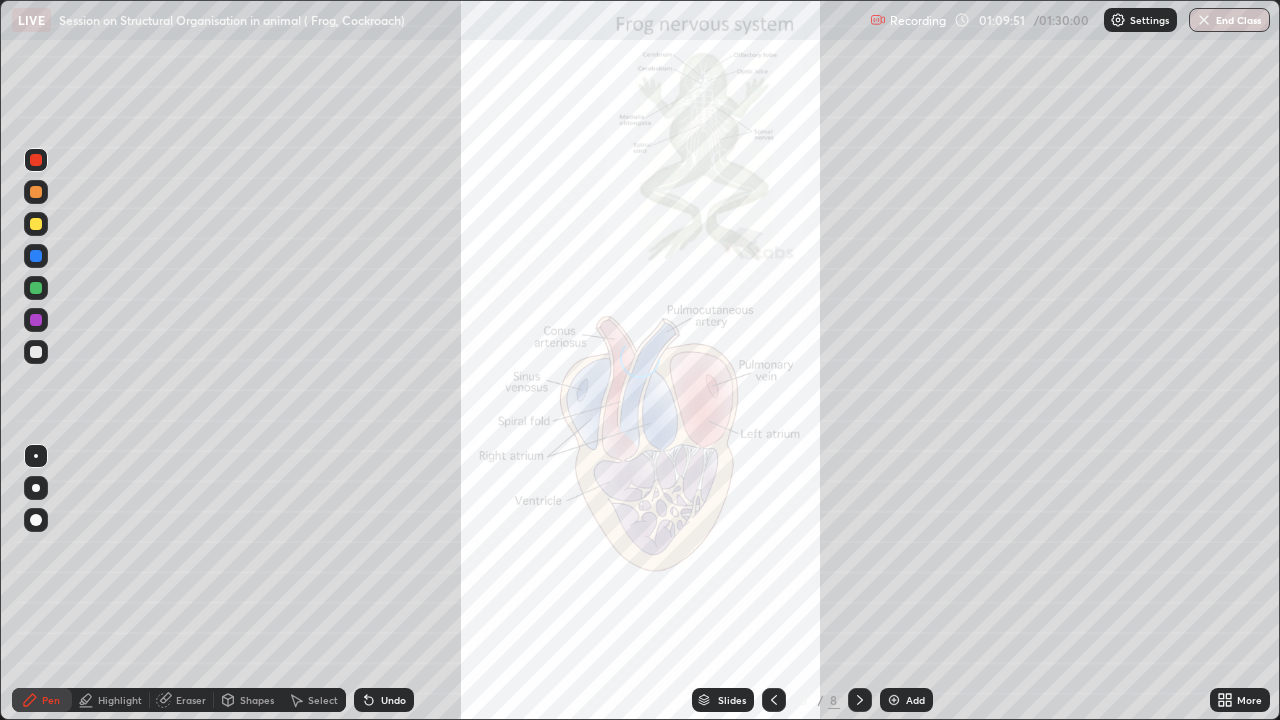 click at bounding box center (894, 700) 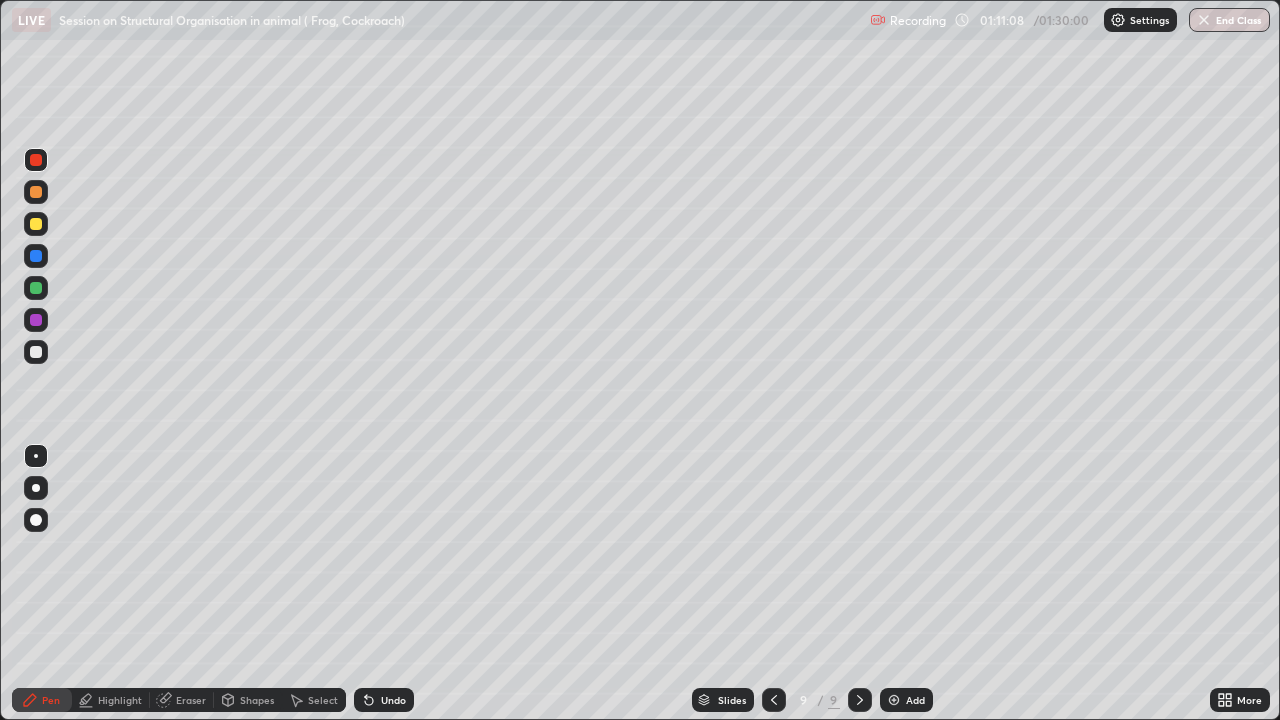 click at bounding box center (36, 352) 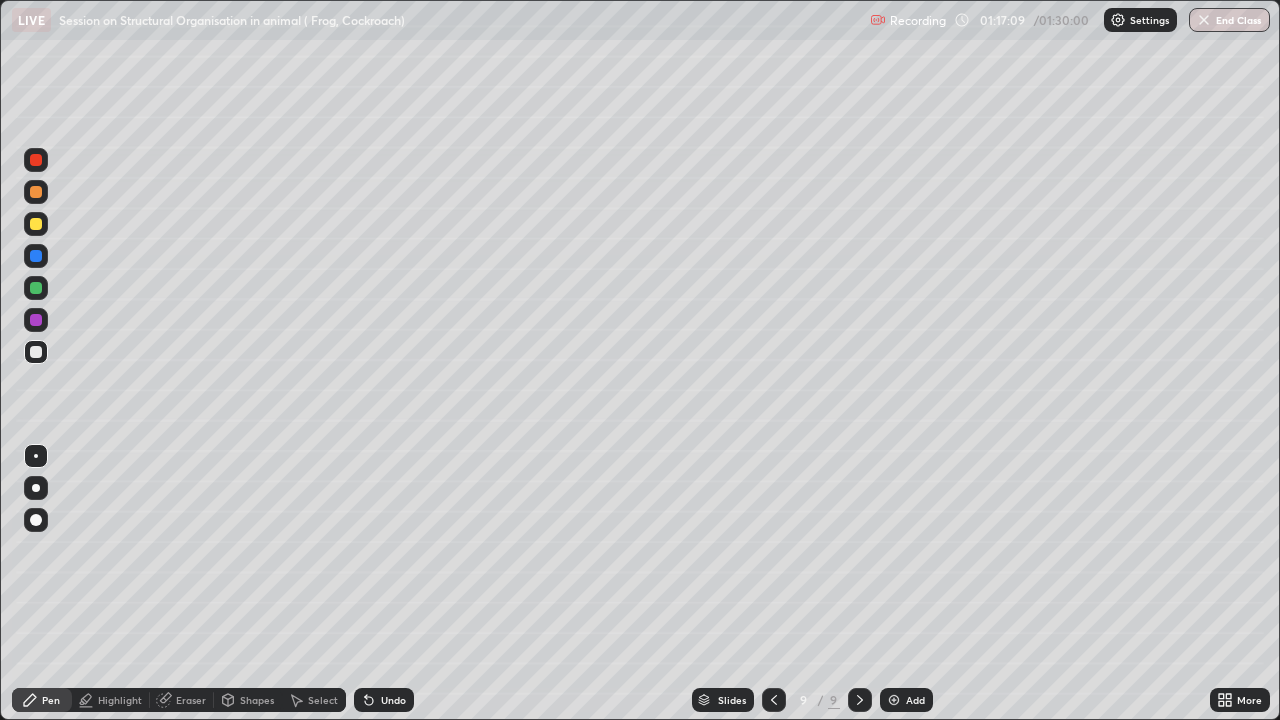 click 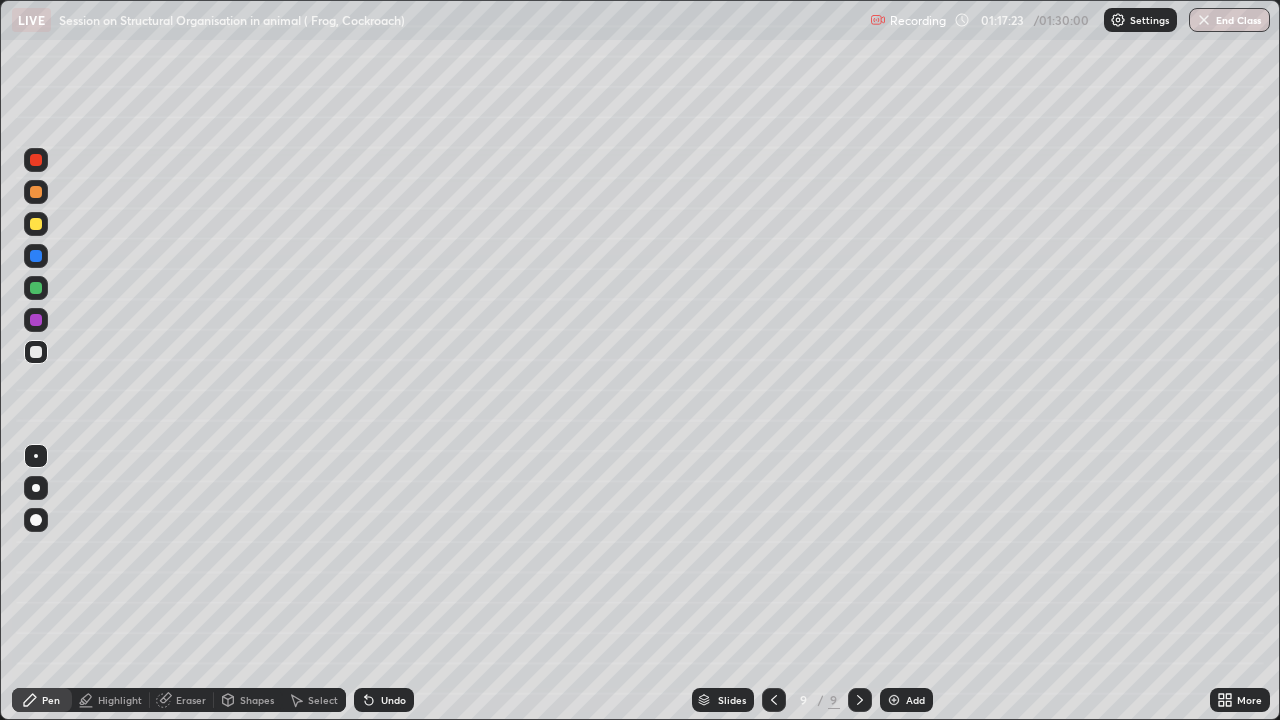 click 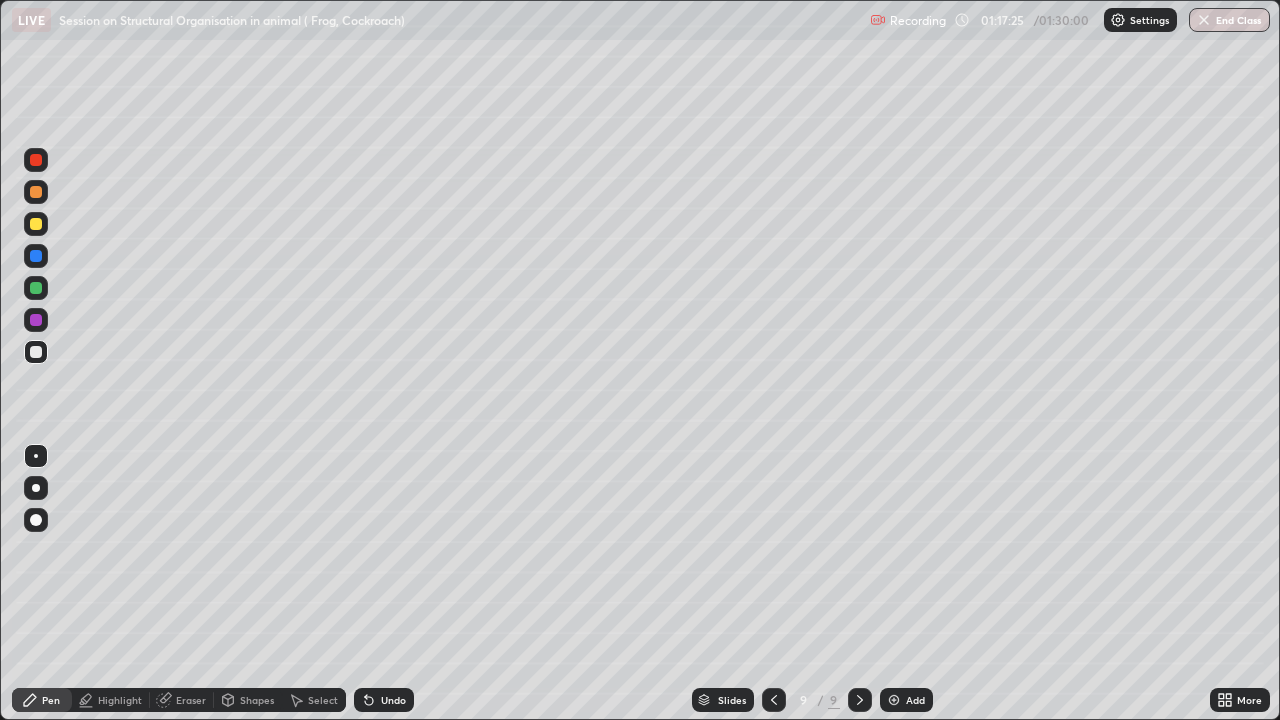 click on "Add" at bounding box center [906, 700] 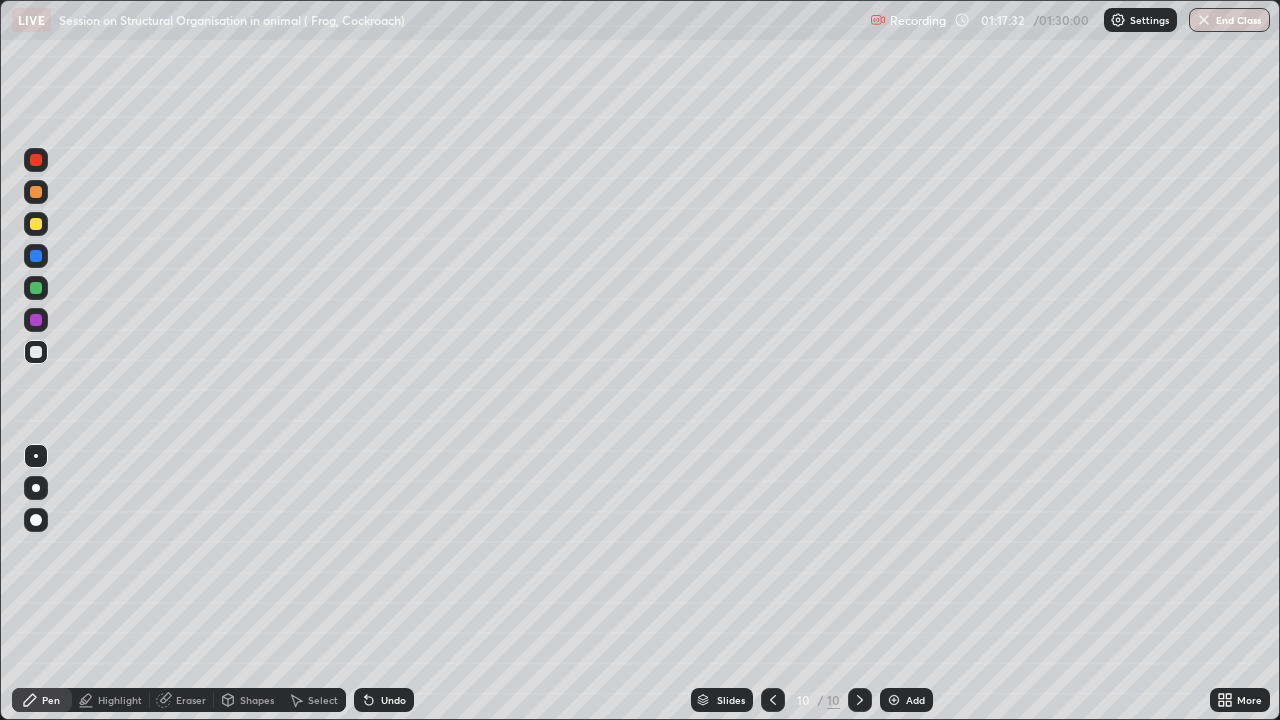 click at bounding box center (36, 160) 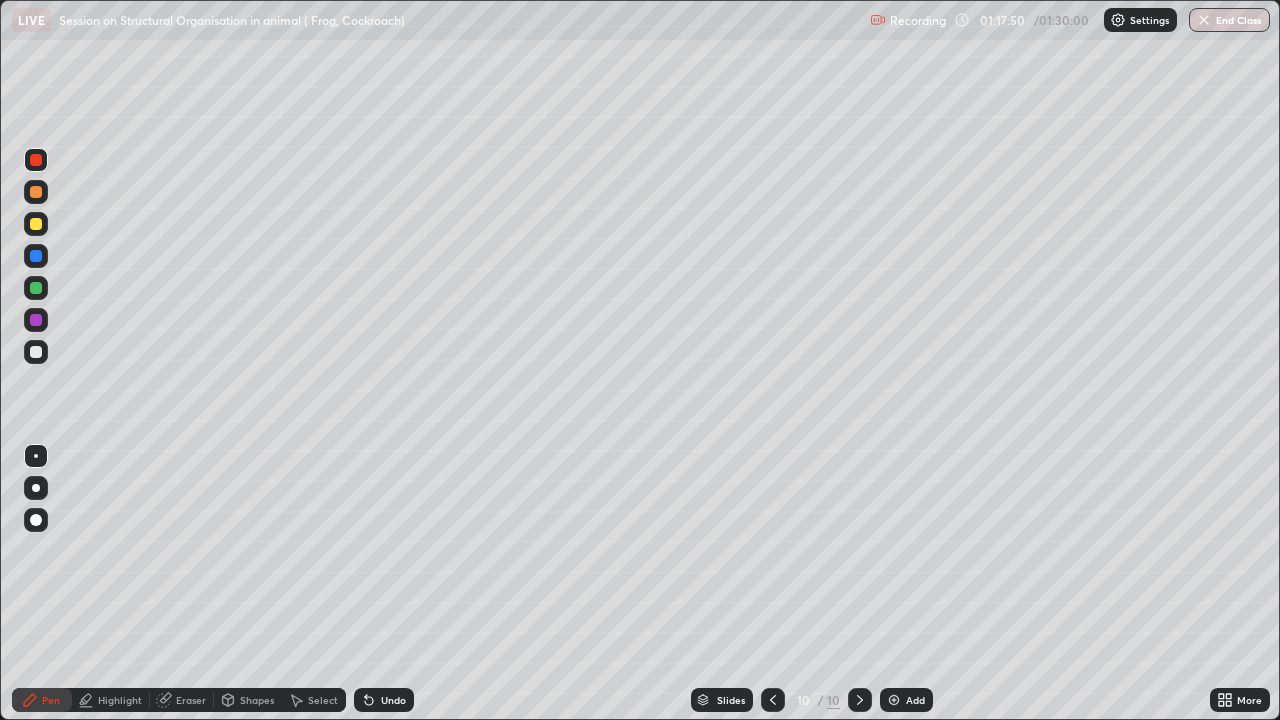 click at bounding box center (36, 256) 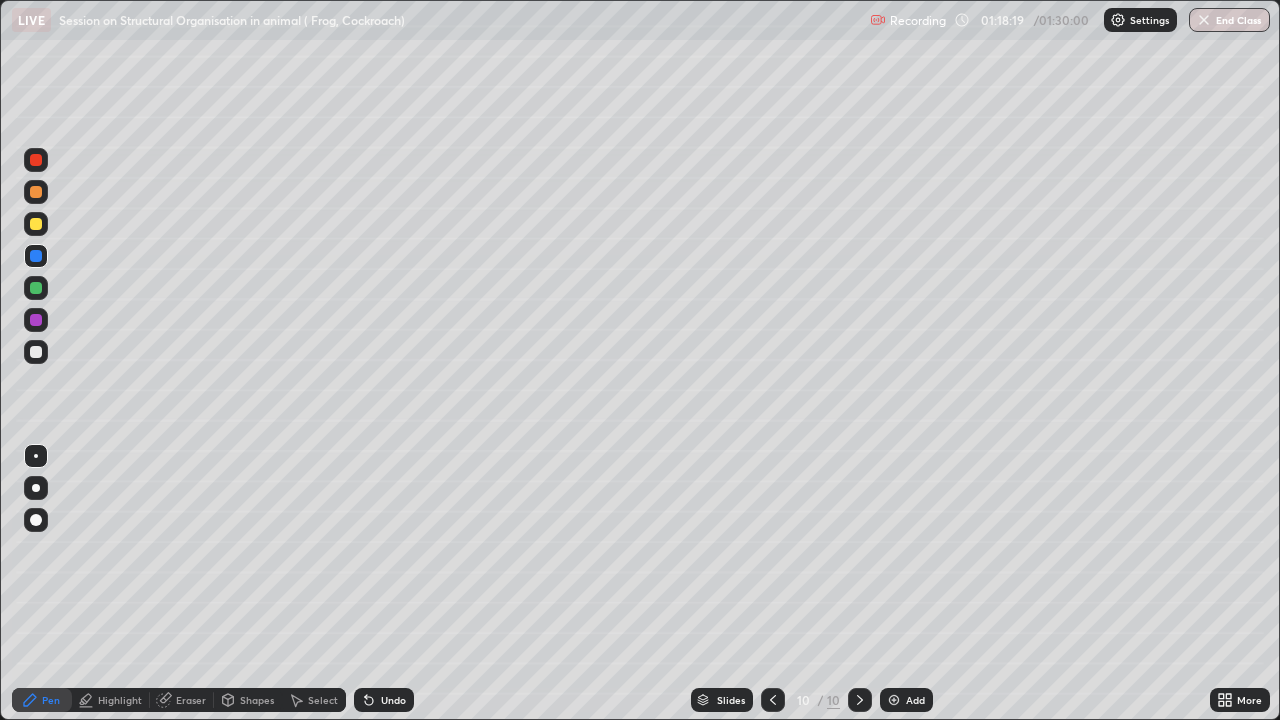 click on "Undo" at bounding box center [380, 700] 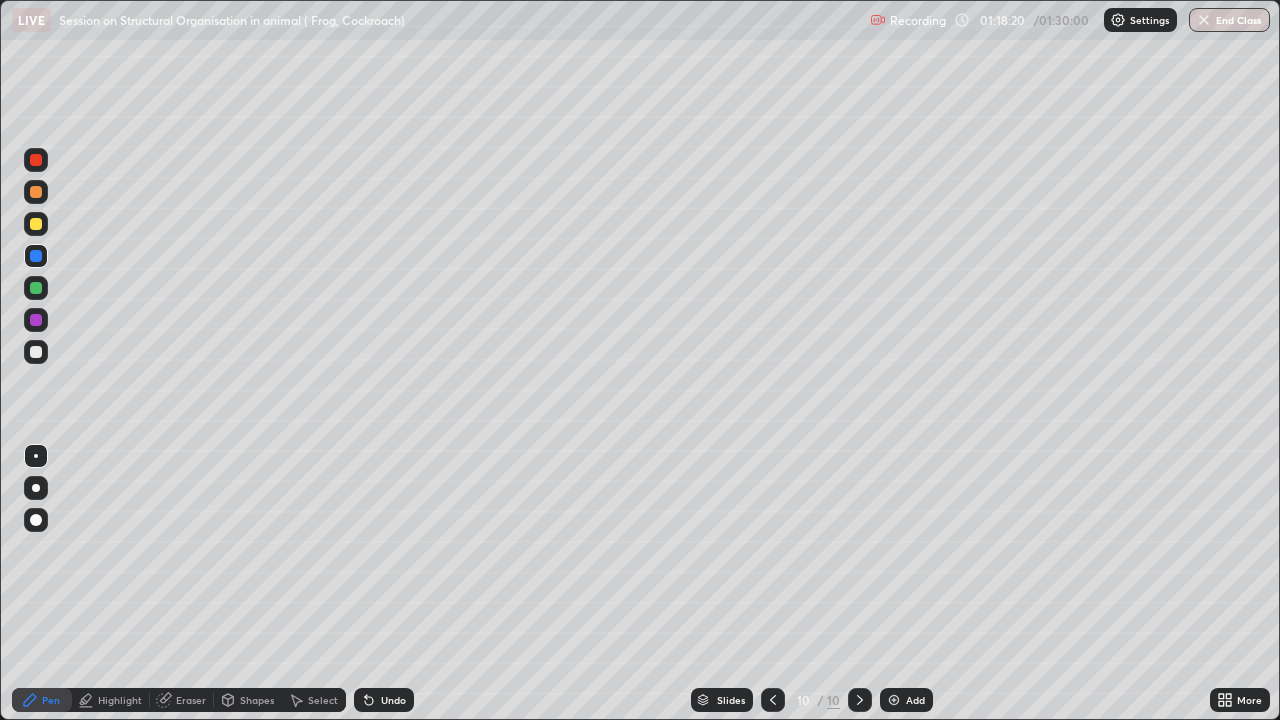 click on "Undo" at bounding box center [384, 700] 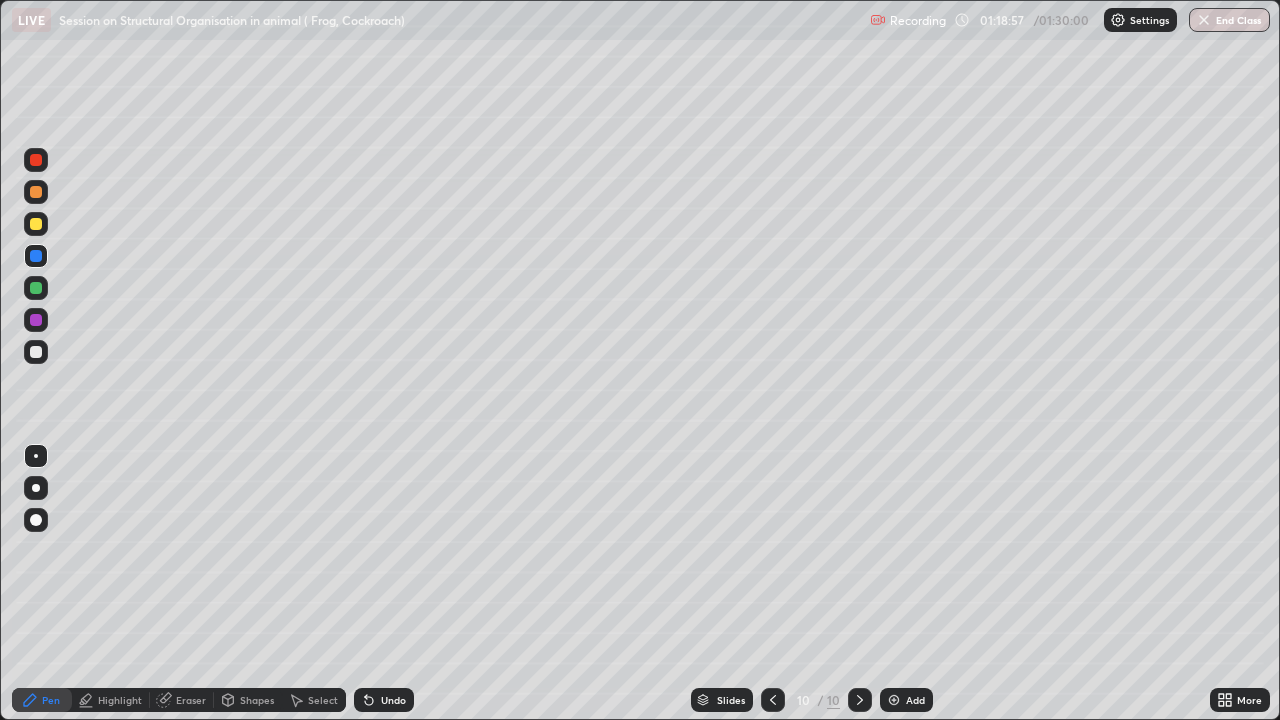 click on "Eraser" at bounding box center (191, 700) 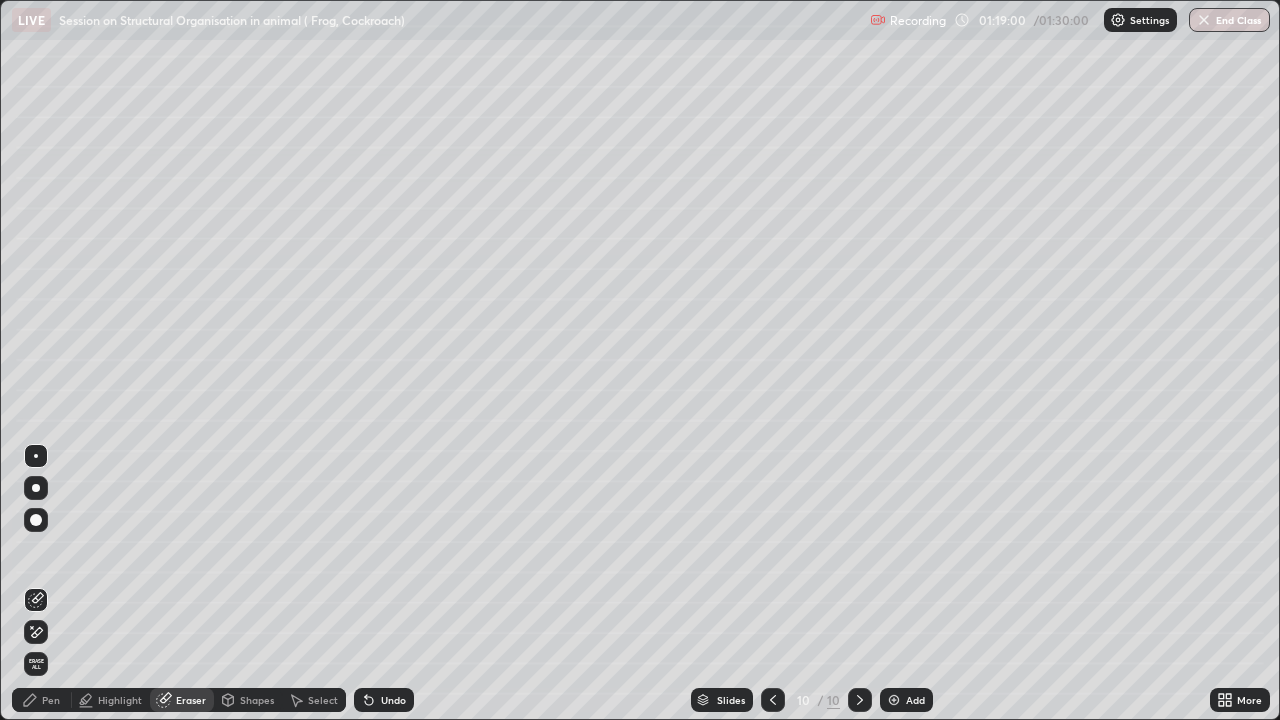 click on "Pen" at bounding box center [51, 700] 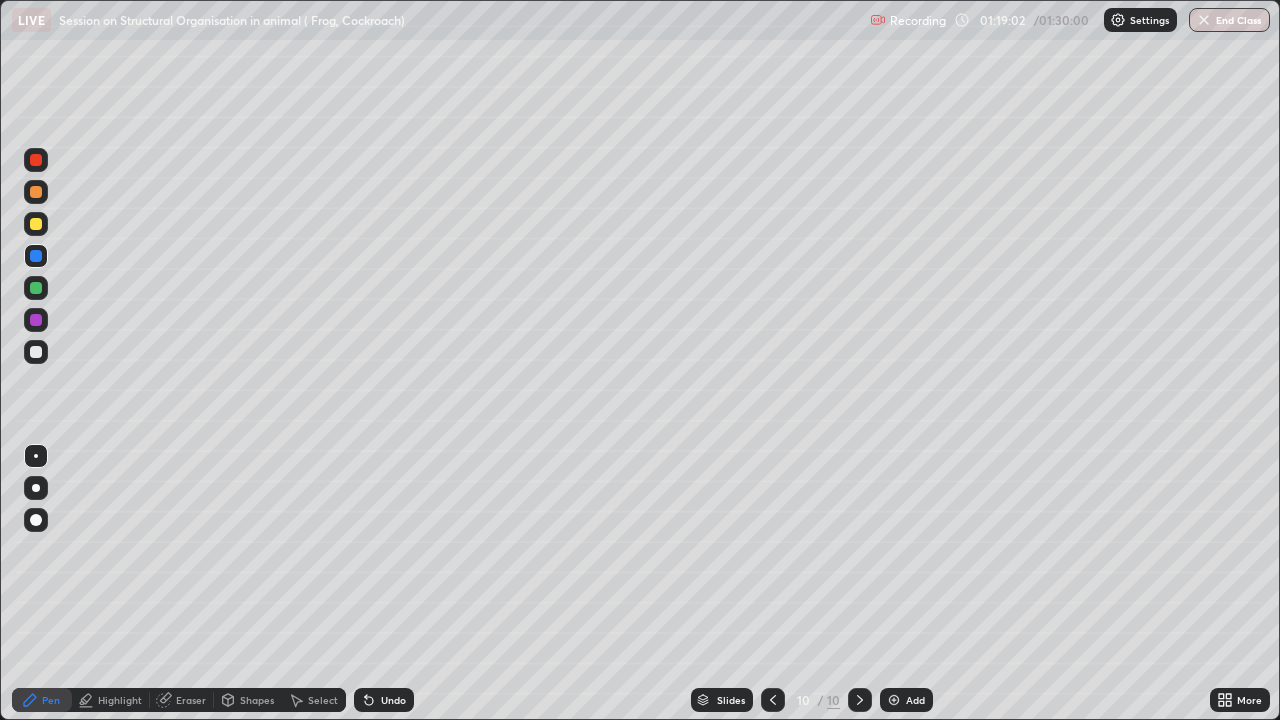 click 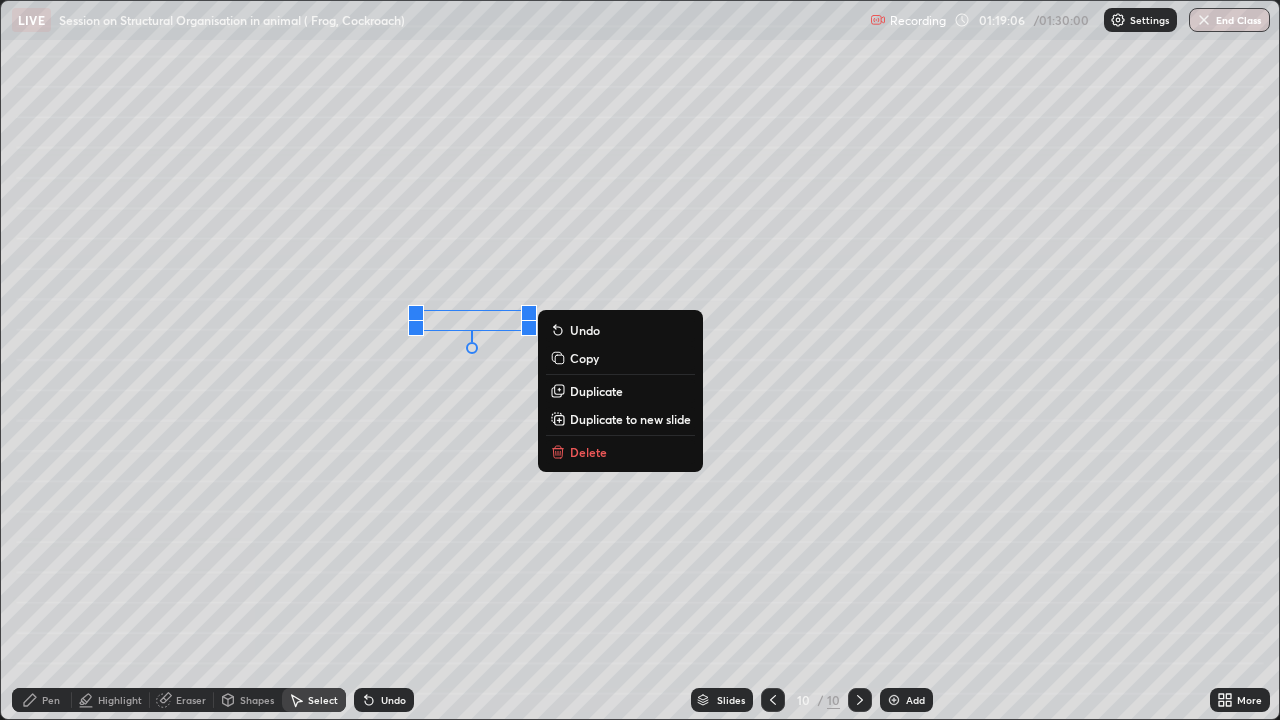 click on "Pen" at bounding box center (42, 700) 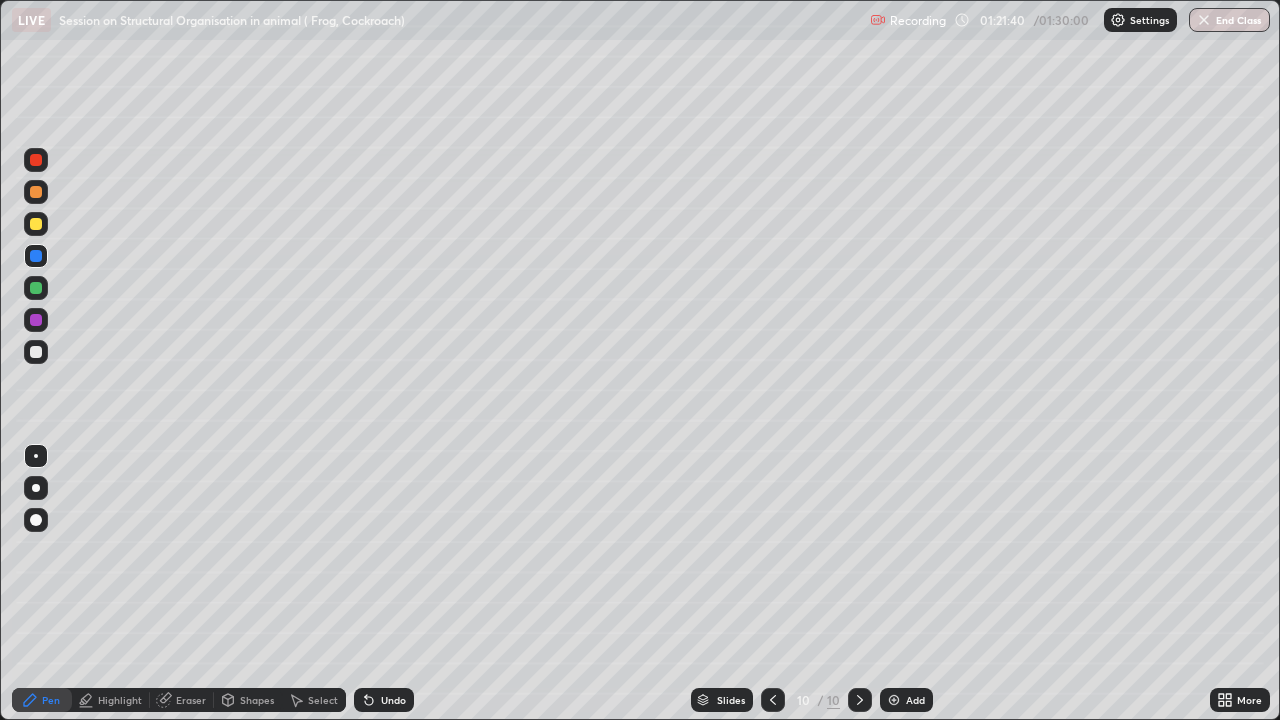 click at bounding box center (36, 352) 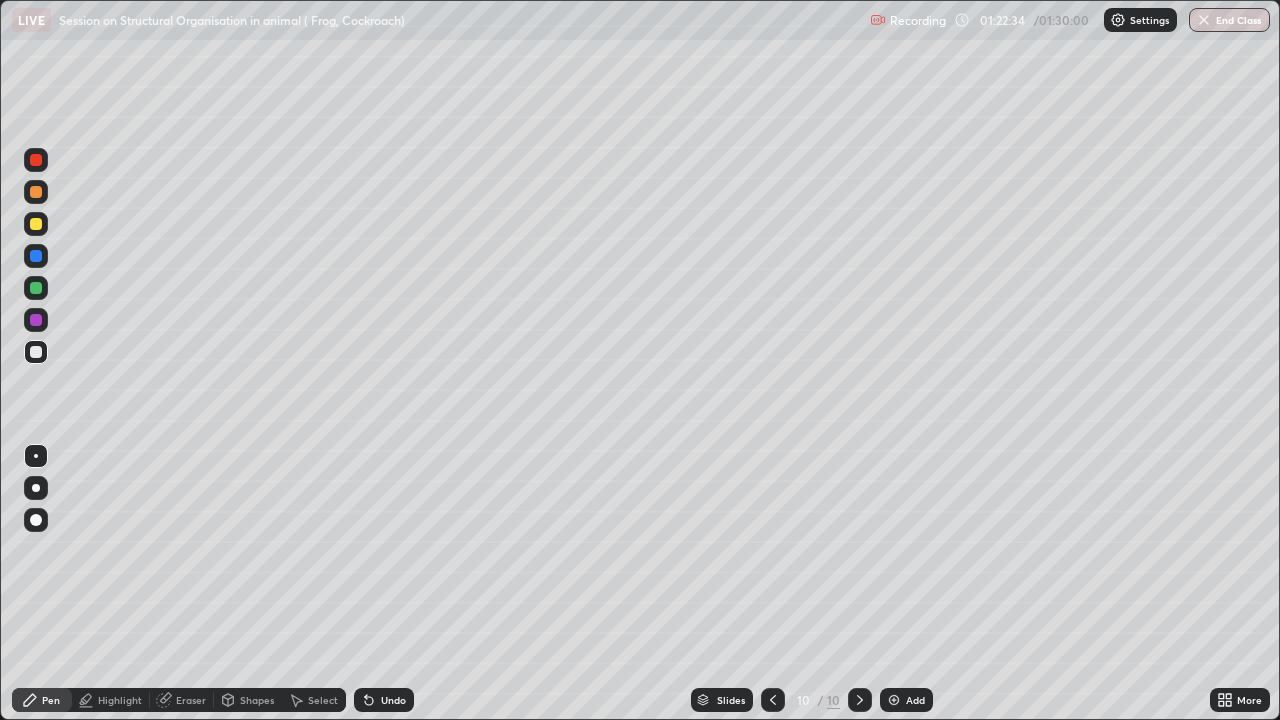 click at bounding box center (36, 288) 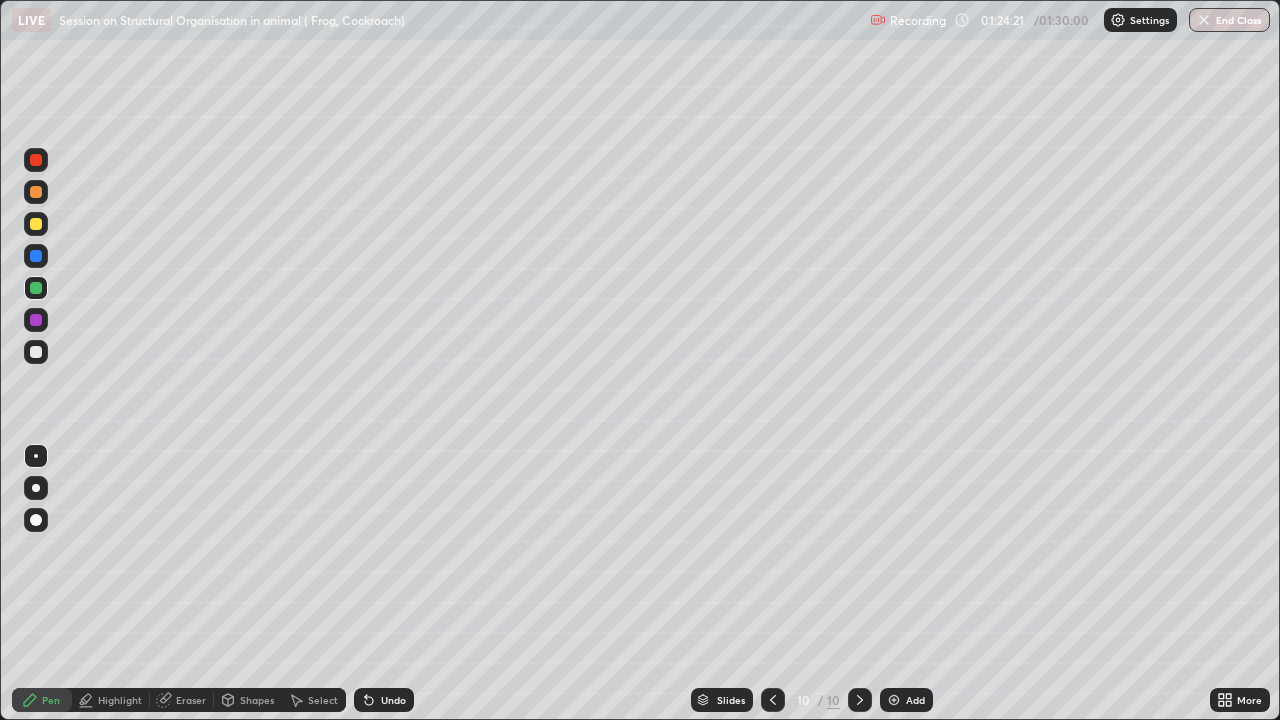 click at bounding box center (36, 352) 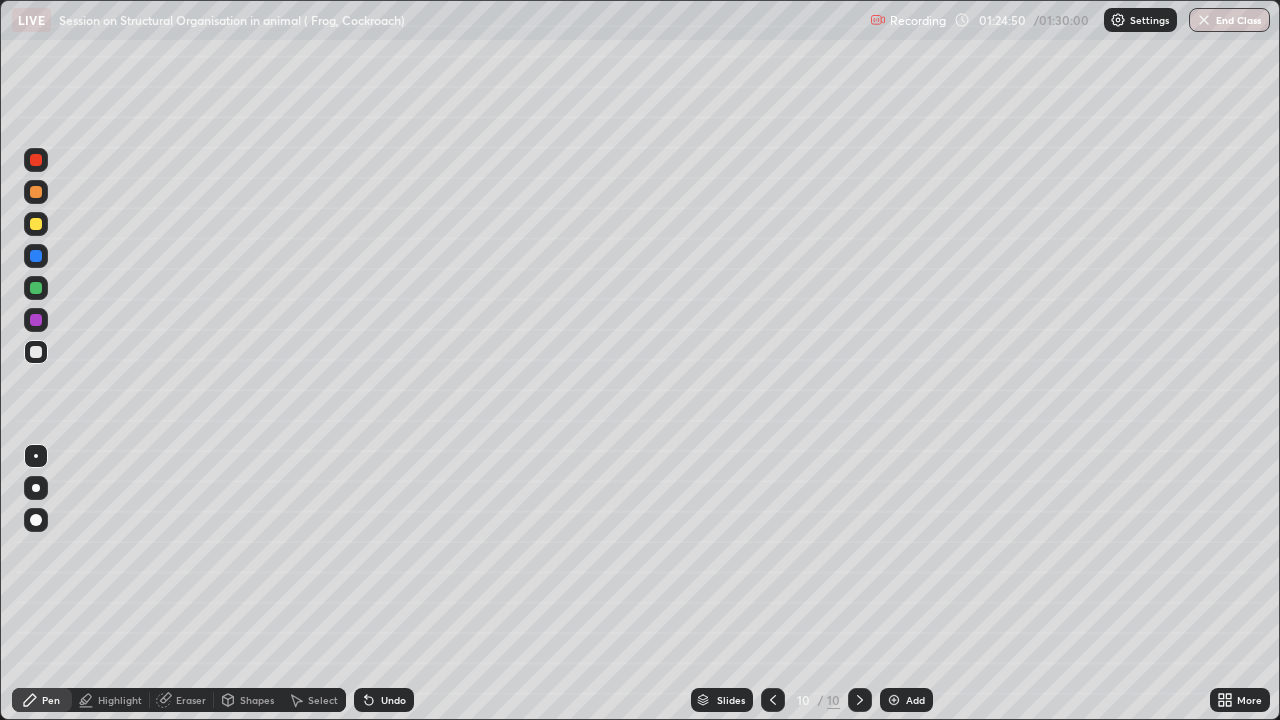 click at bounding box center (36, 288) 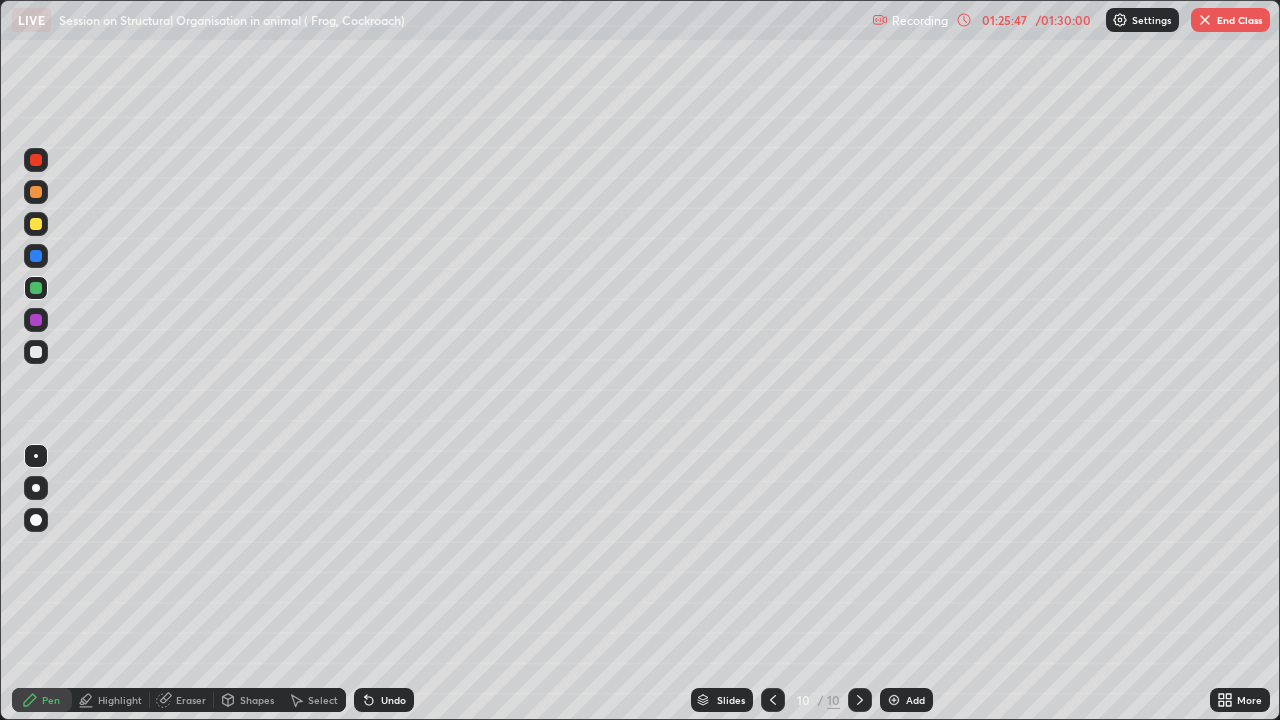 click at bounding box center [36, 320] 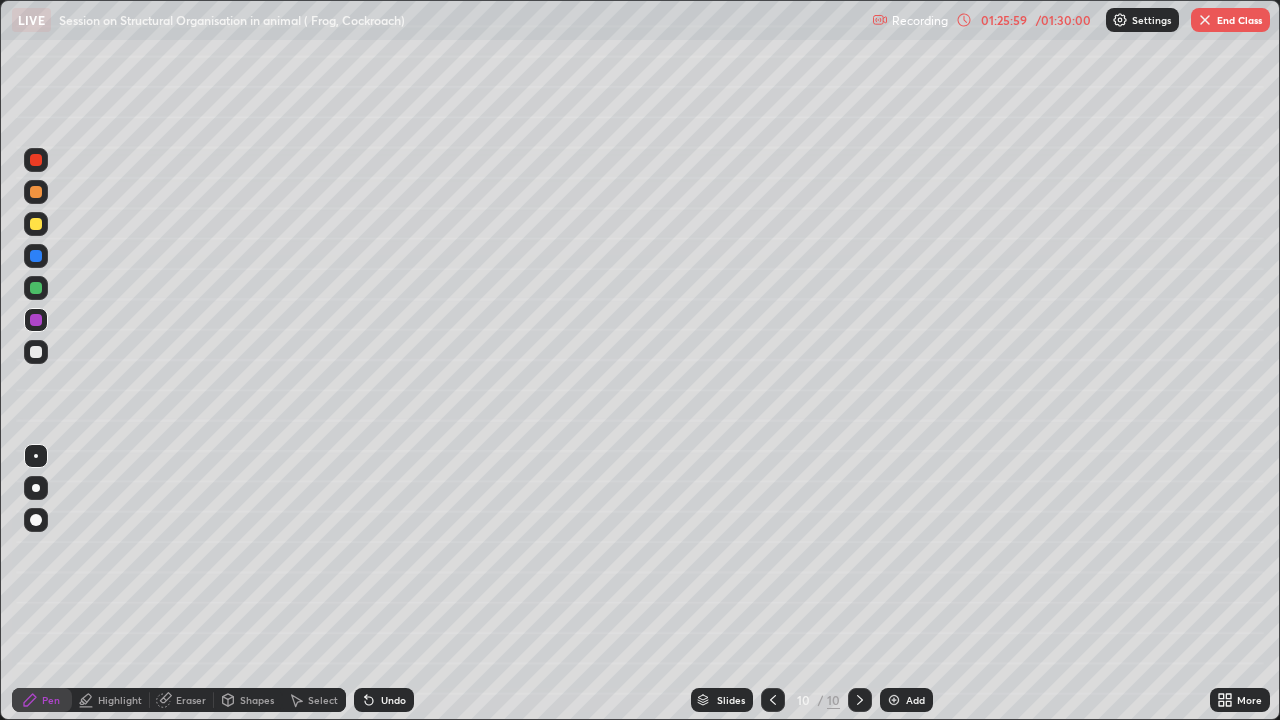 click on "Undo" at bounding box center [393, 700] 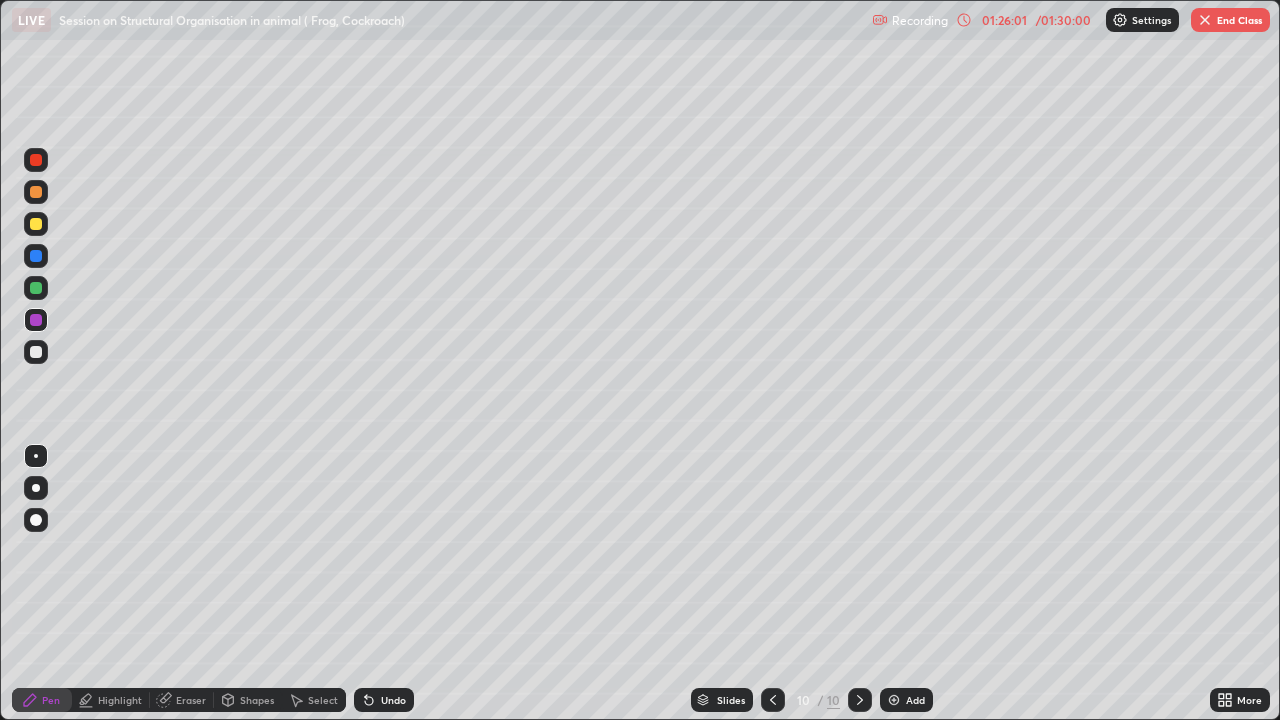 click on "Undo" at bounding box center (393, 700) 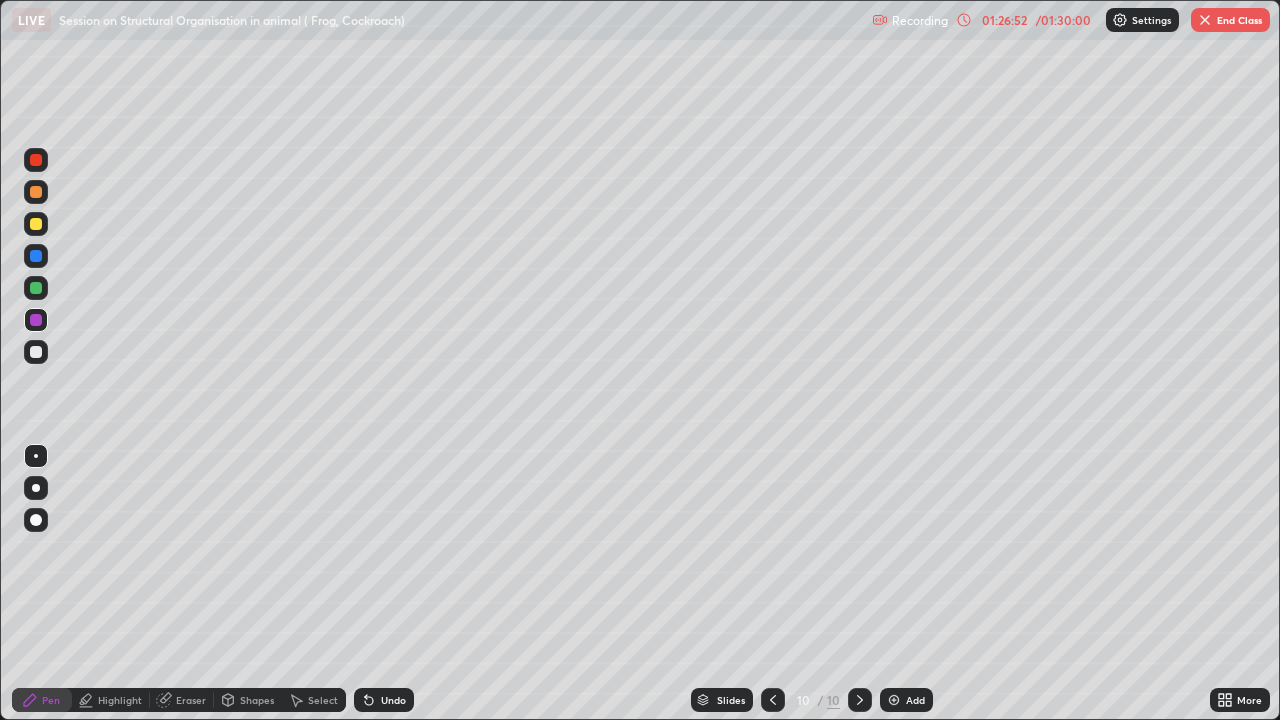 click at bounding box center [36, 352] 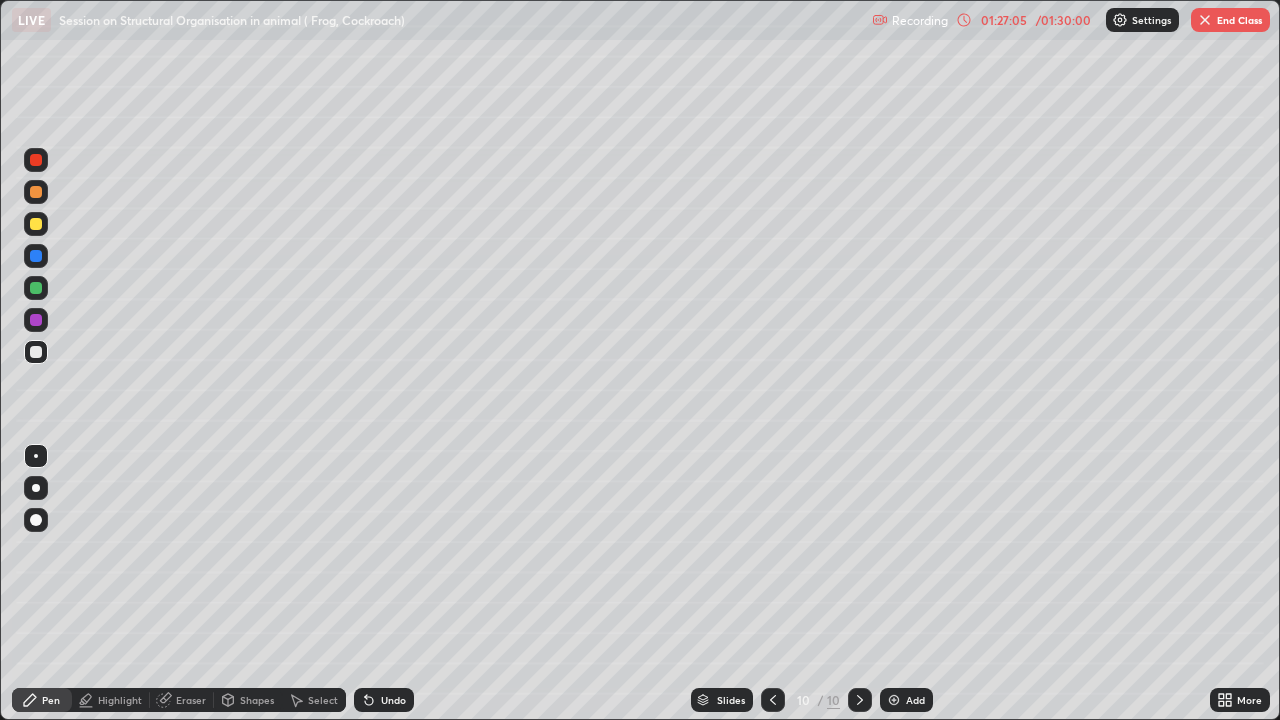 click at bounding box center [36, 224] 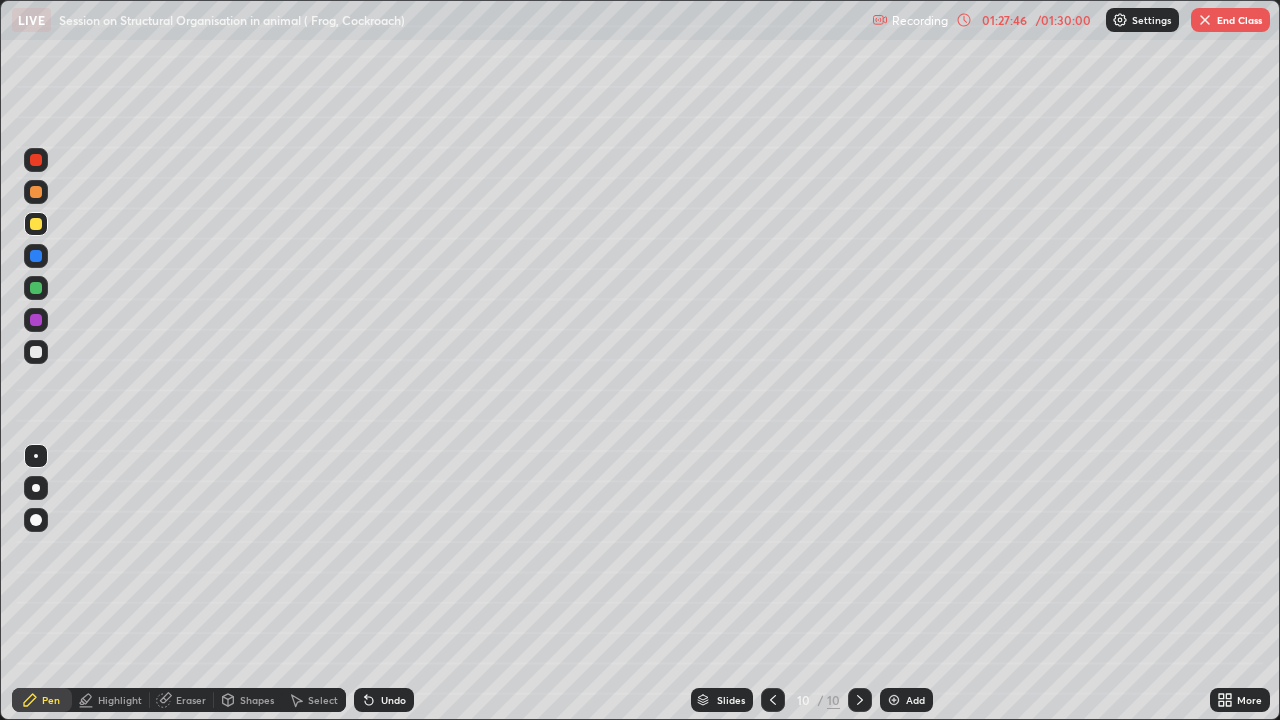 click 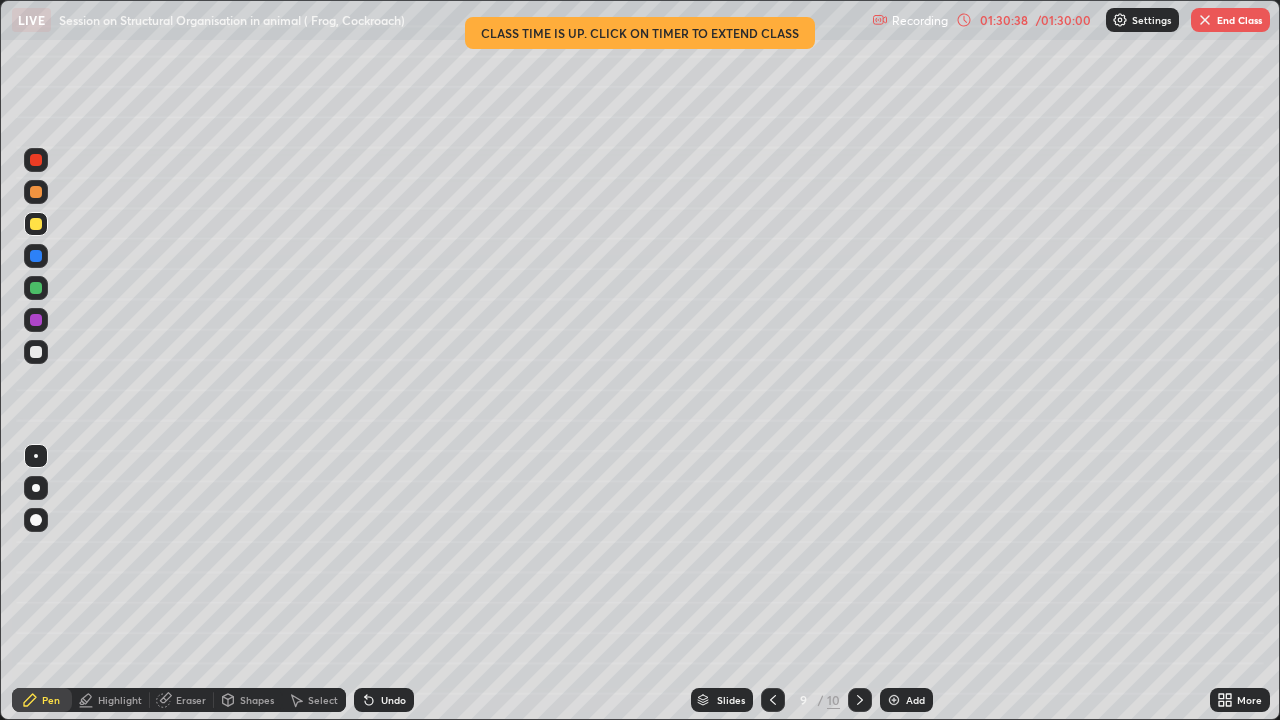 click on "End Class" at bounding box center [1230, 20] 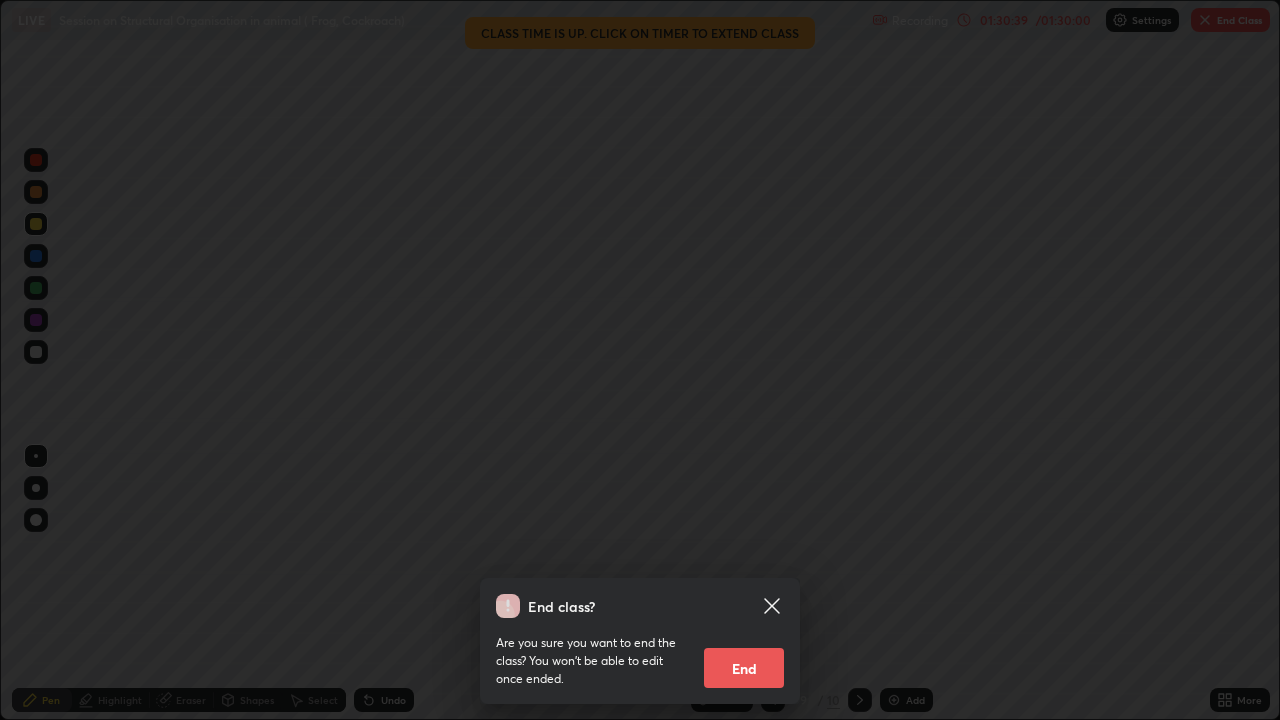 click on "End" at bounding box center (744, 668) 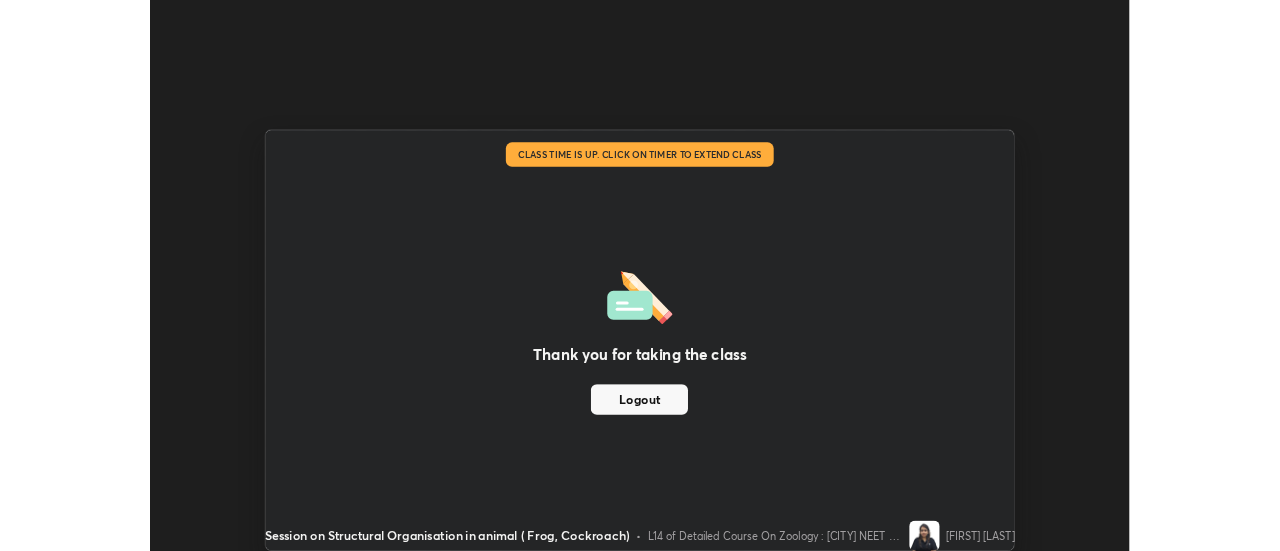 scroll, scrollTop: 551, scrollLeft: 1280, axis: both 